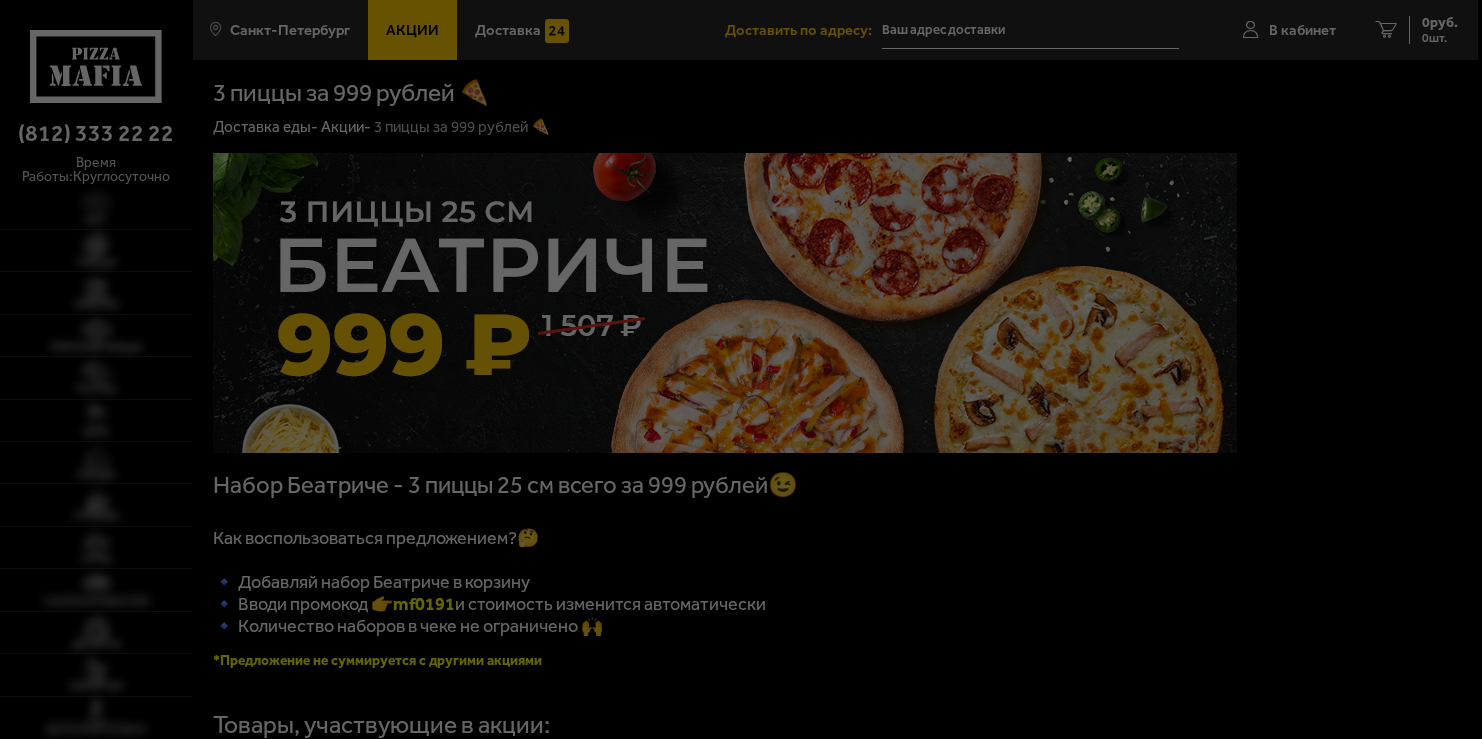scroll, scrollTop: 0, scrollLeft: 0, axis: both 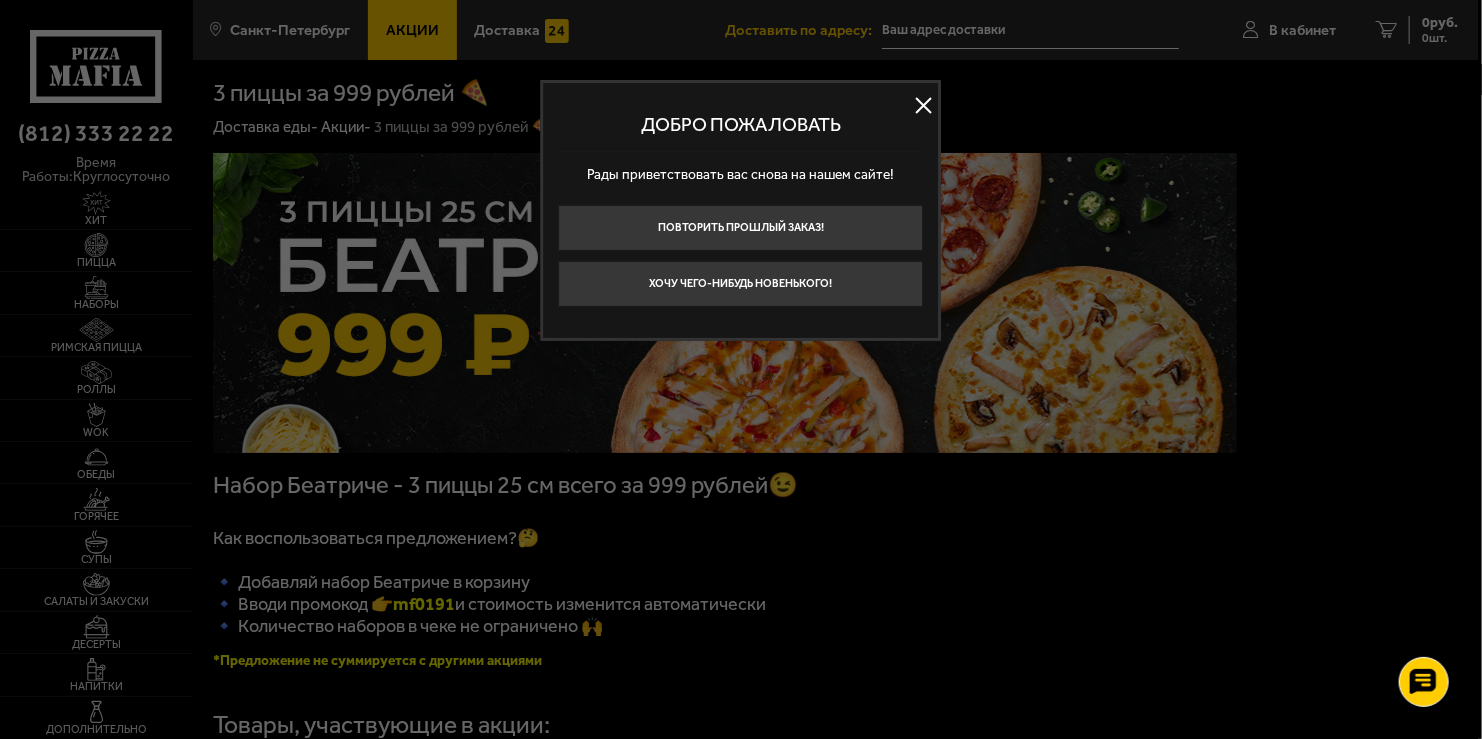 click at bounding box center (924, 105) 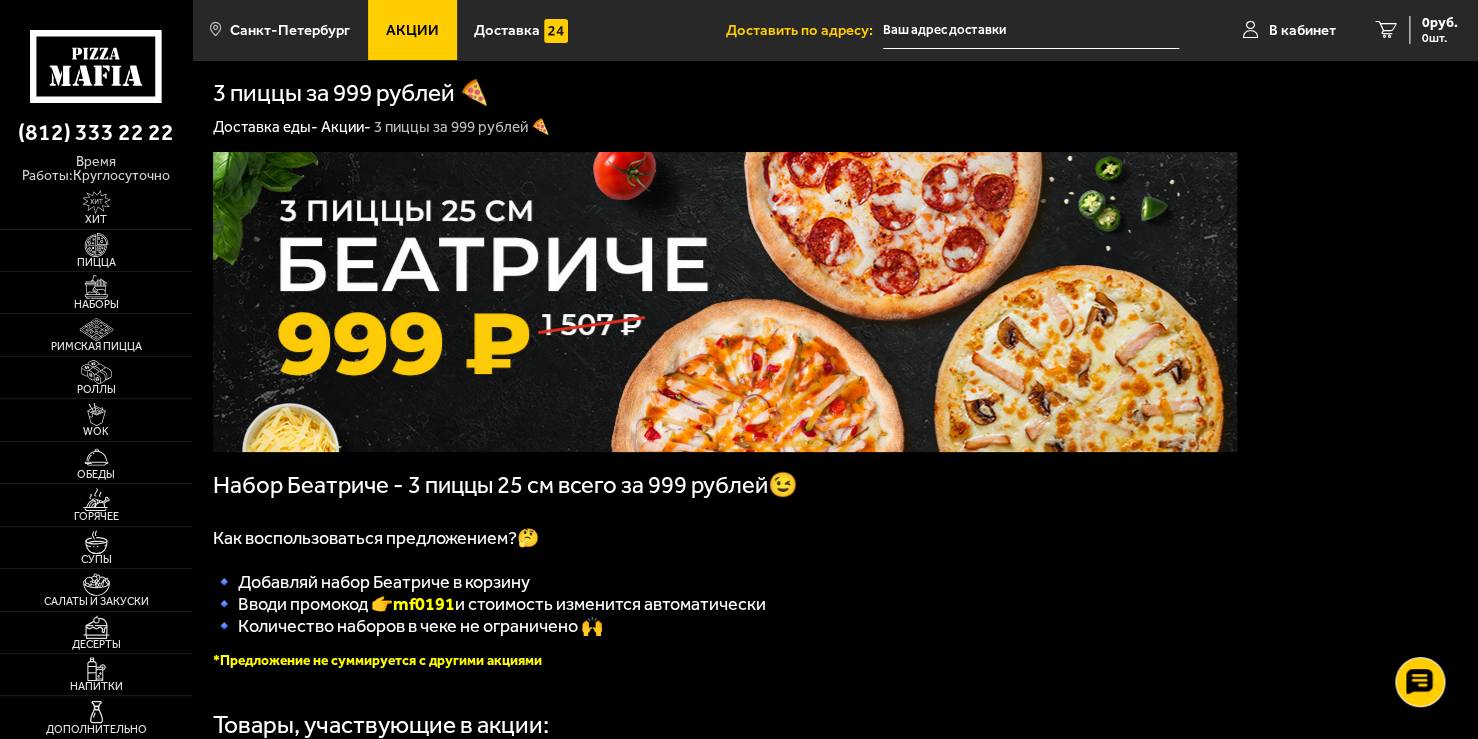 click at bounding box center [1031, 30] 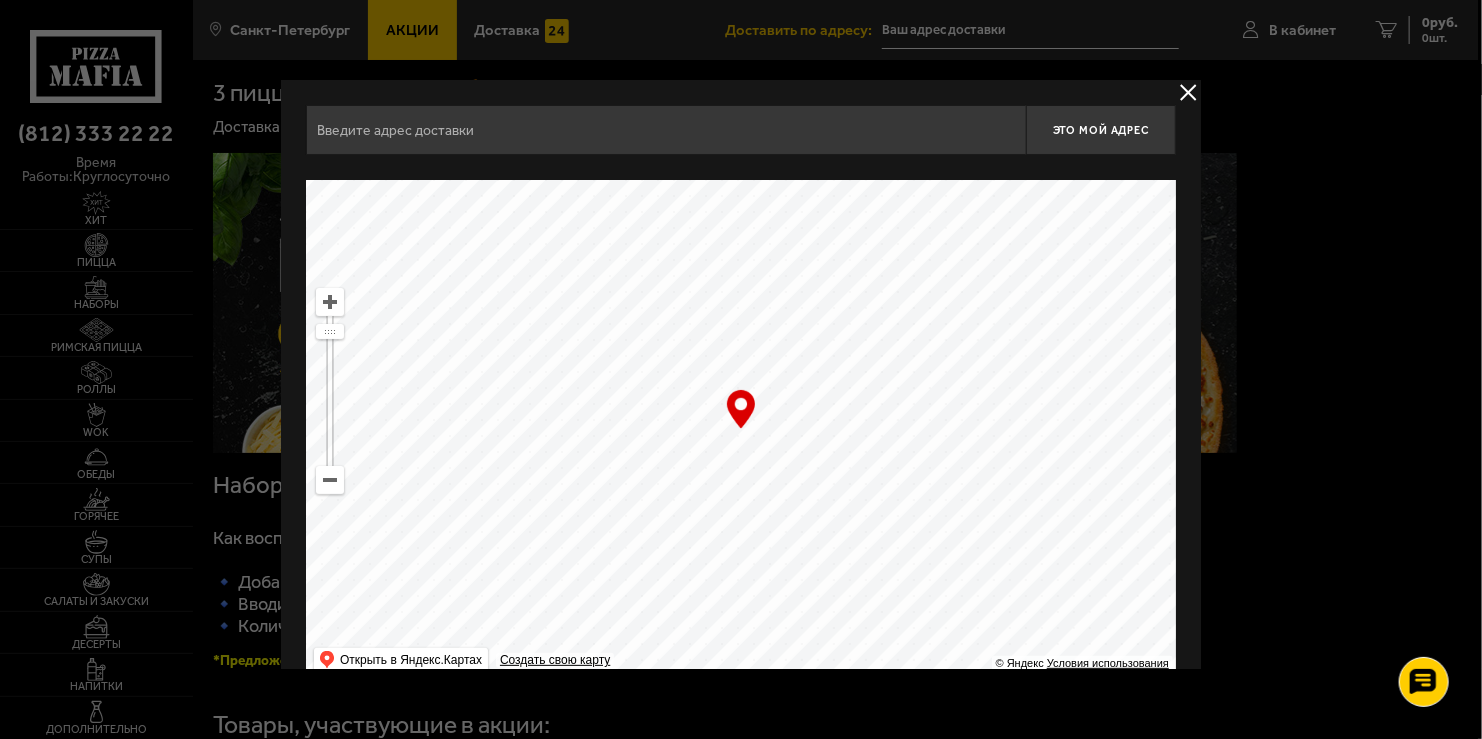 click at bounding box center (1188, 92) 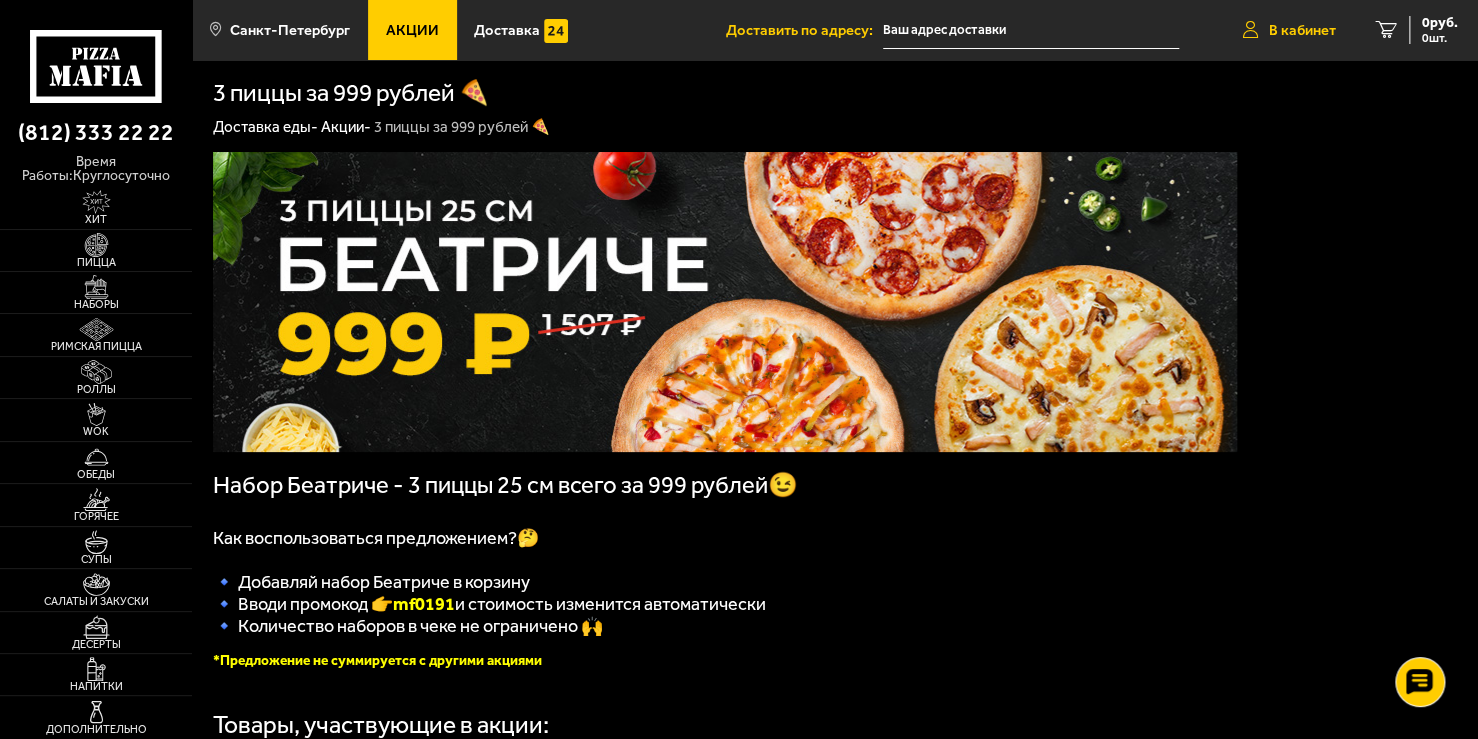 click on "В кабинет" at bounding box center [1302, 30] 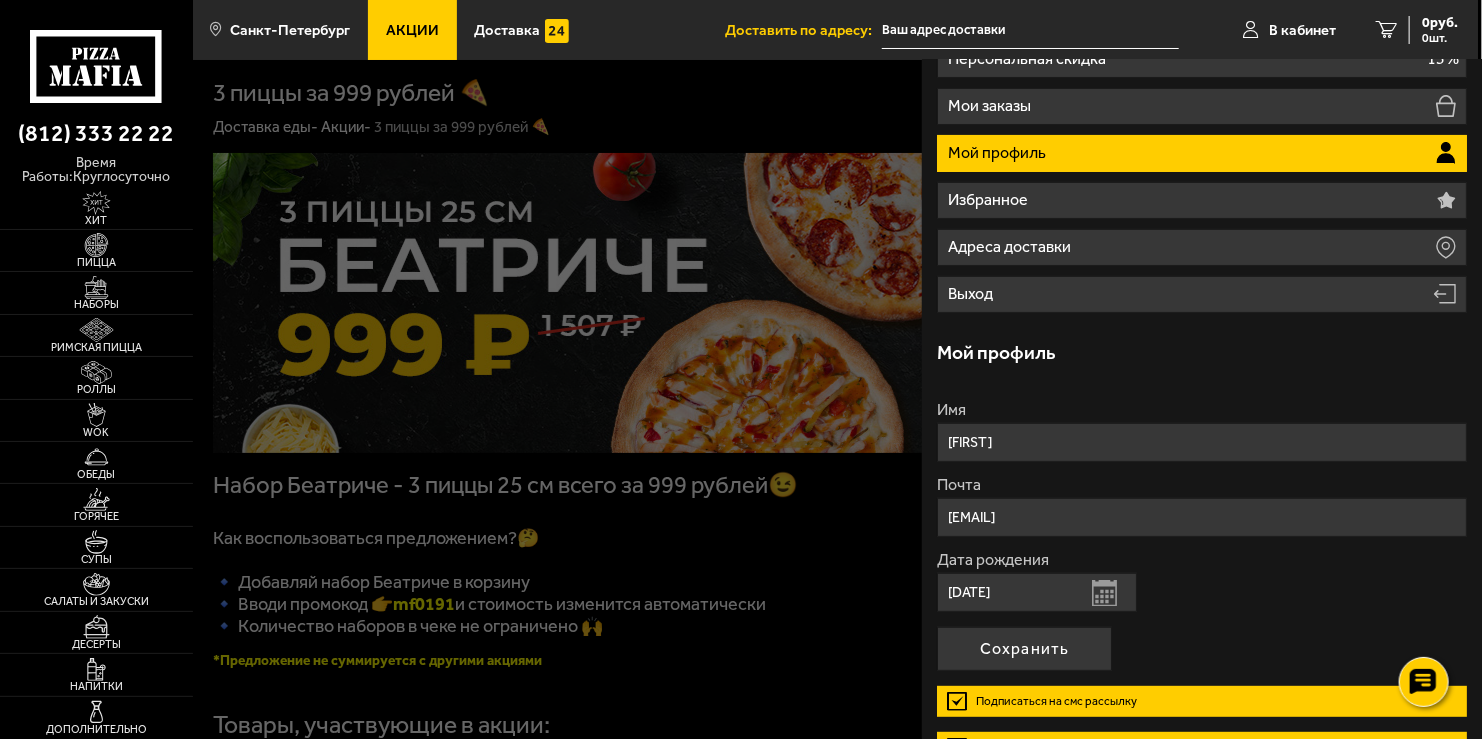 scroll, scrollTop: 8, scrollLeft: 0, axis: vertical 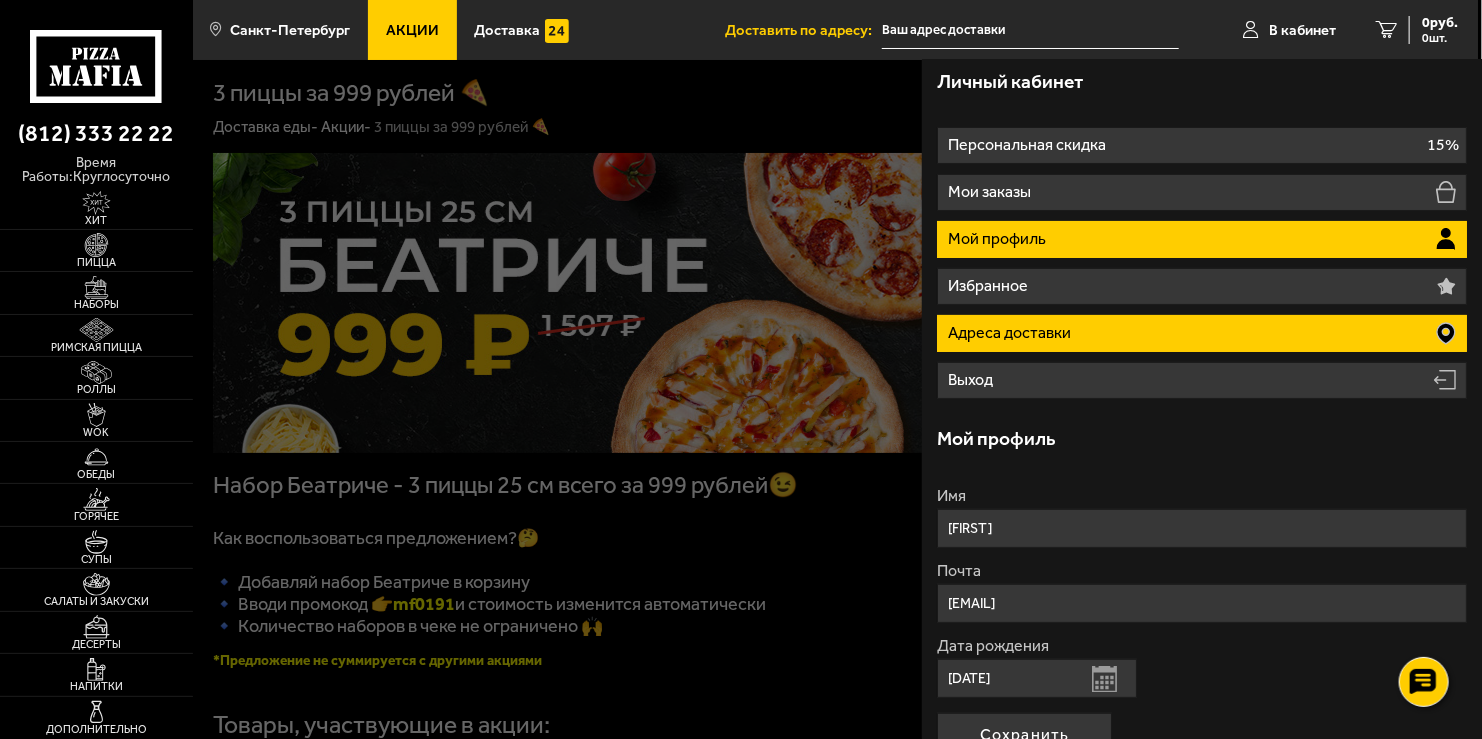 click on "Адреса доставки" at bounding box center [1201, 333] 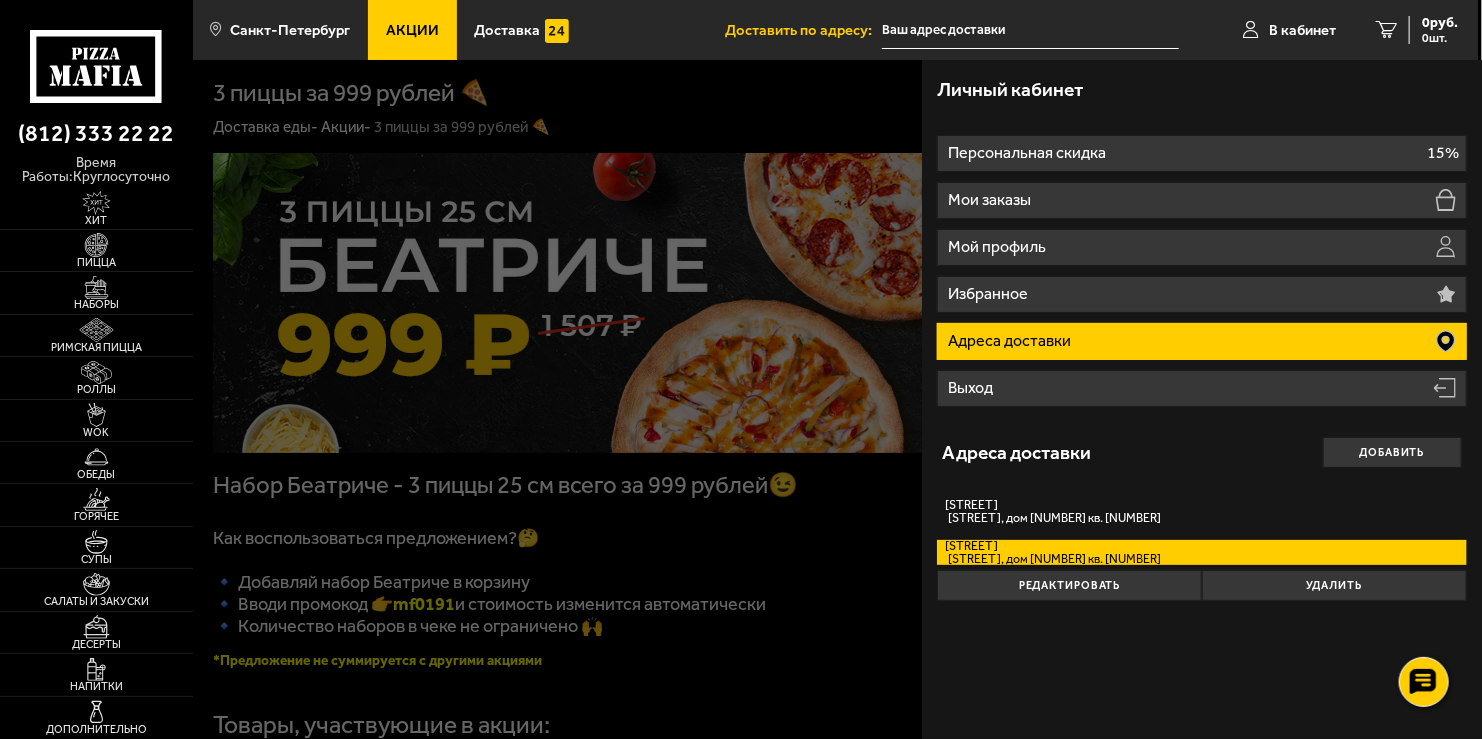 scroll, scrollTop: 0, scrollLeft: 0, axis: both 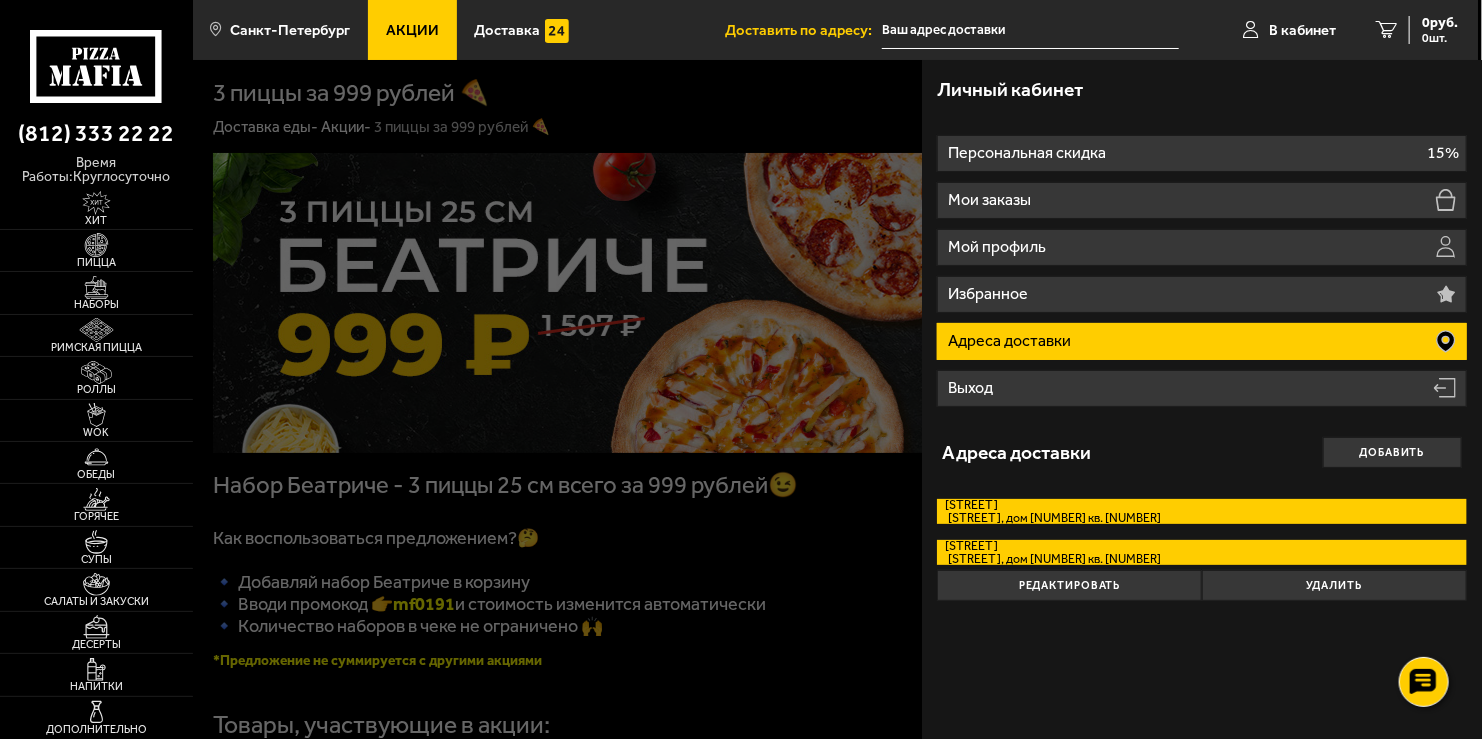 click on "[STREET], дом [NUMBER] кв. [NUMBER]" at bounding box center (1053, 518) 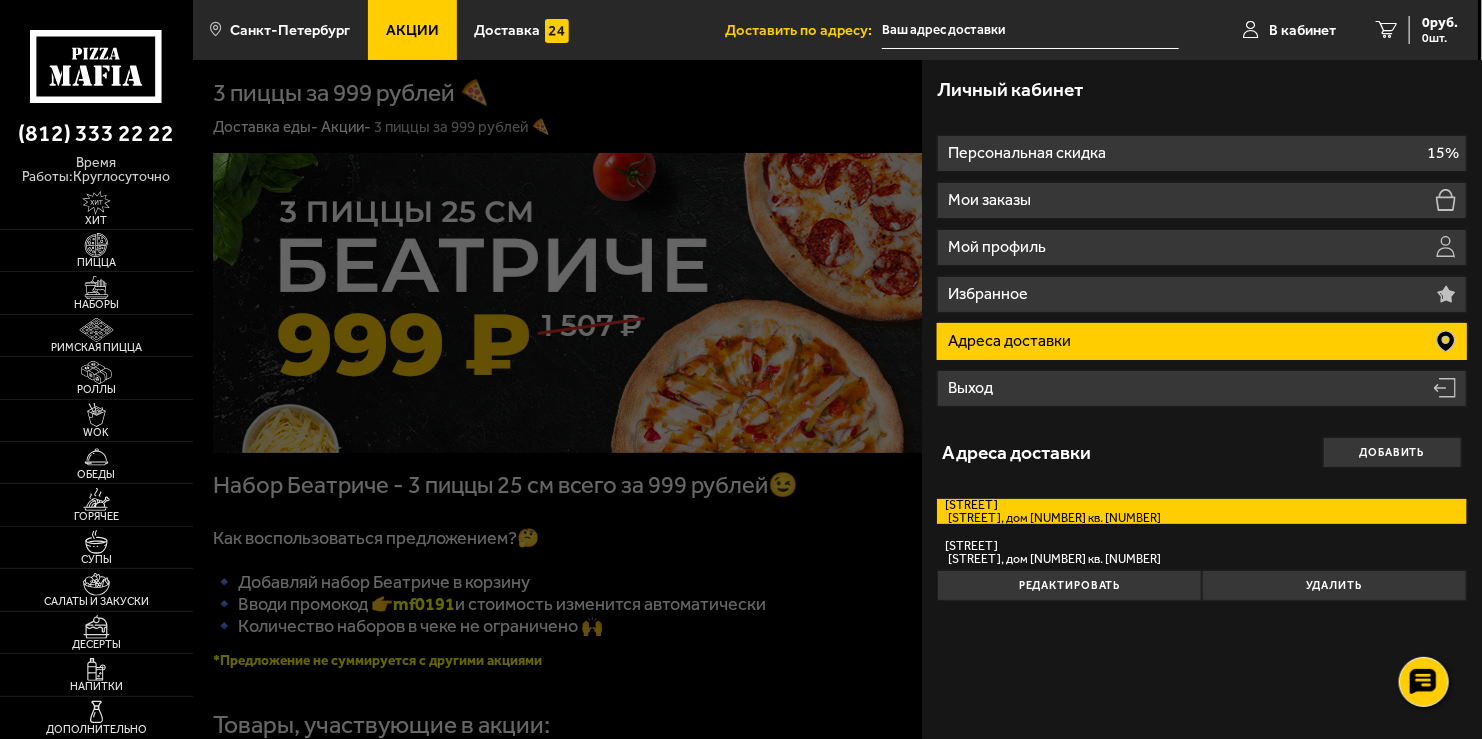 type on "[STREET], [NUMBER]" 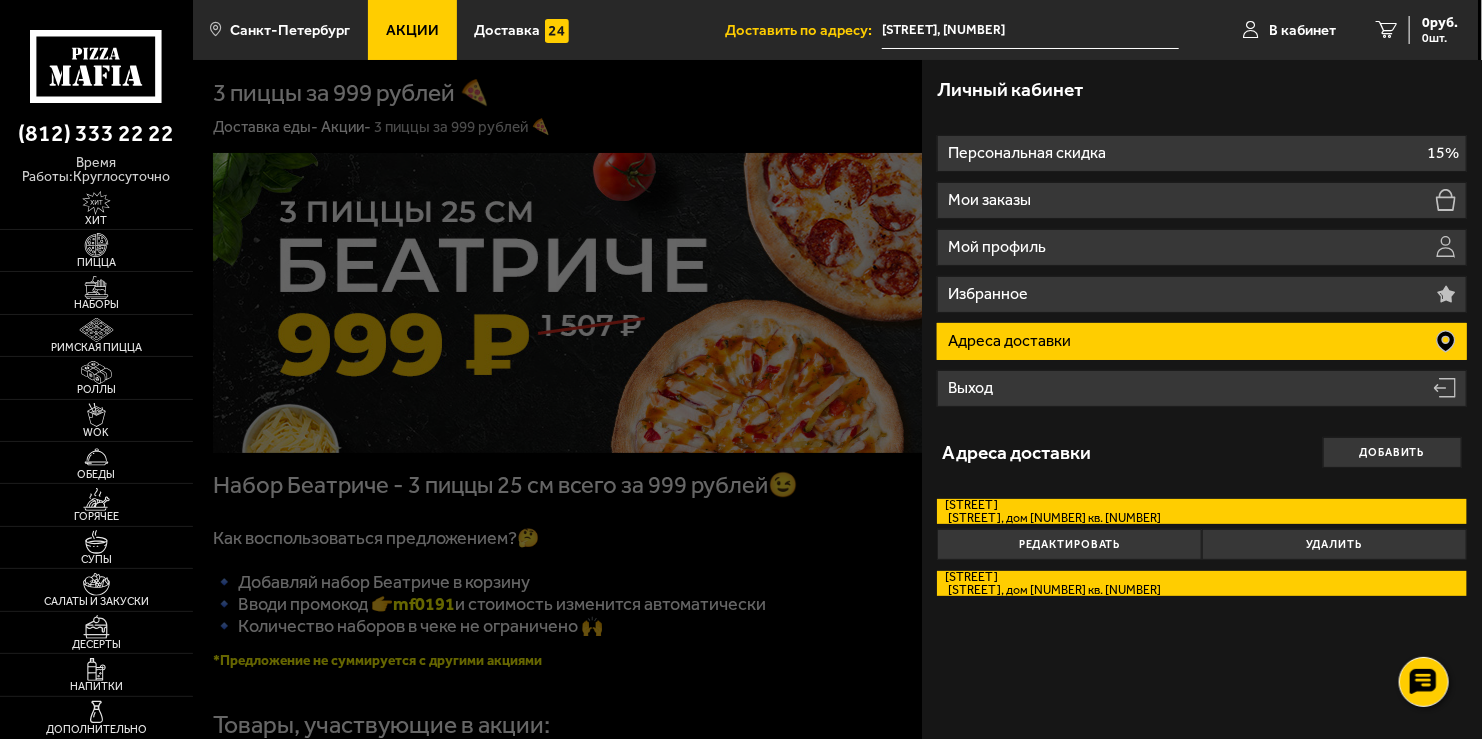 click on "[STREET], дом [NUMBER] кв. [NUMBER]" at bounding box center [1053, 590] 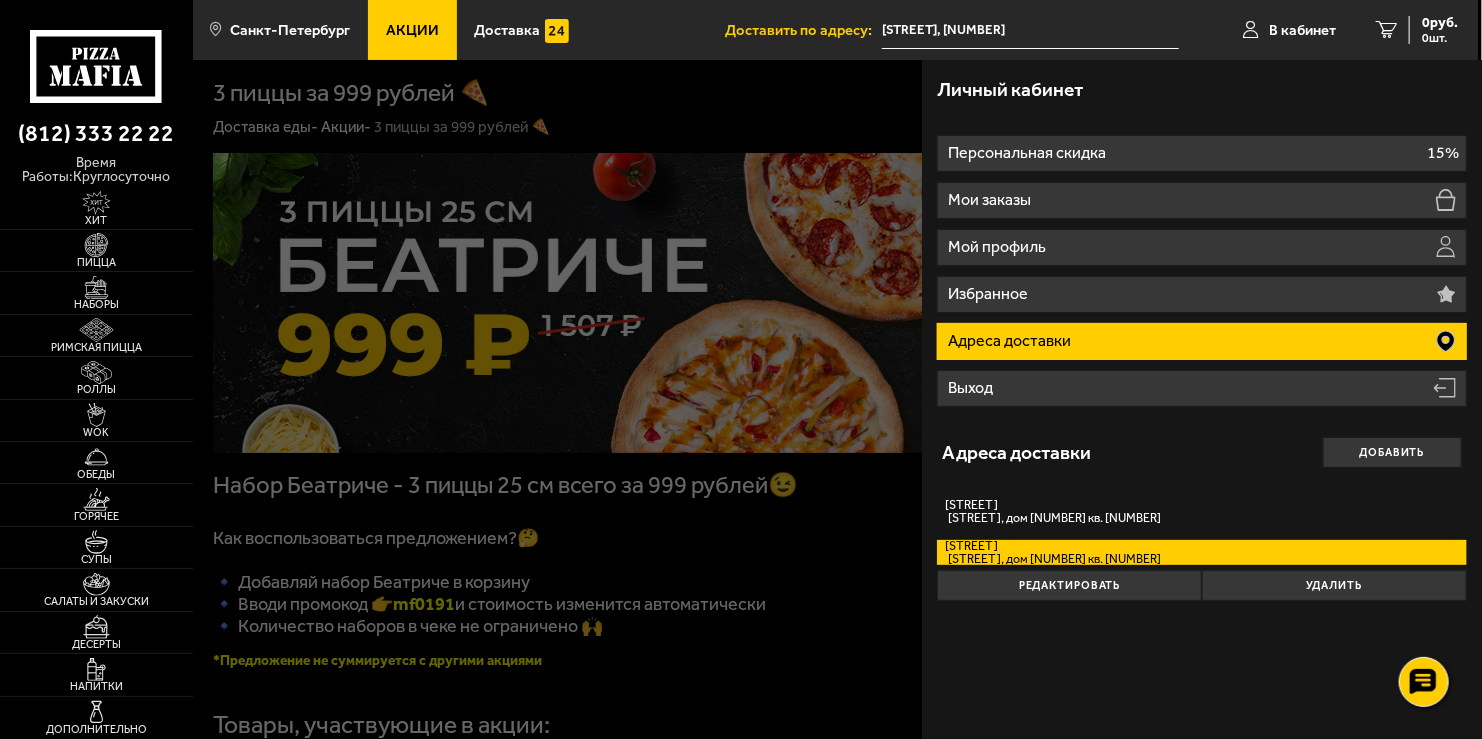 click at bounding box center (934, 429) 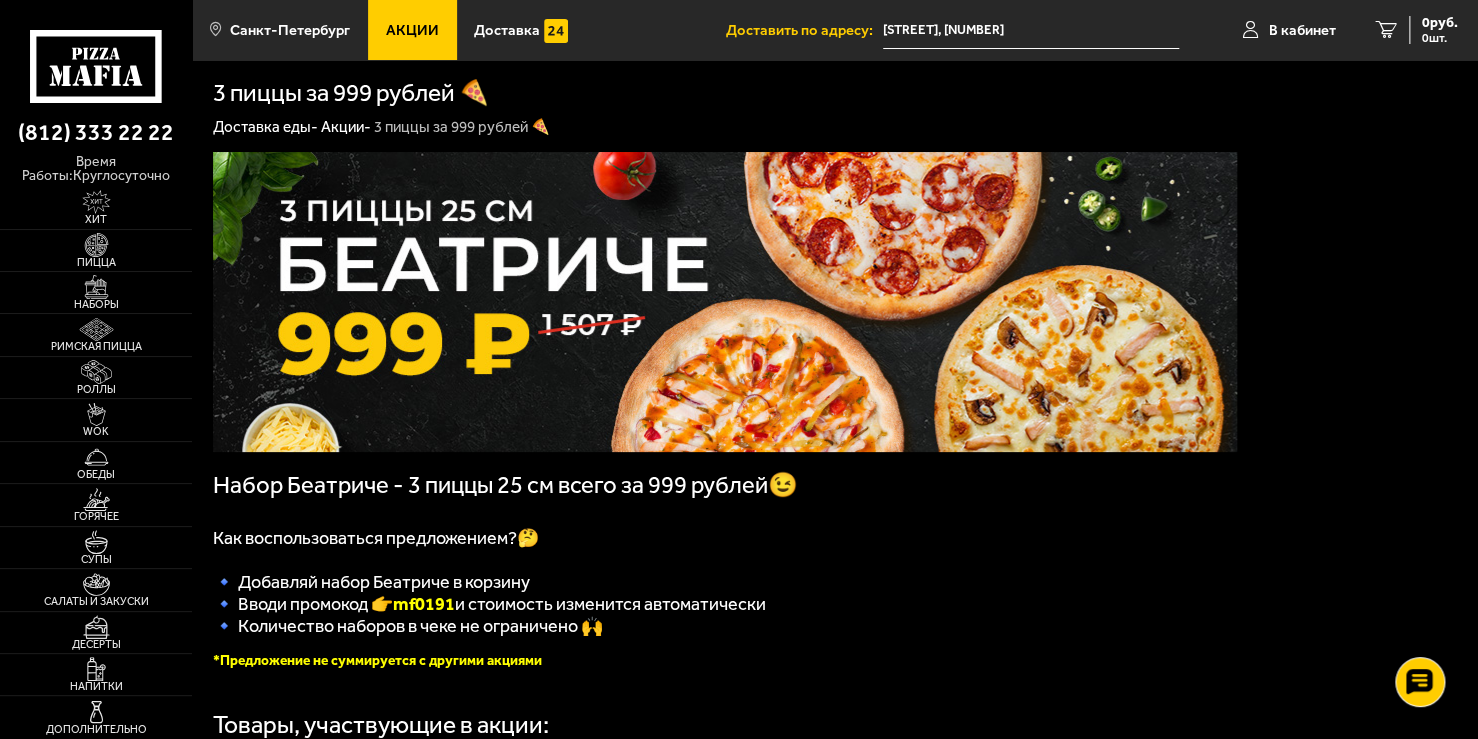 click on "[STREET], [NUMBER]" at bounding box center (1031, 30) 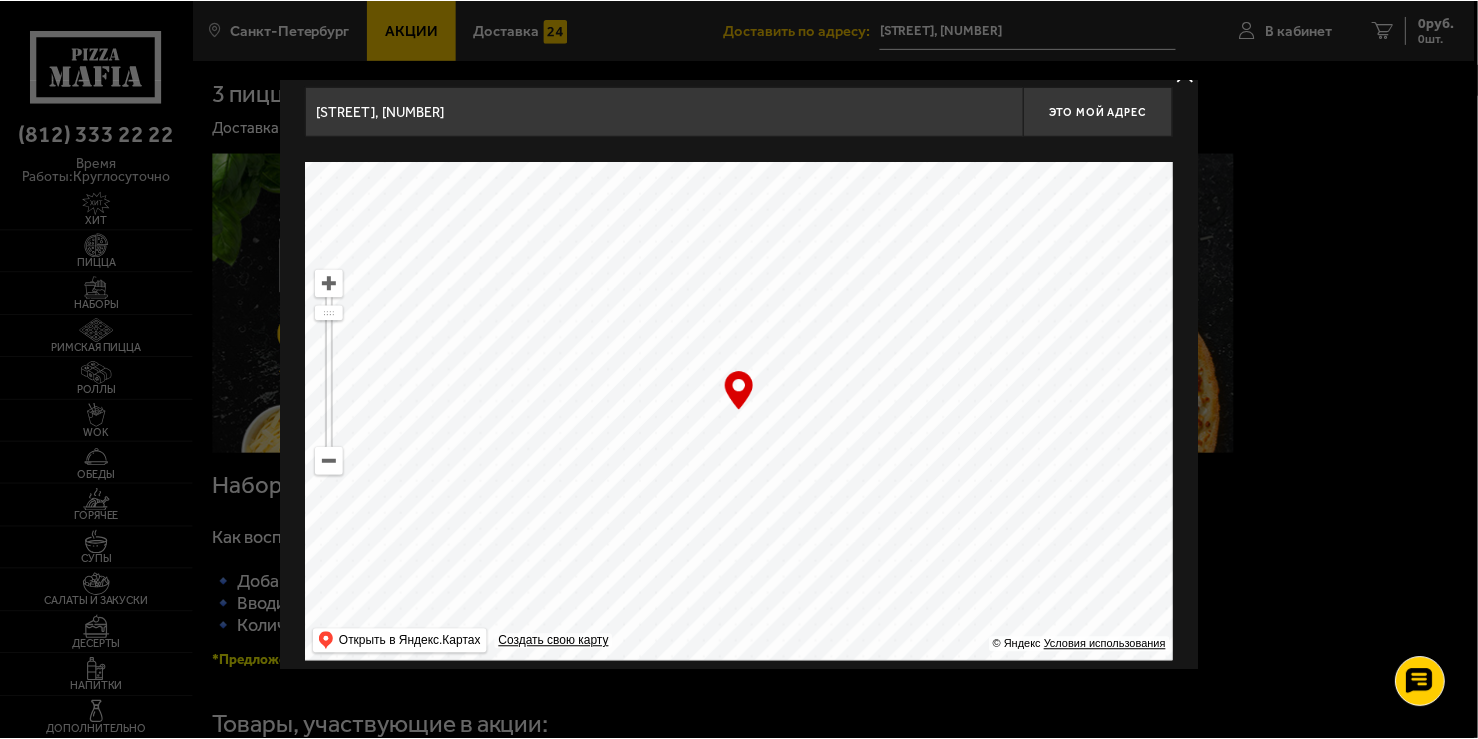 scroll, scrollTop: 35, scrollLeft: 0, axis: vertical 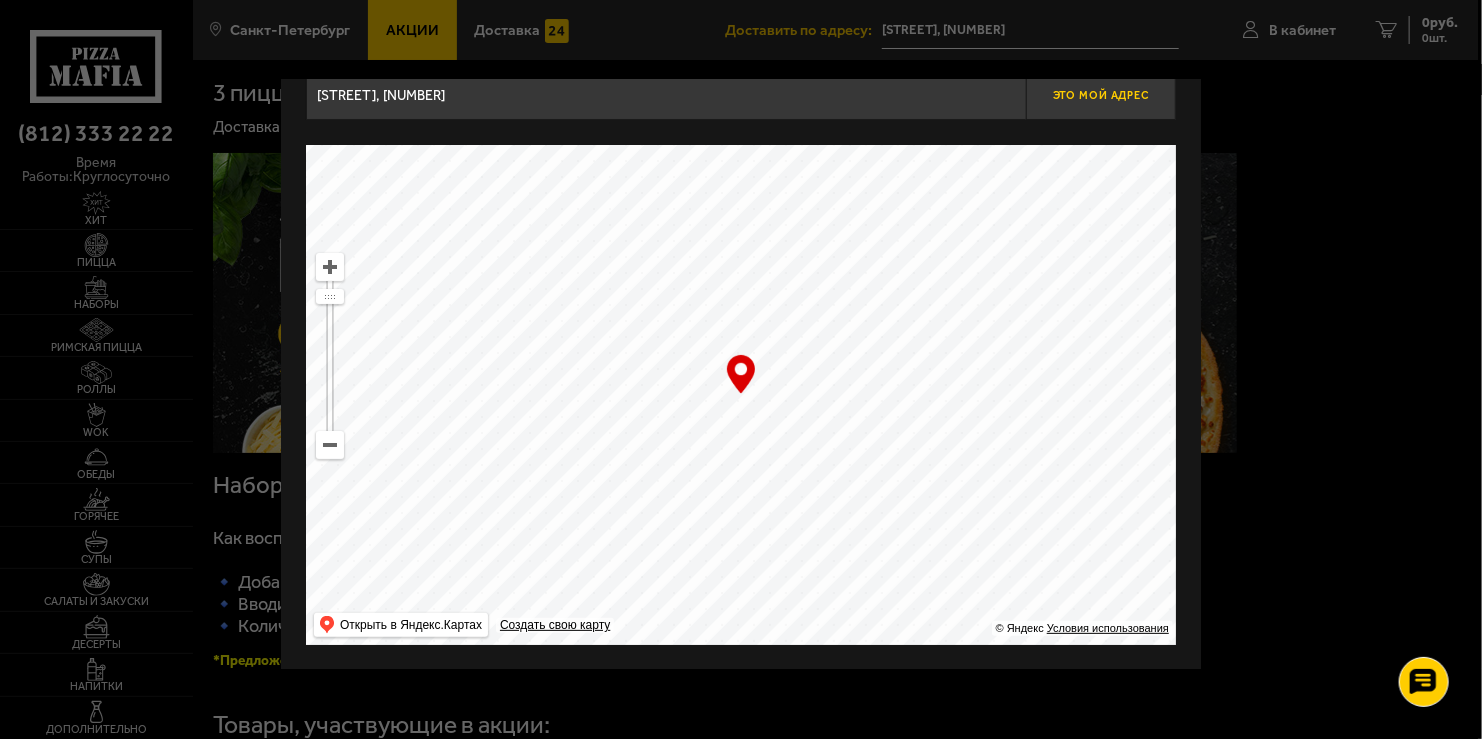 click on "Это мой адрес" at bounding box center [1101, 95] 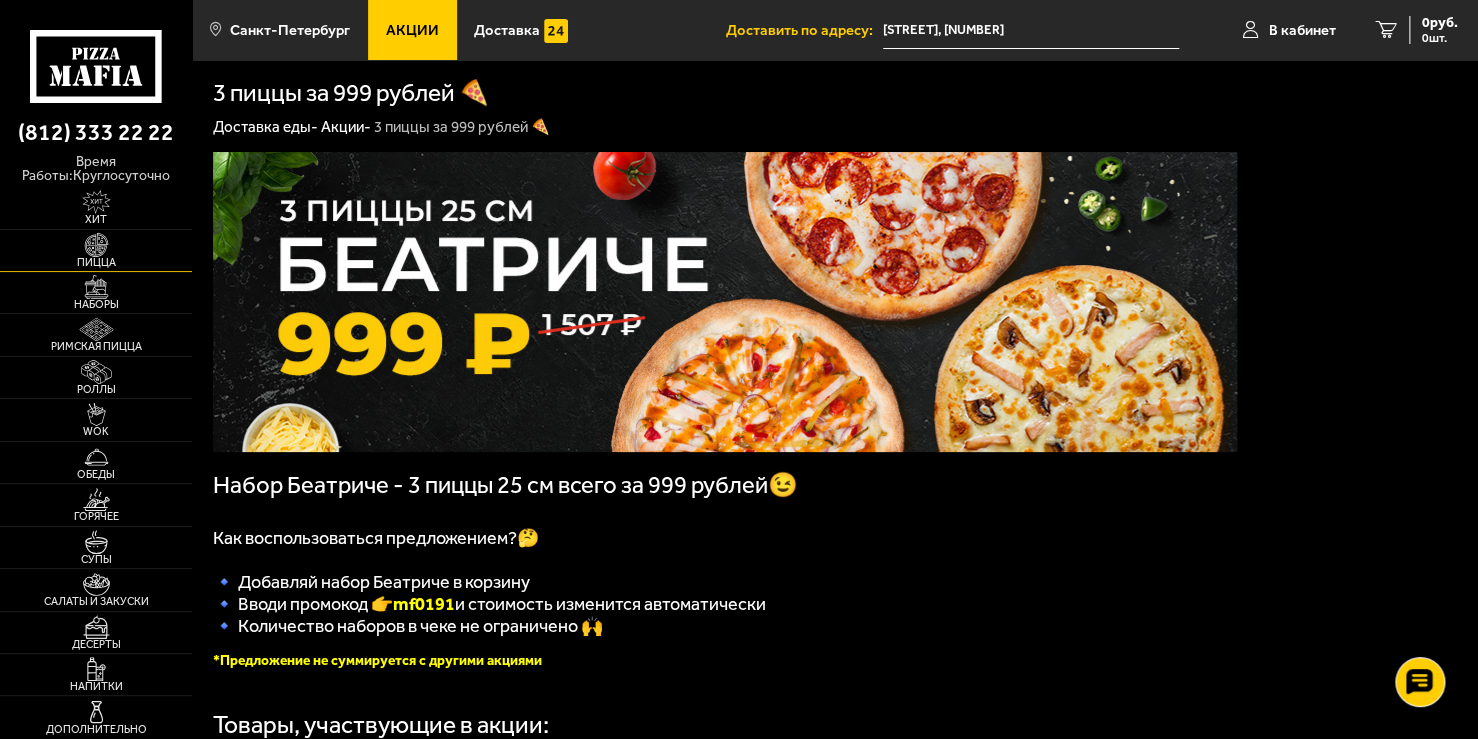 click at bounding box center (96, 245) 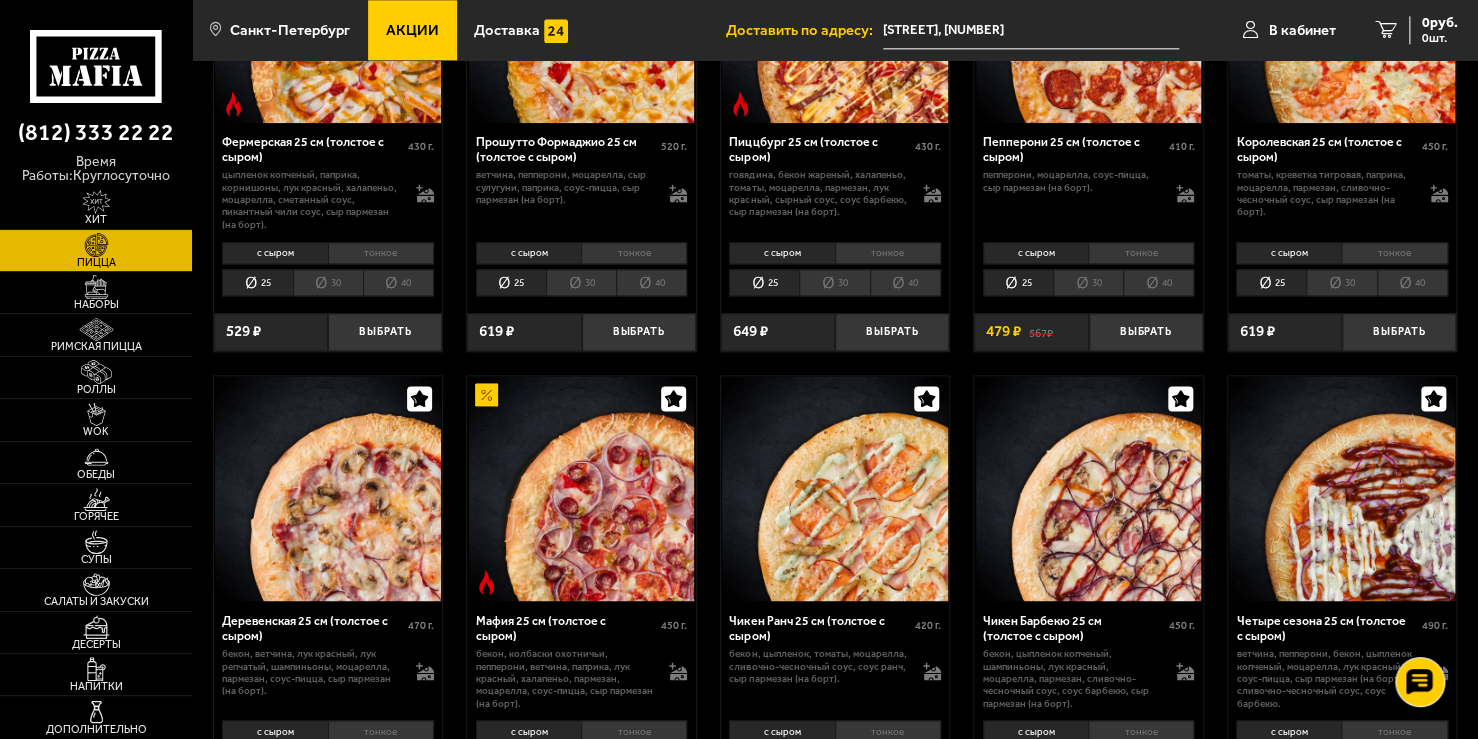 scroll, scrollTop: 1500, scrollLeft: 0, axis: vertical 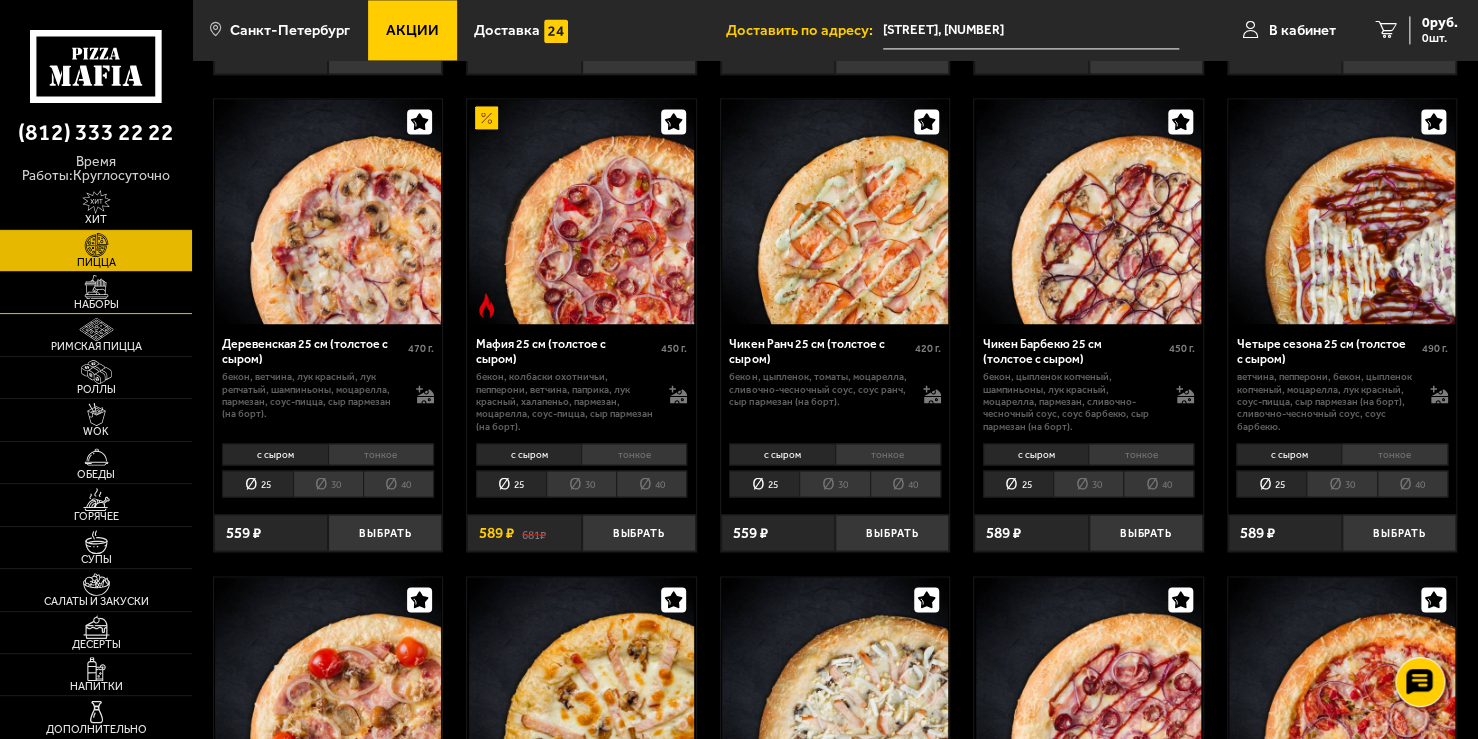 click at bounding box center [96, 287] 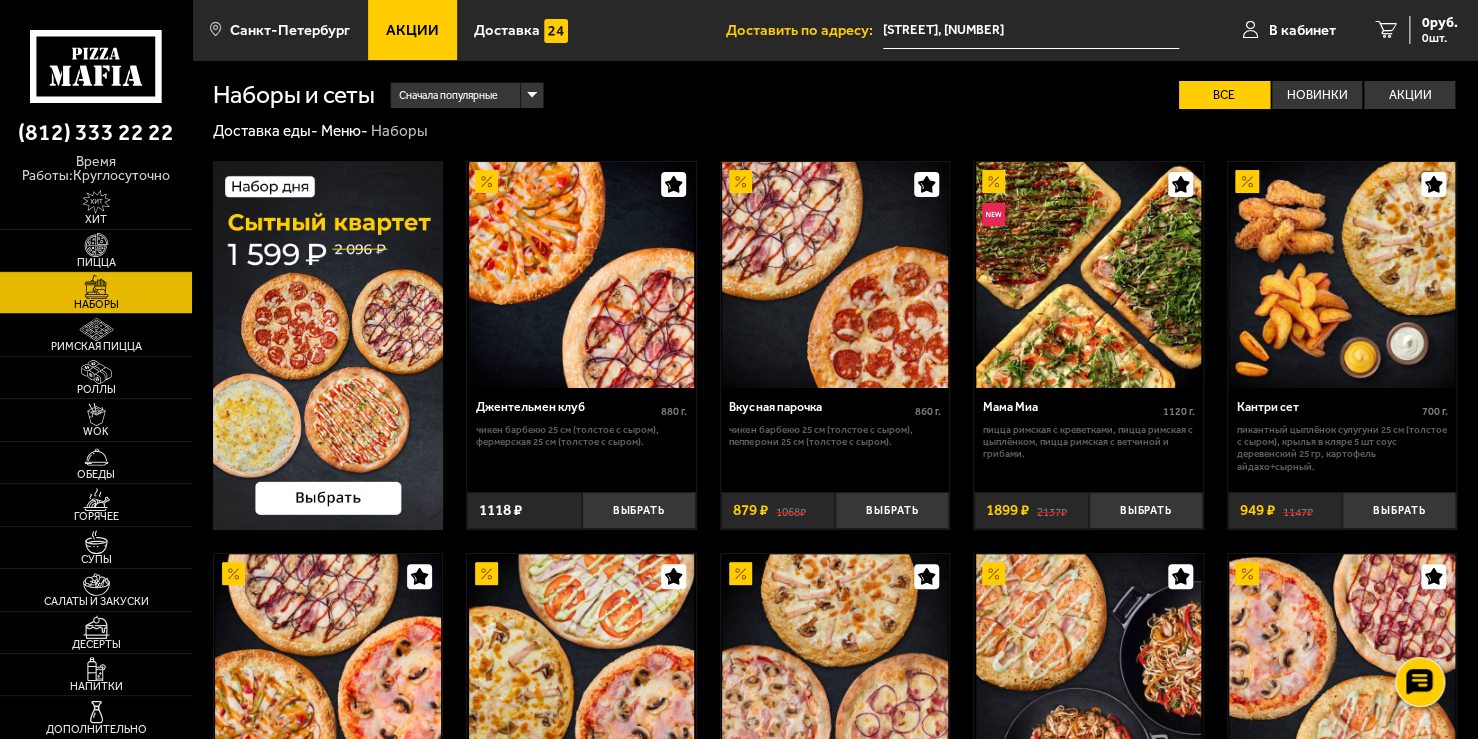 scroll, scrollTop: 0, scrollLeft: 0, axis: both 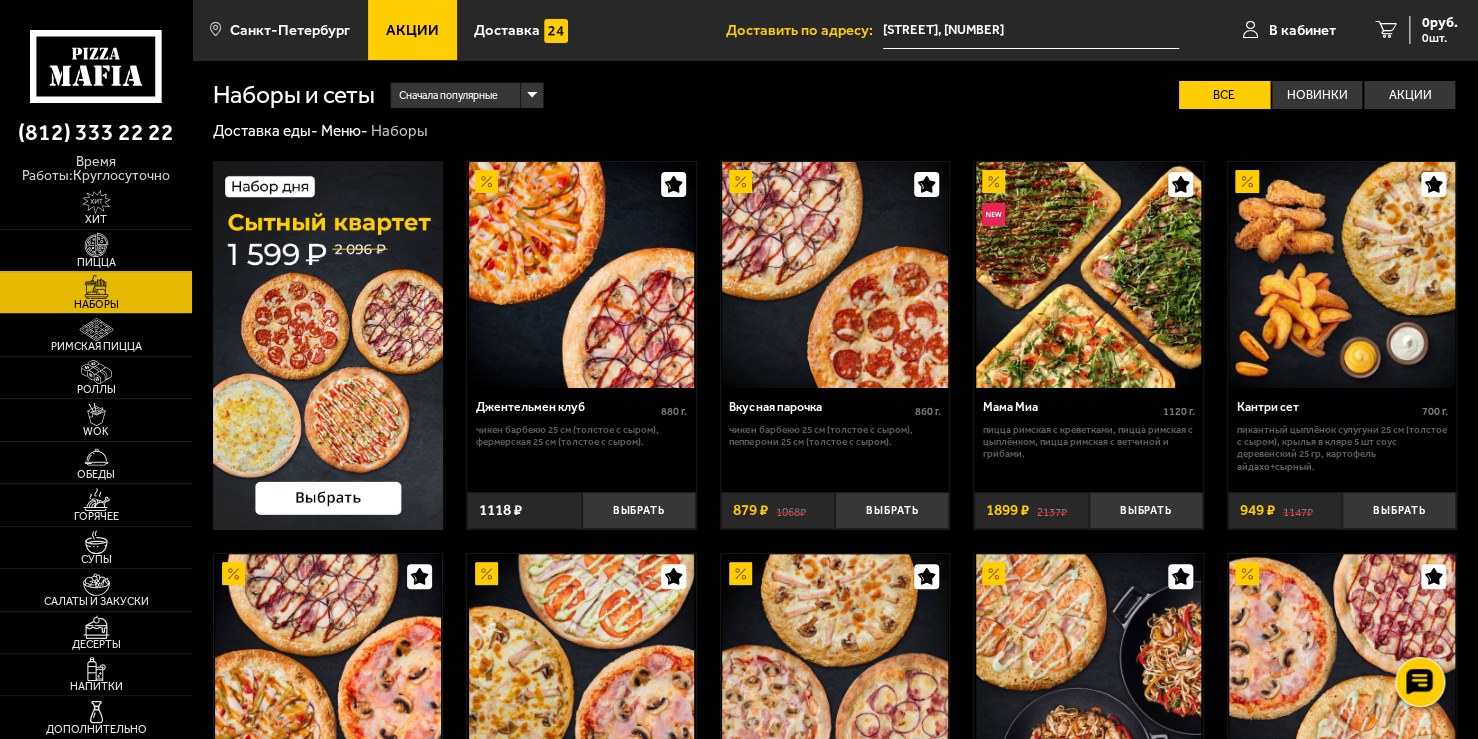click at bounding box center (96, 245) 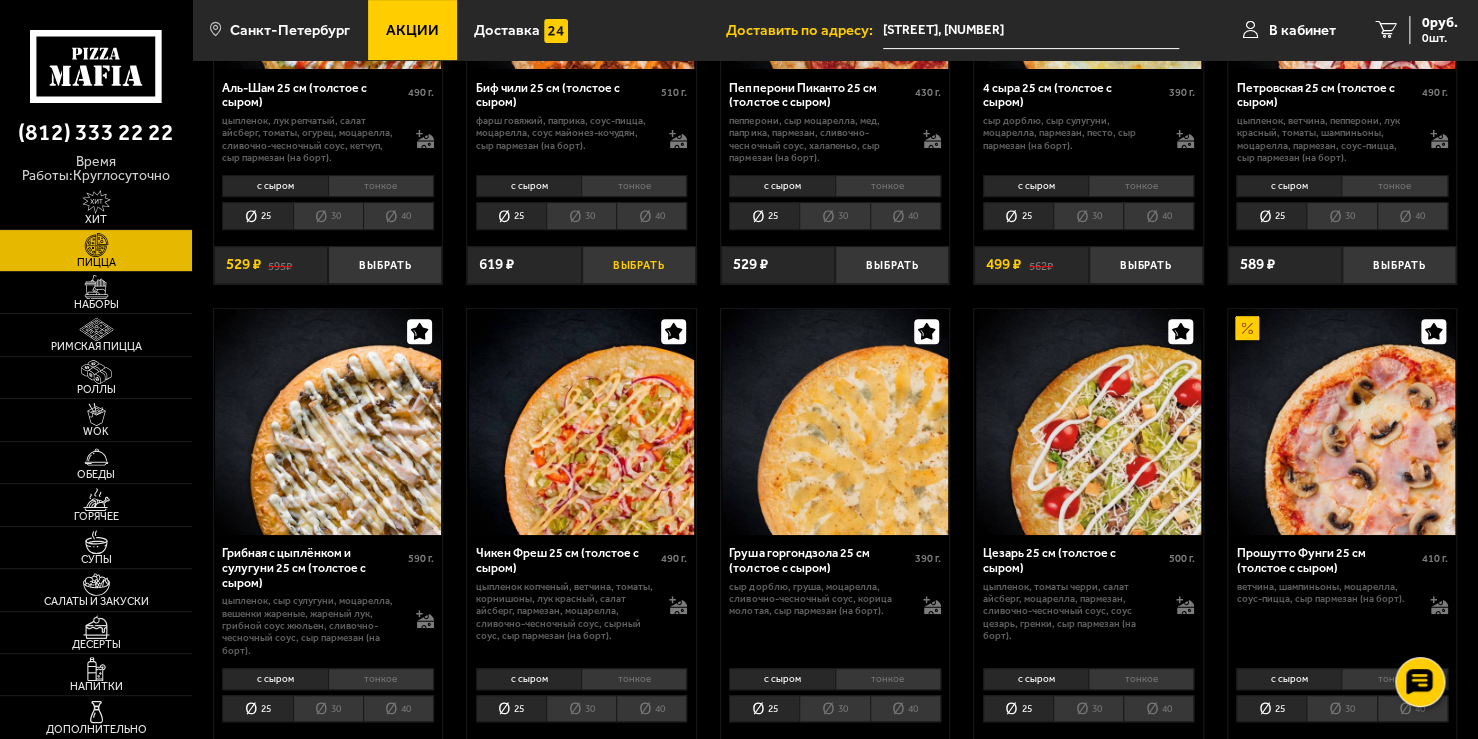 scroll, scrollTop: 100, scrollLeft: 0, axis: vertical 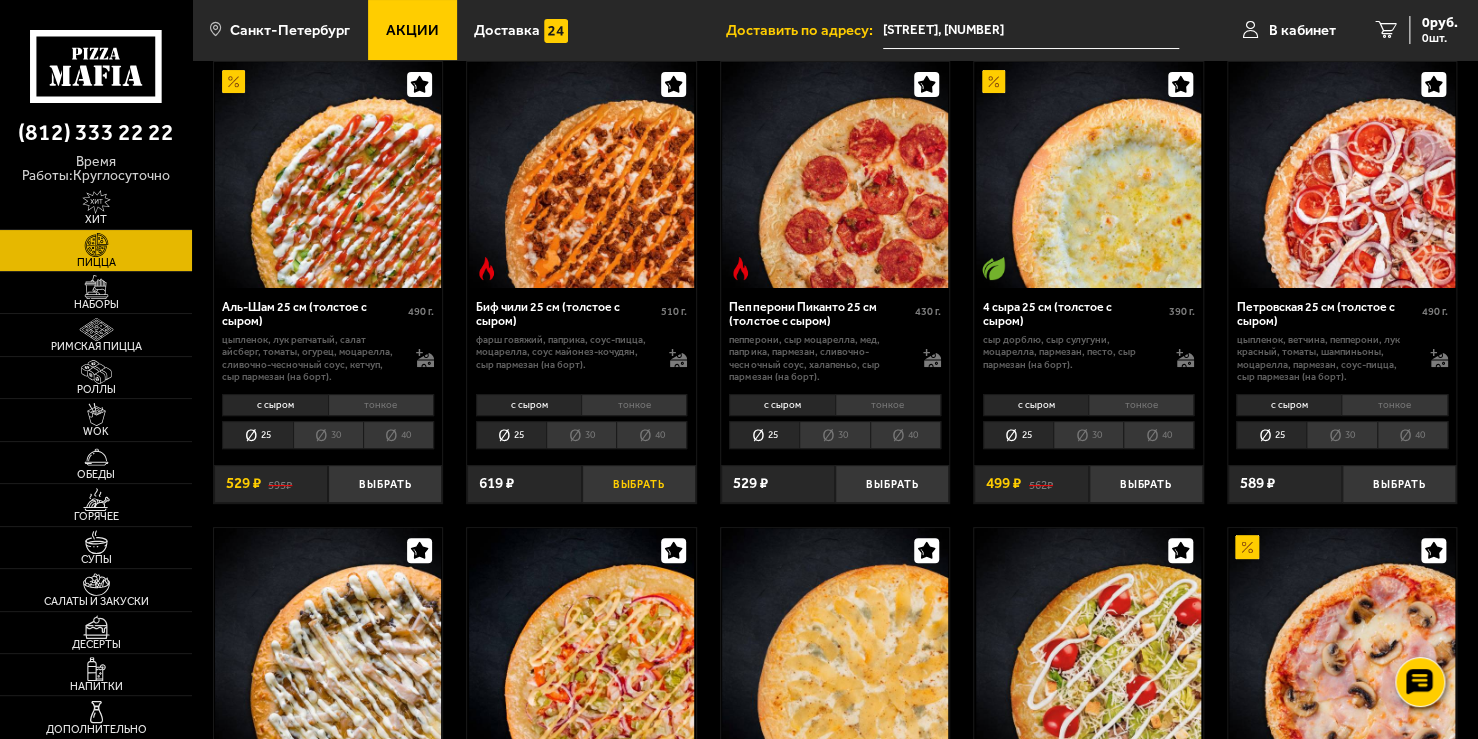 click on "Выбрать" at bounding box center [639, 484] 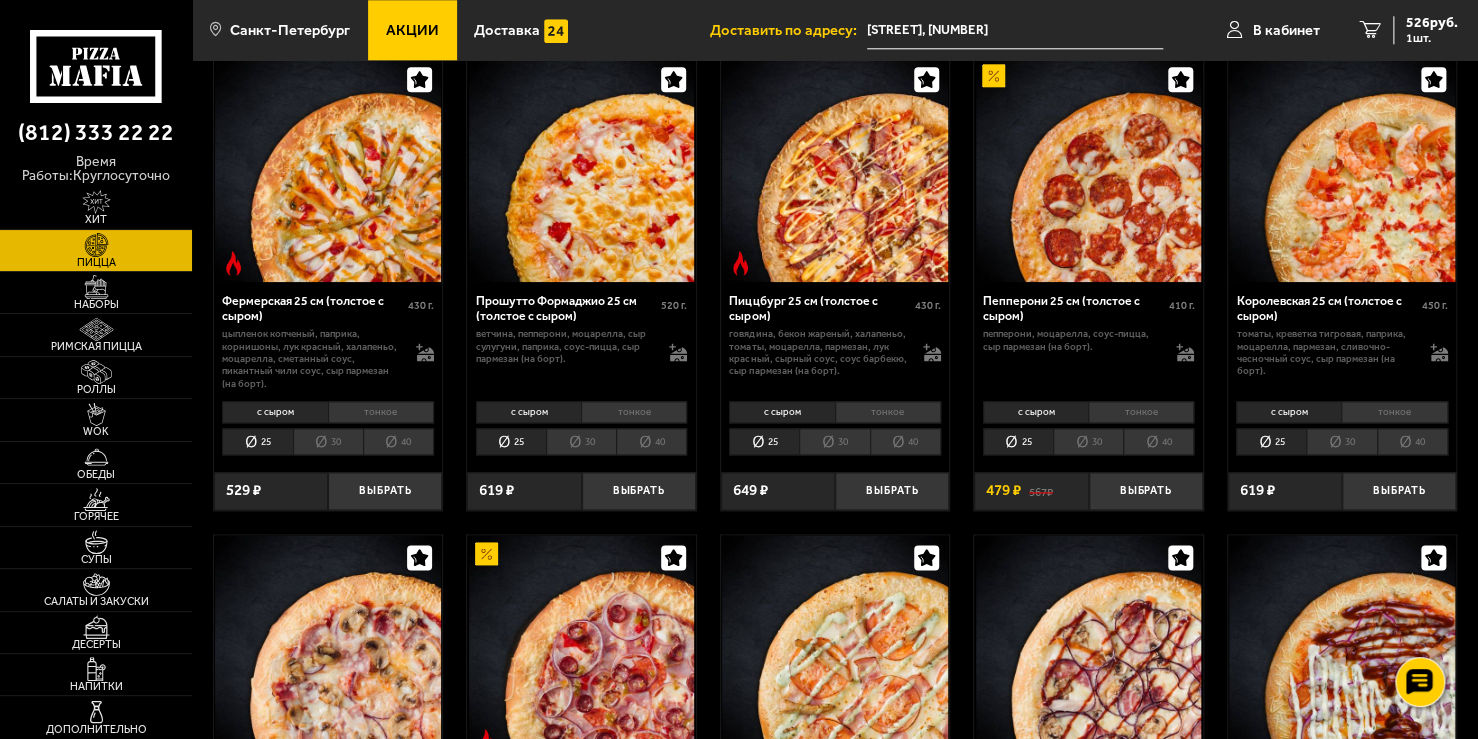 scroll, scrollTop: 1400, scrollLeft: 0, axis: vertical 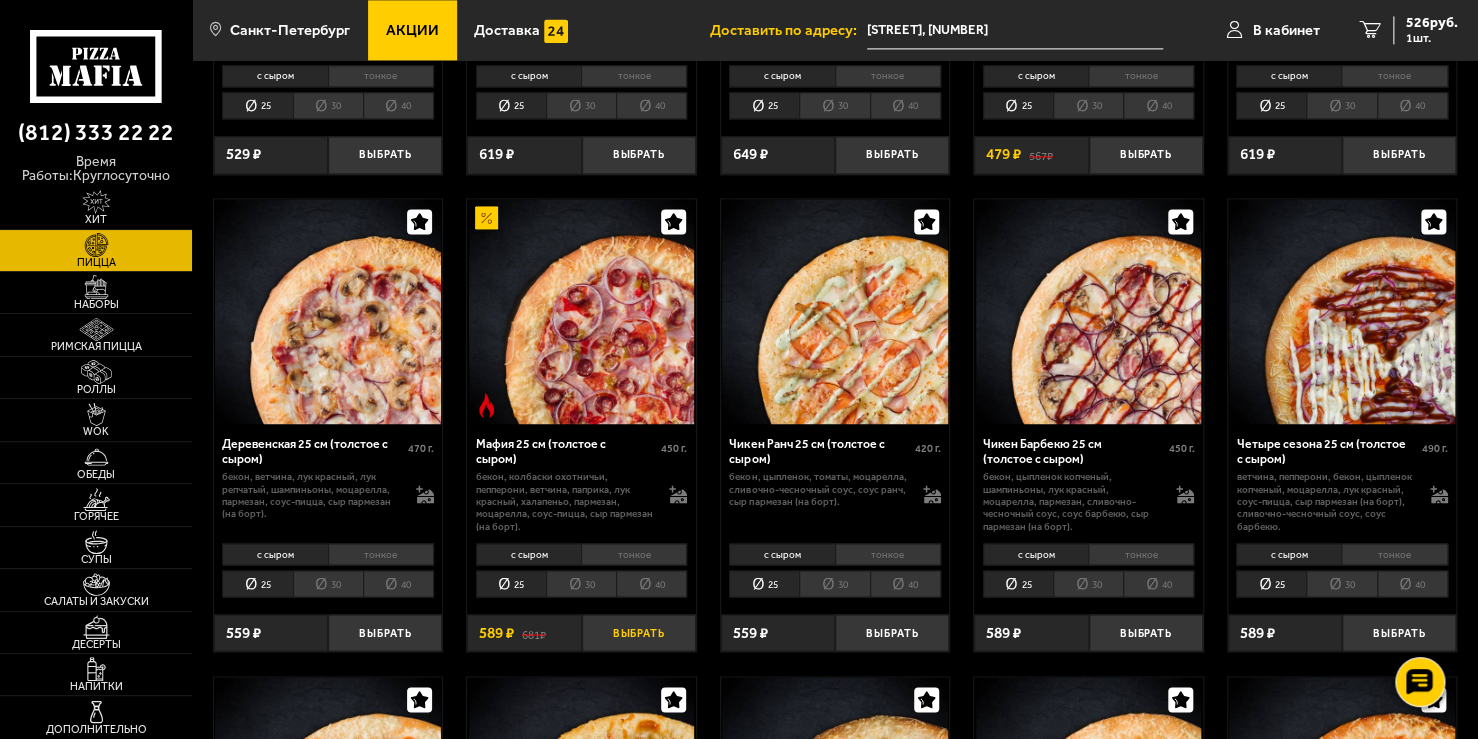 click on "Выбрать" at bounding box center (639, 633) 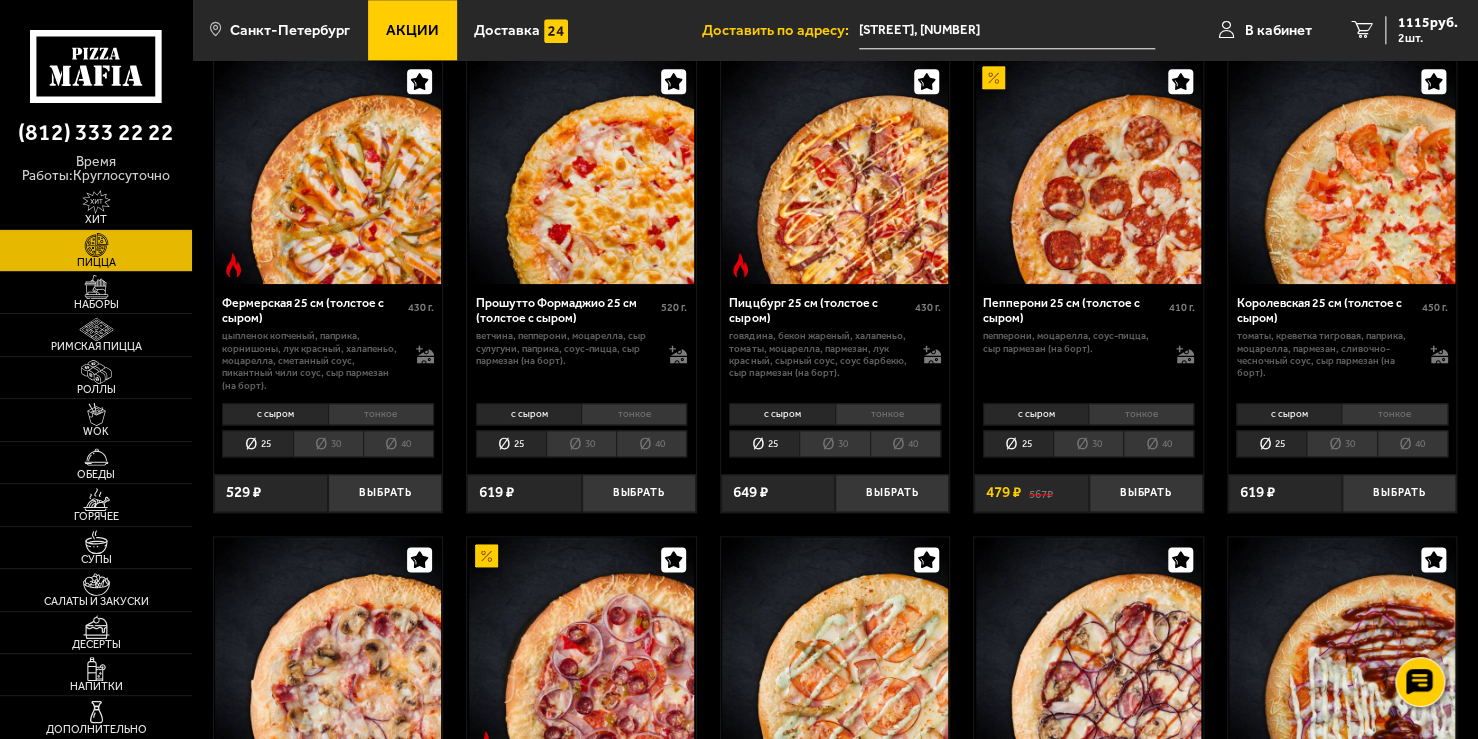 scroll, scrollTop: 1100, scrollLeft: 0, axis: vertical 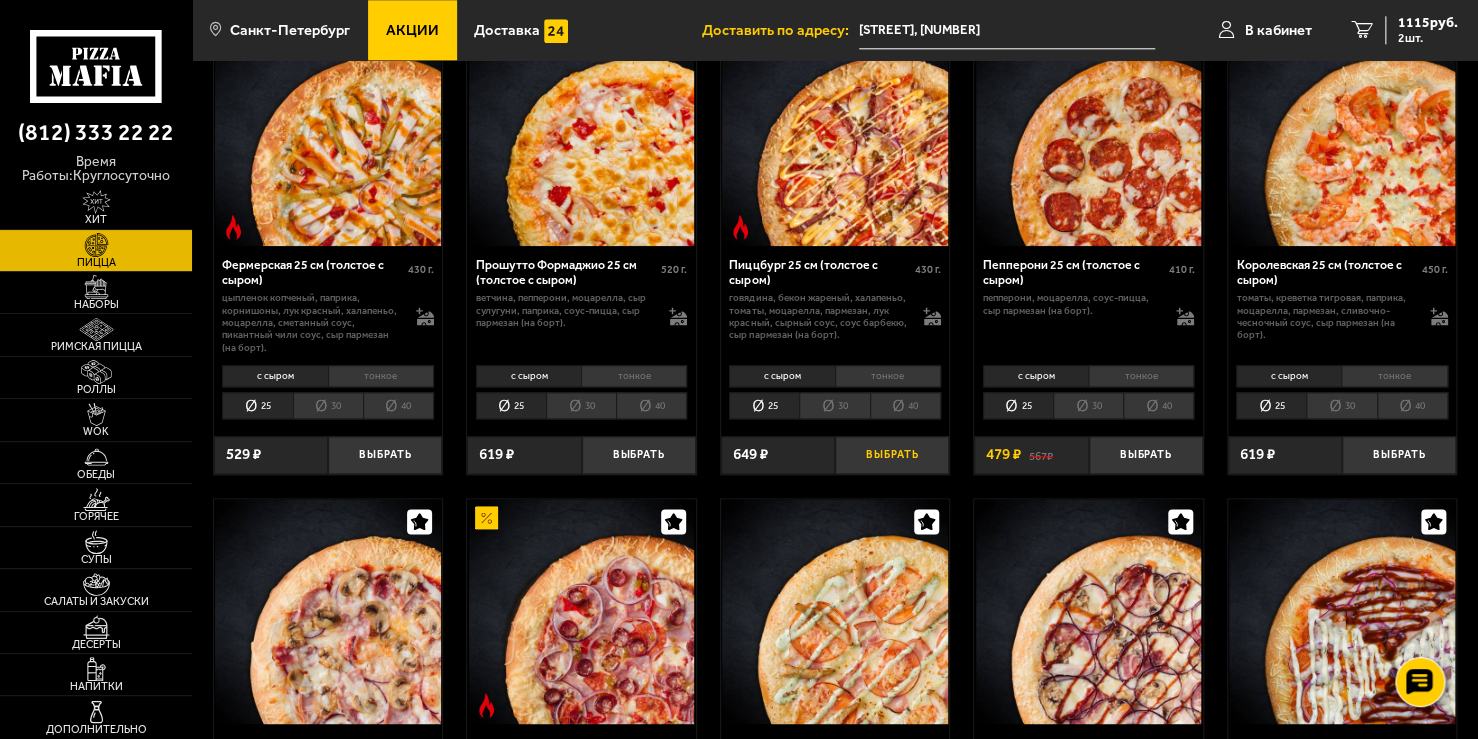 click on "Выбрать" at bounding box center (892, 455) 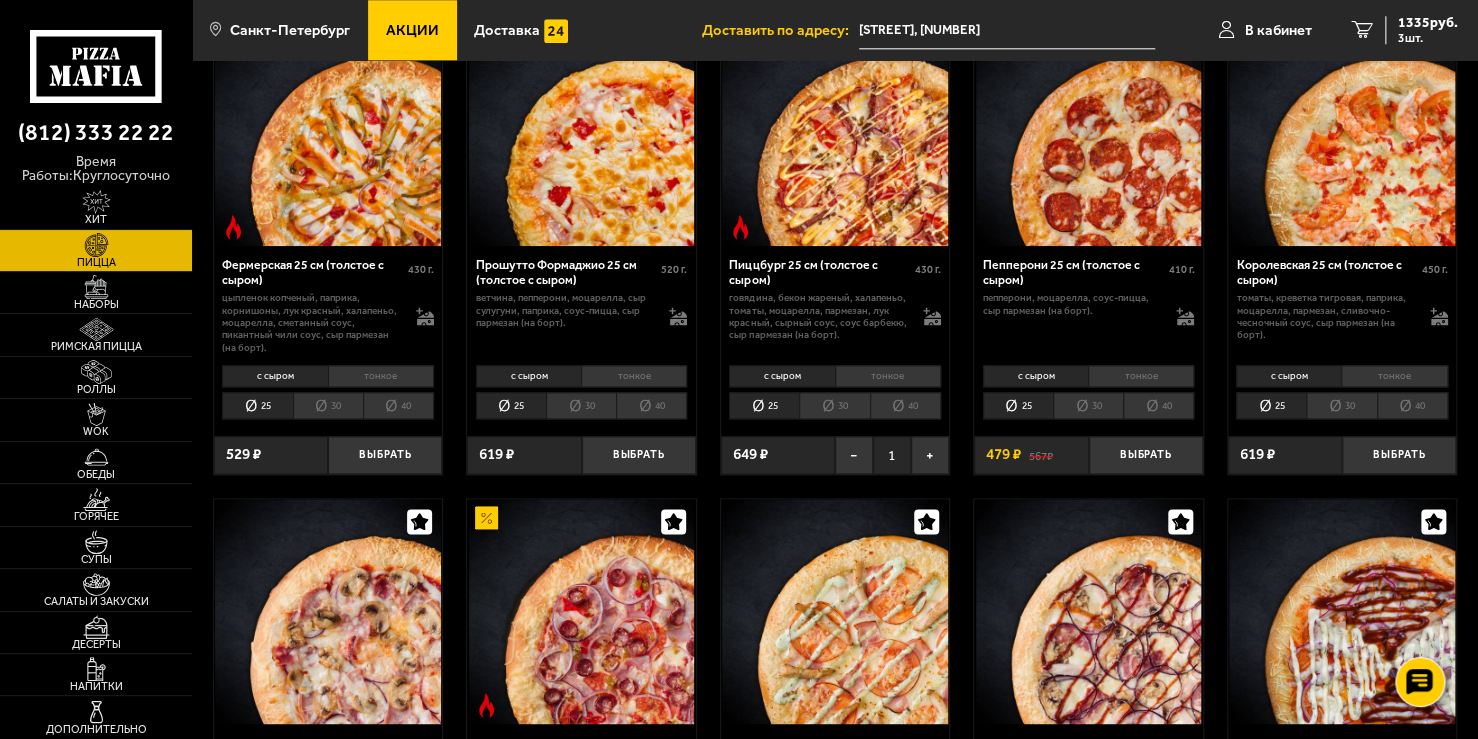 click on "1" at bounding box center (892, 455) 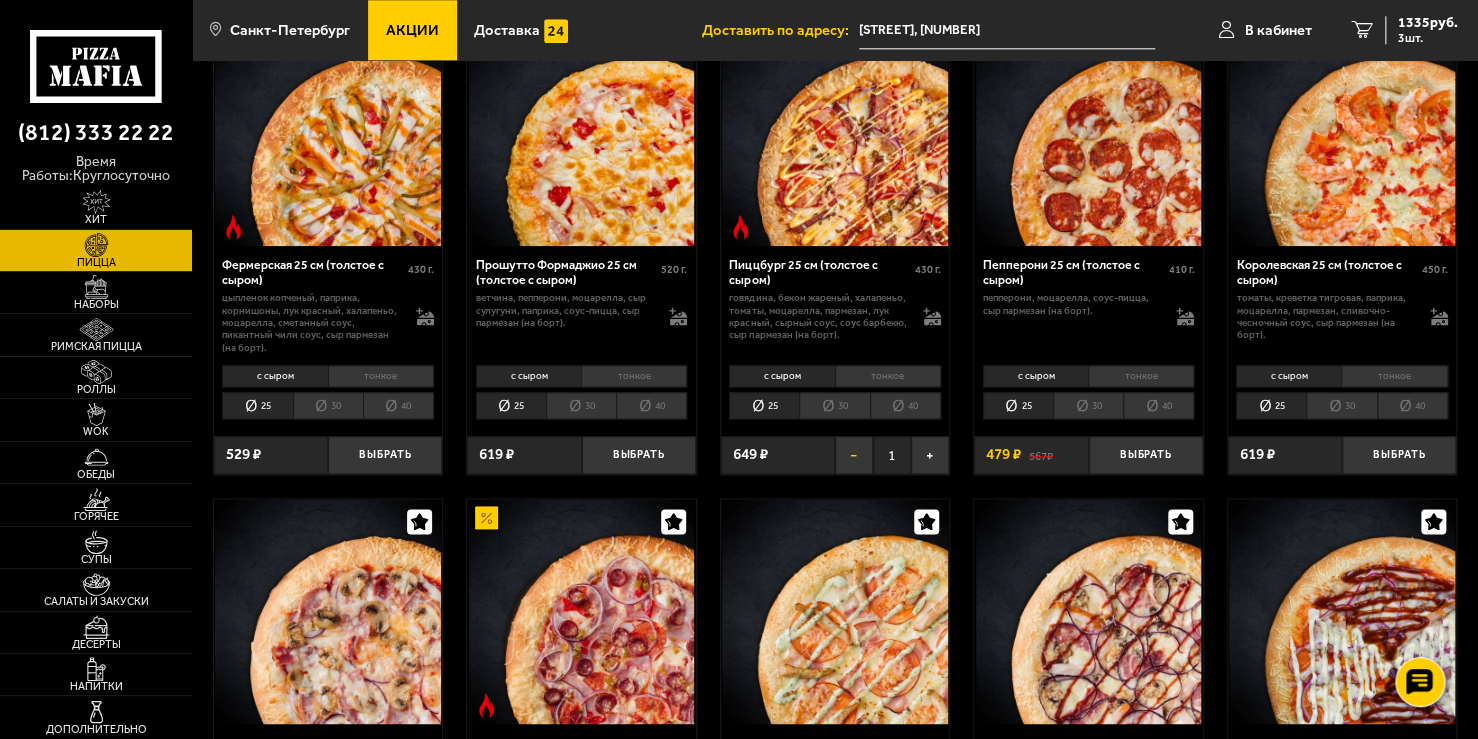 click on "−" at bounding box center (854, 455) 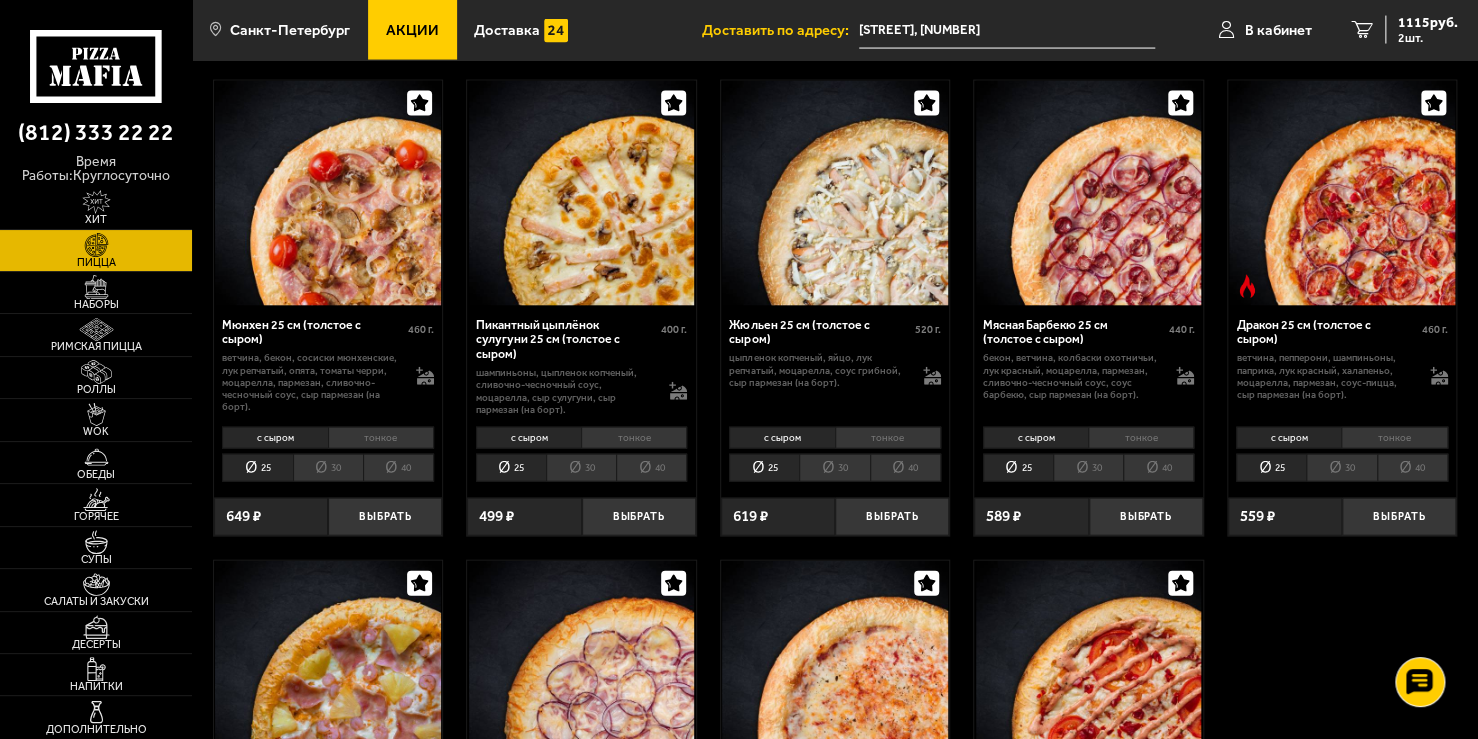 scroll, scrollTop: 2000, scrollLeft: 0, axis: vertical 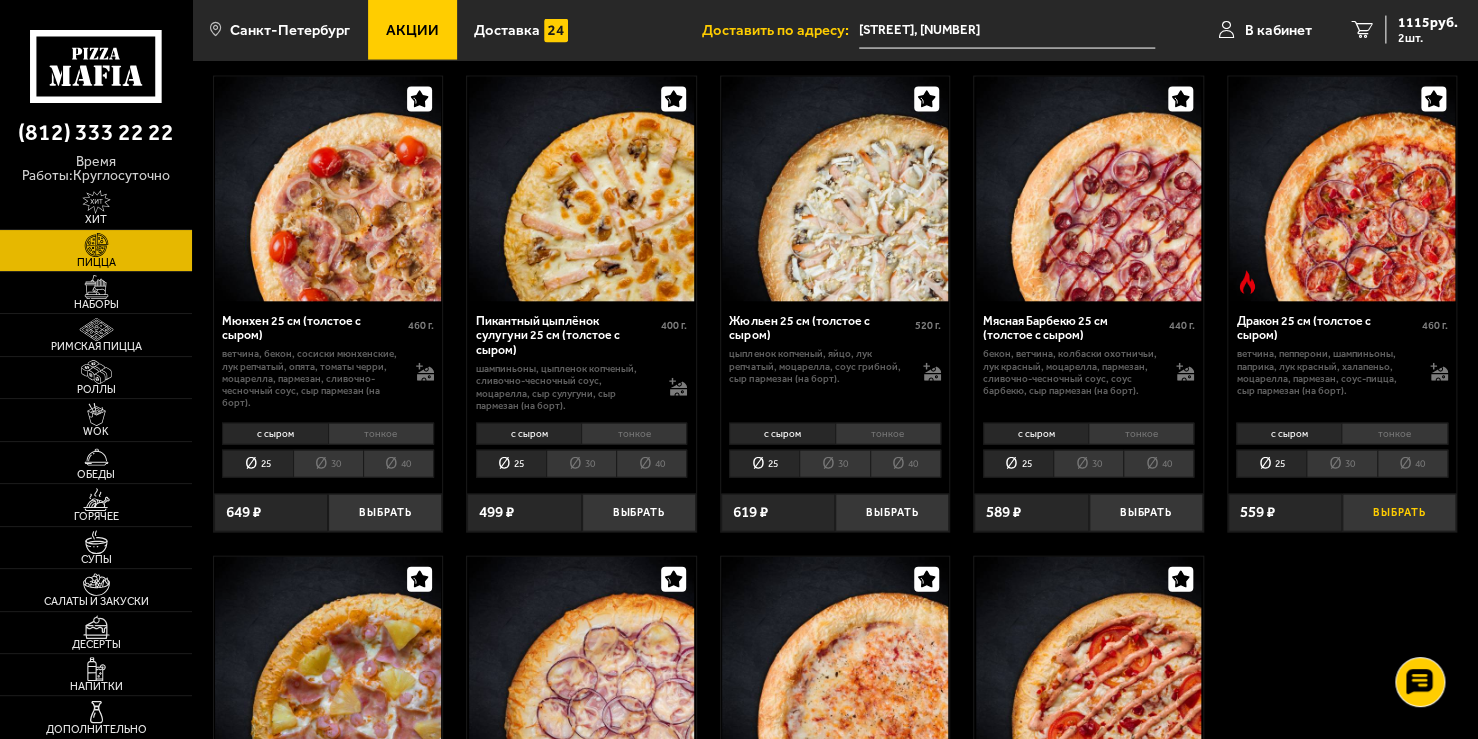 click on "Выбрать" at bounding box center (1399, 513) 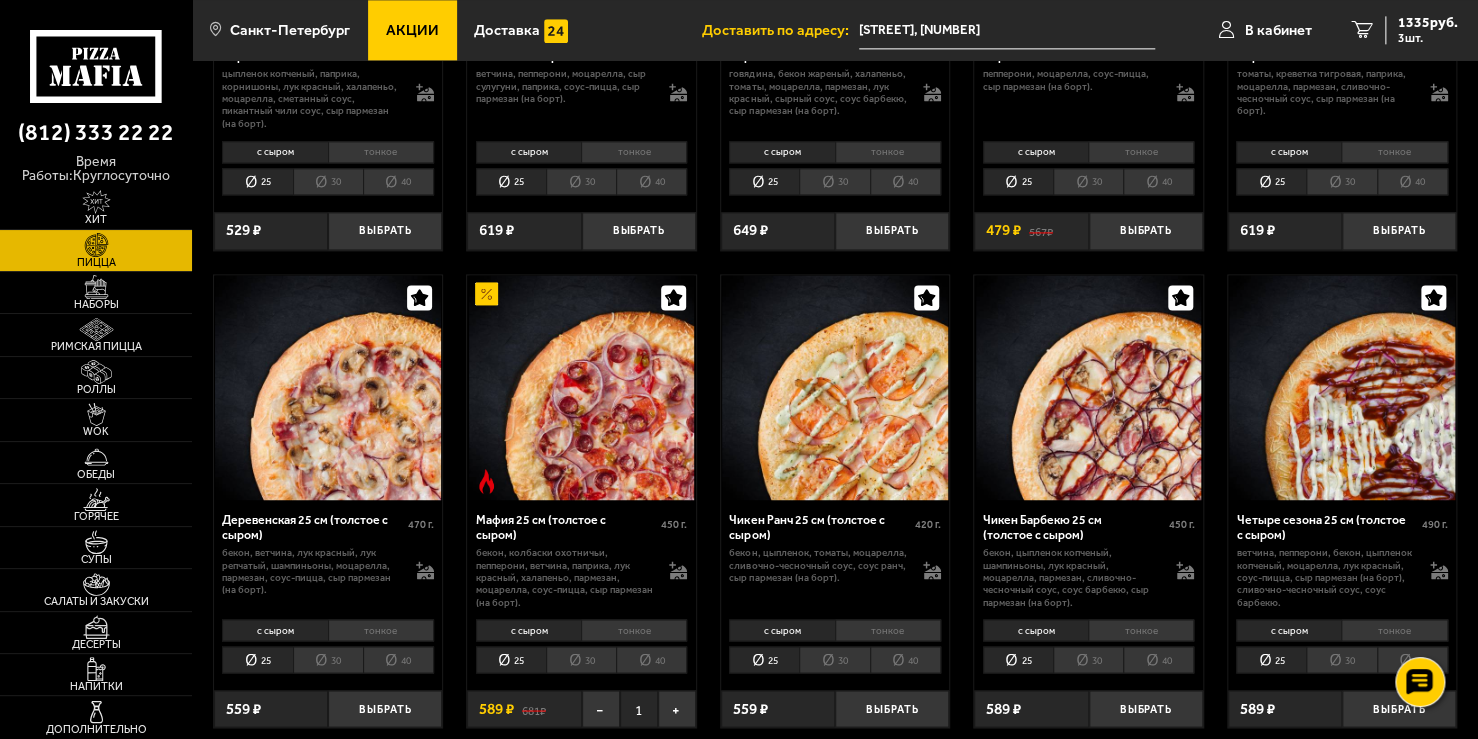 scroll, scrollTop: 1000, scrollLeft: 0, axis: vertical 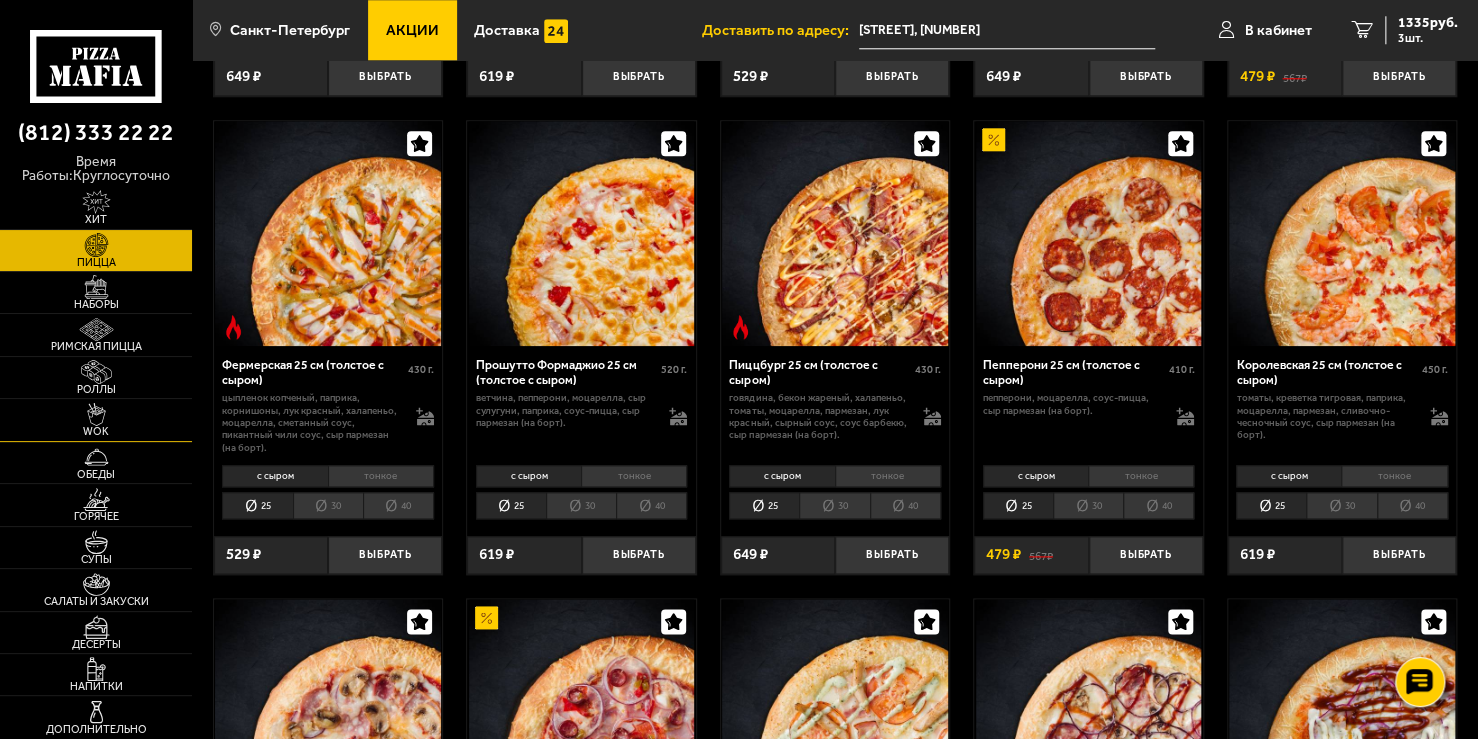 click at bounding box center [96, 415] 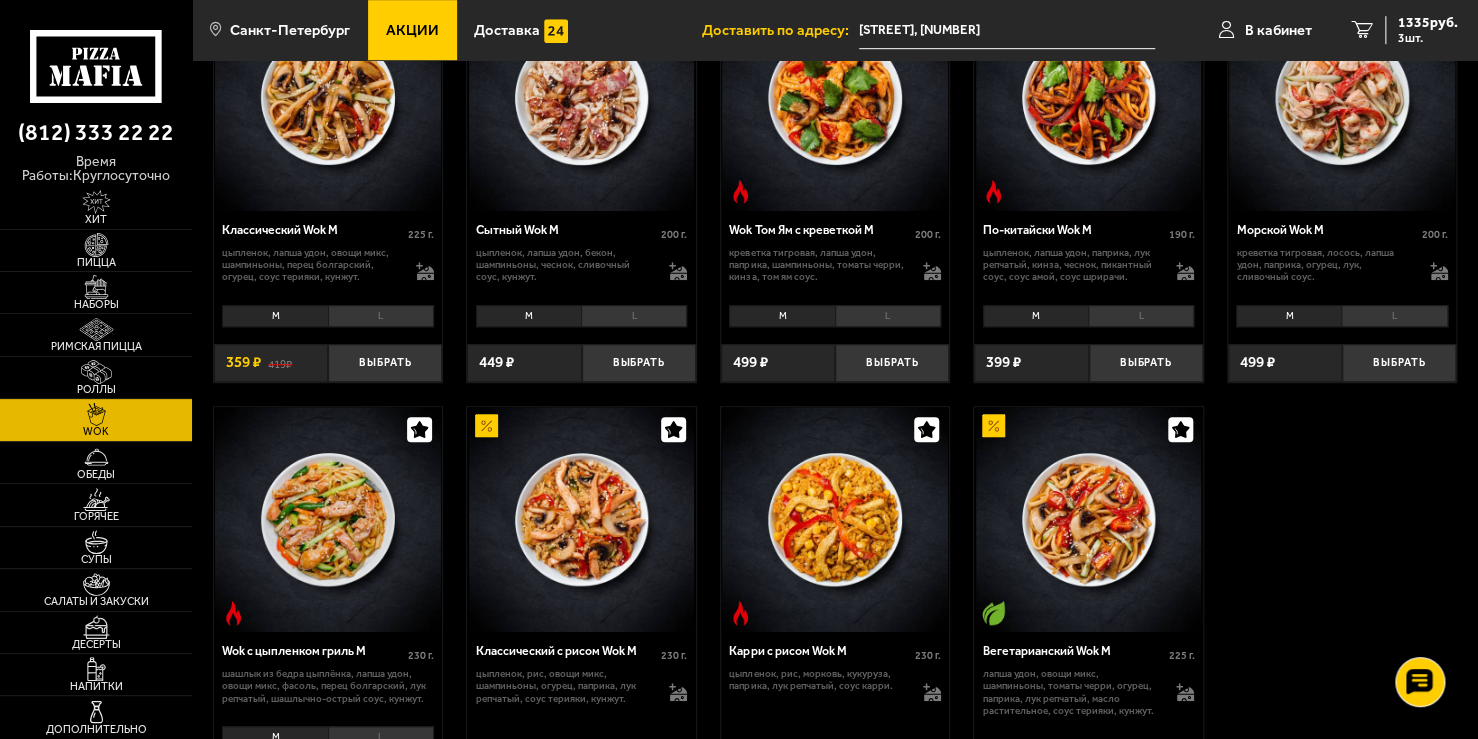 scroll, scrollTop: 200, scrollLeft: 0, axis: vertical 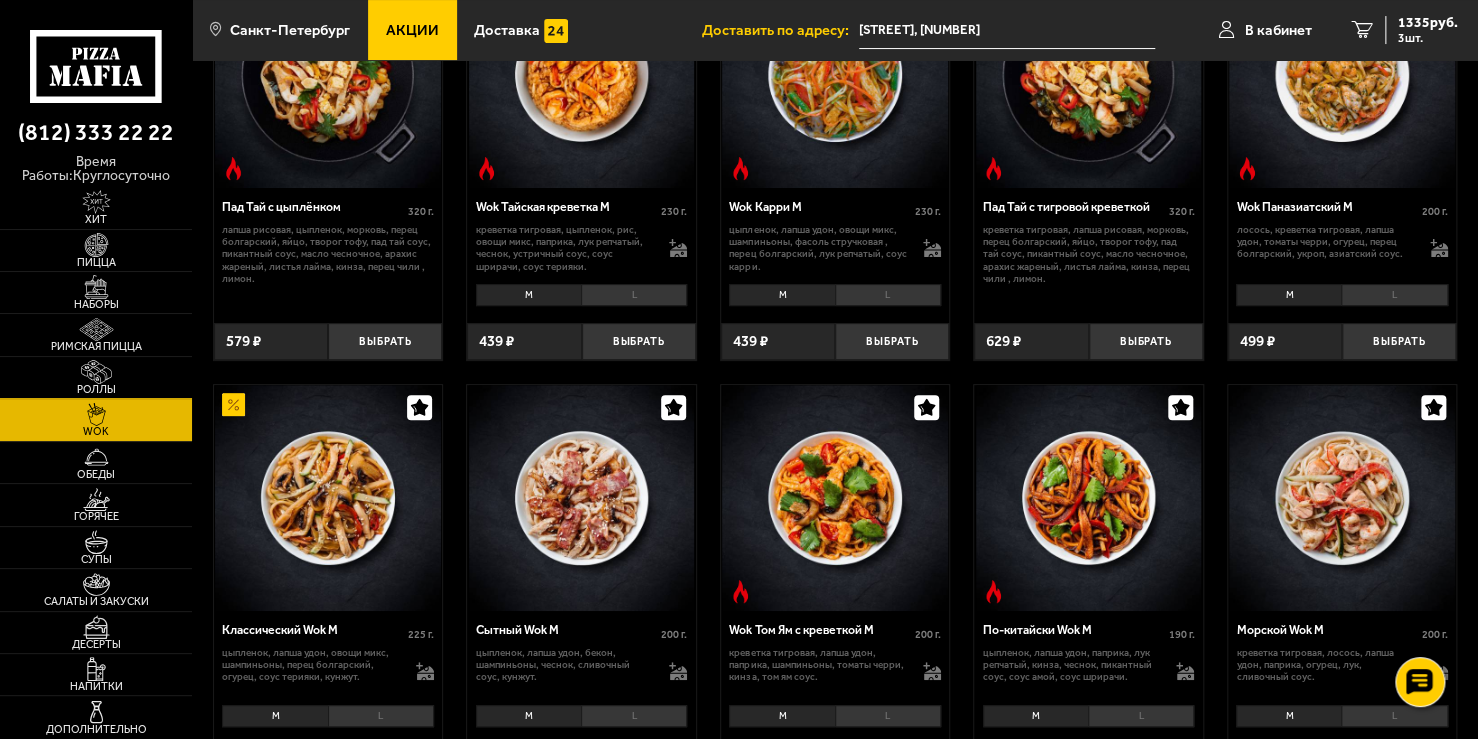 click at bounding box center [96, 372] 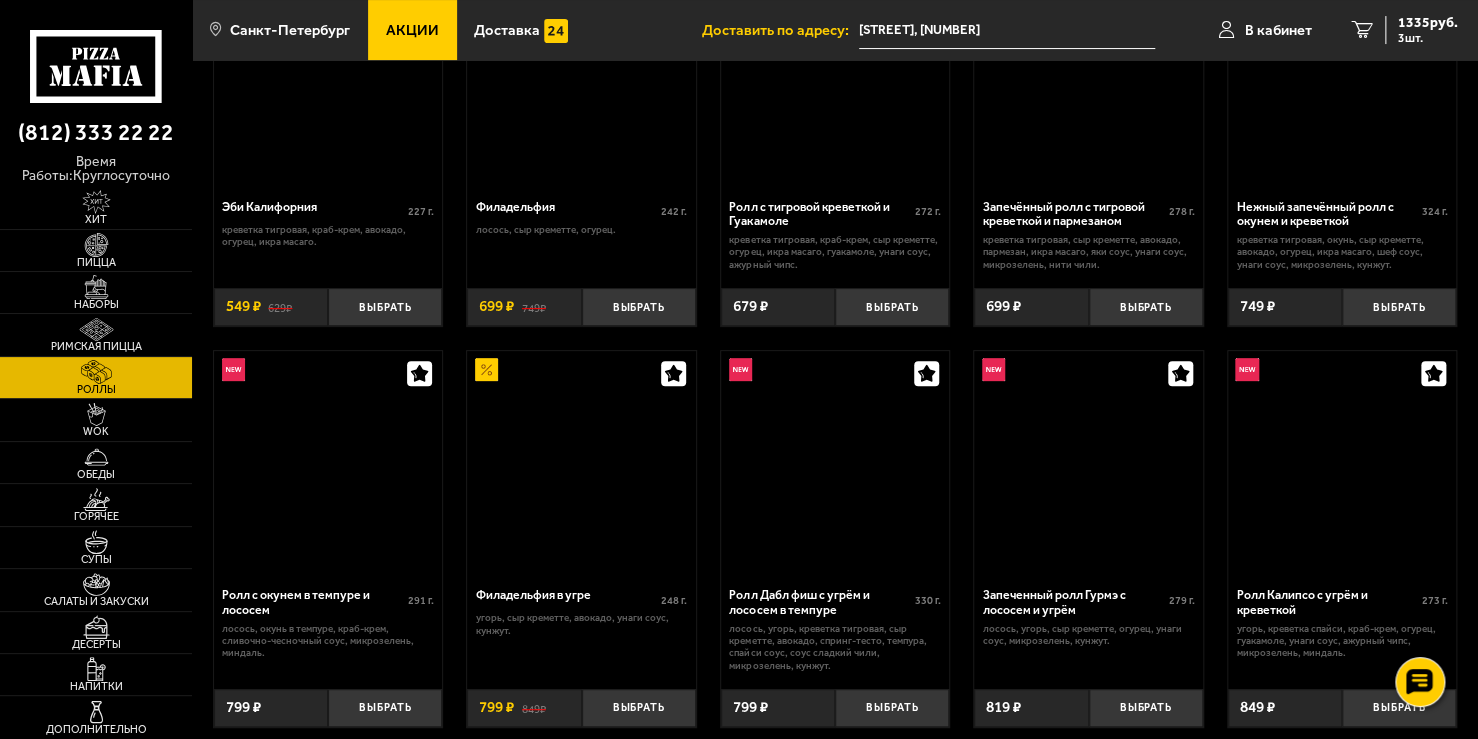 scroll, scrollTop: 0, scrollLeft: 0, axis: both 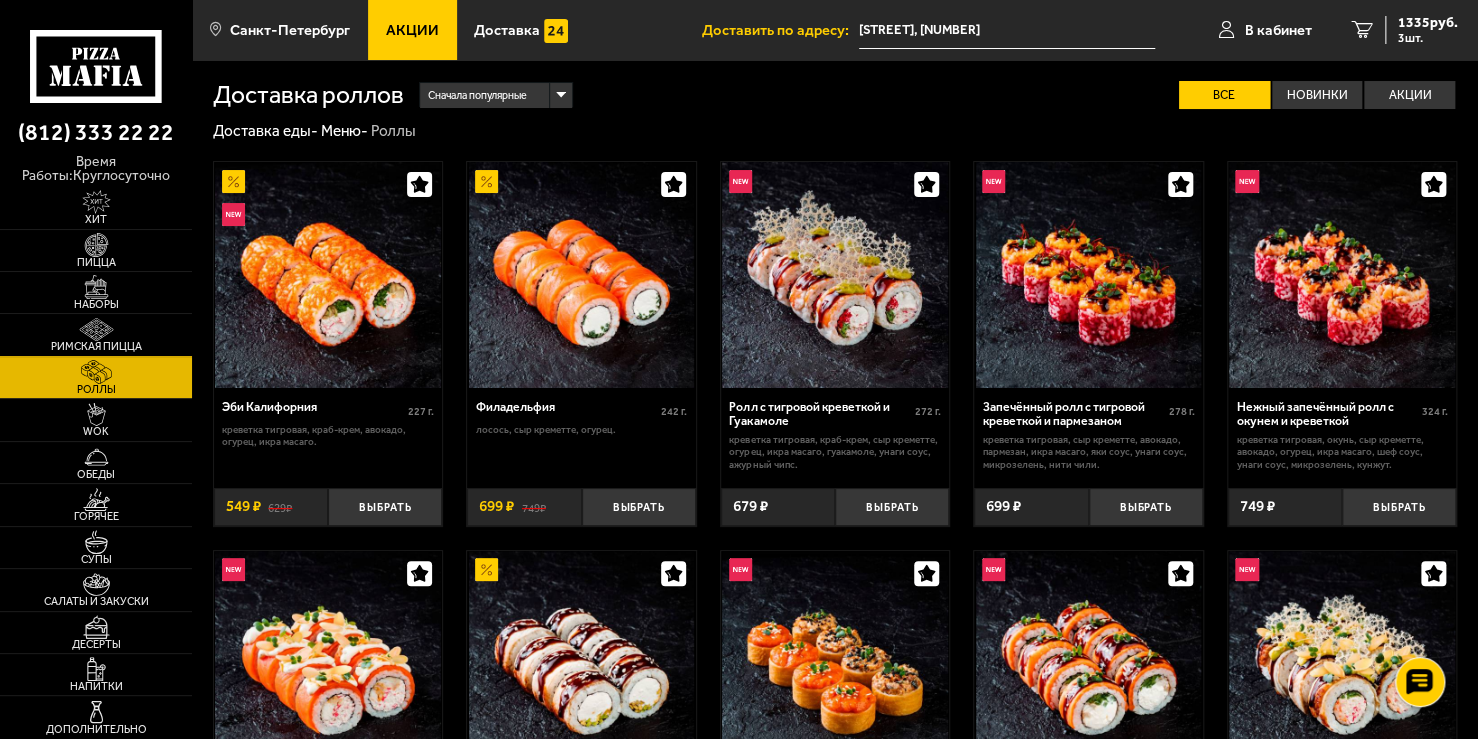 click at bounding box center [96, 330] 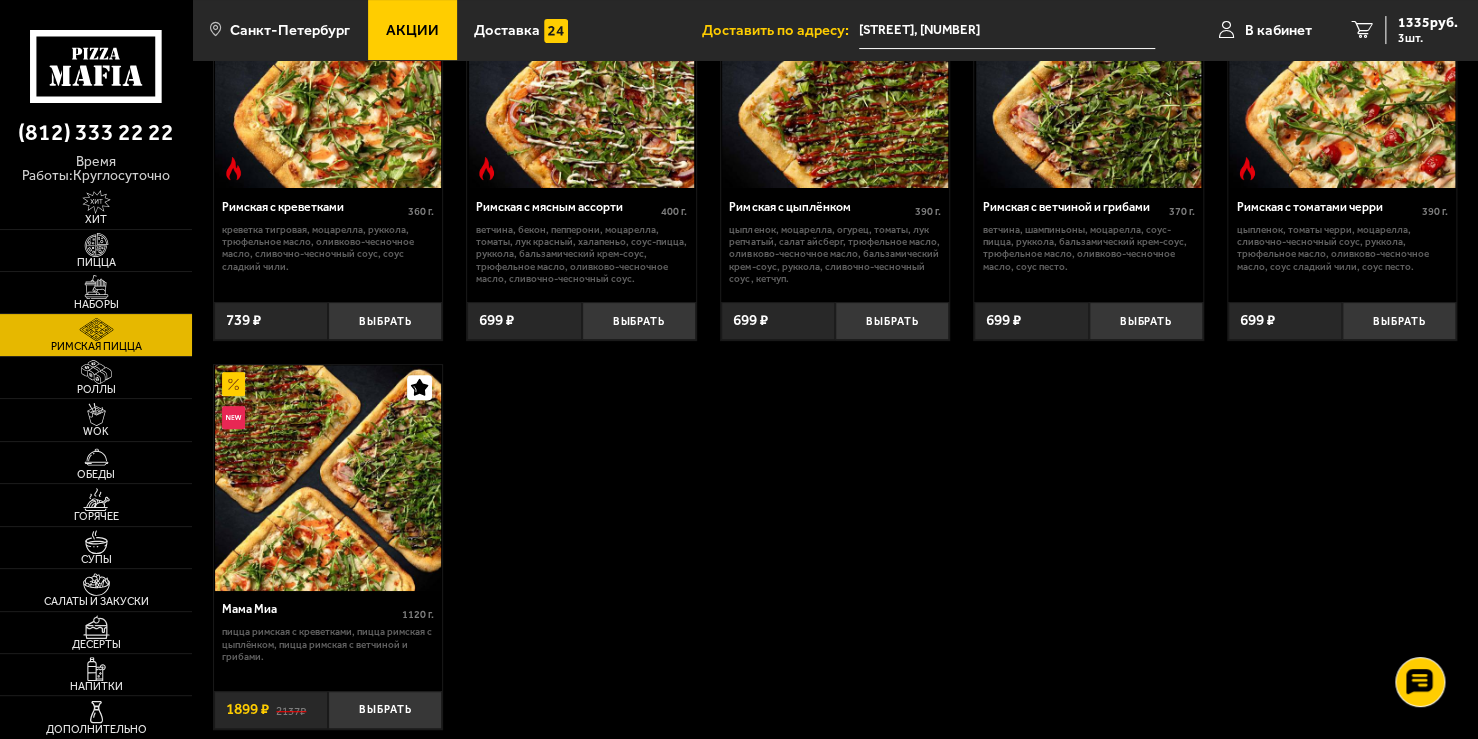 scroll, scrollTop: 0, scrollLeft: 0, axis: both 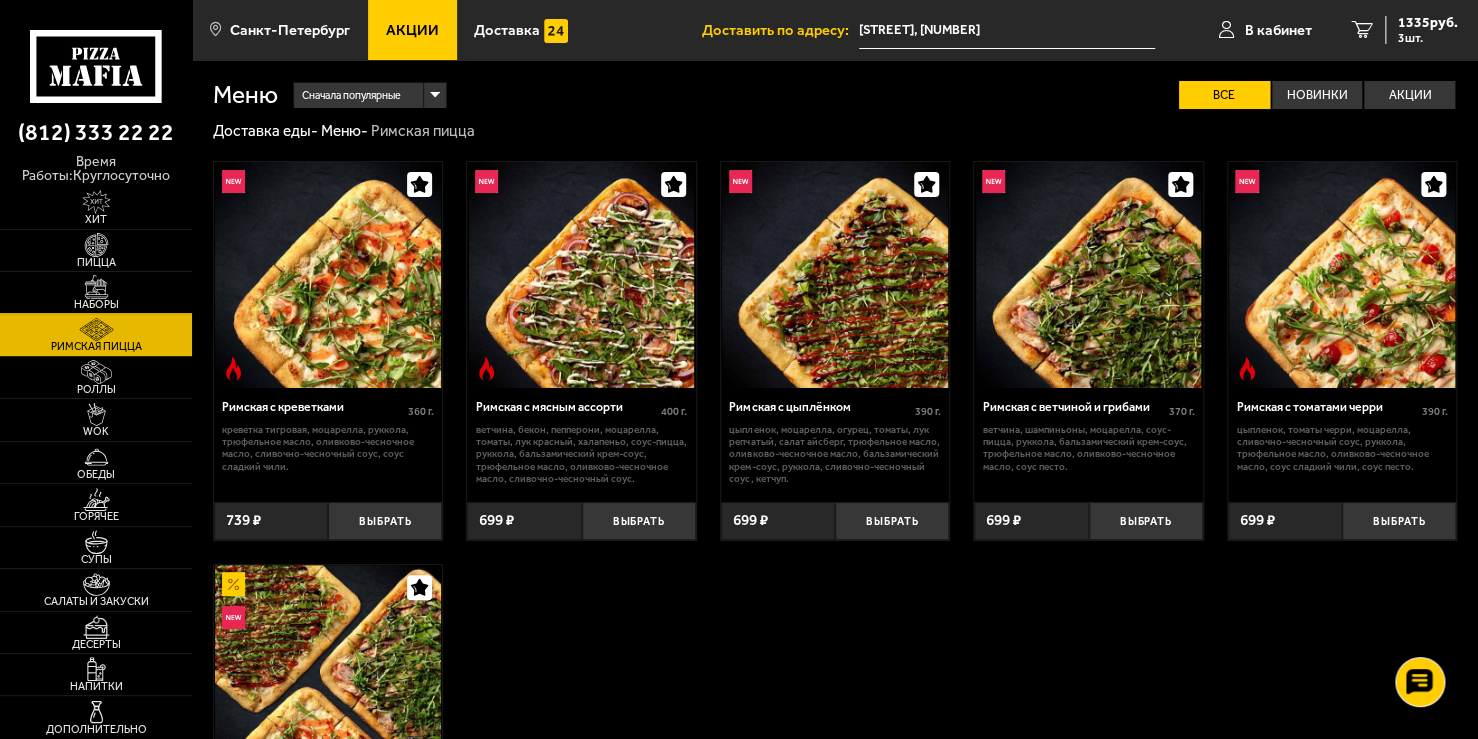 click on "Наборы" at bounding box center [96, 304] 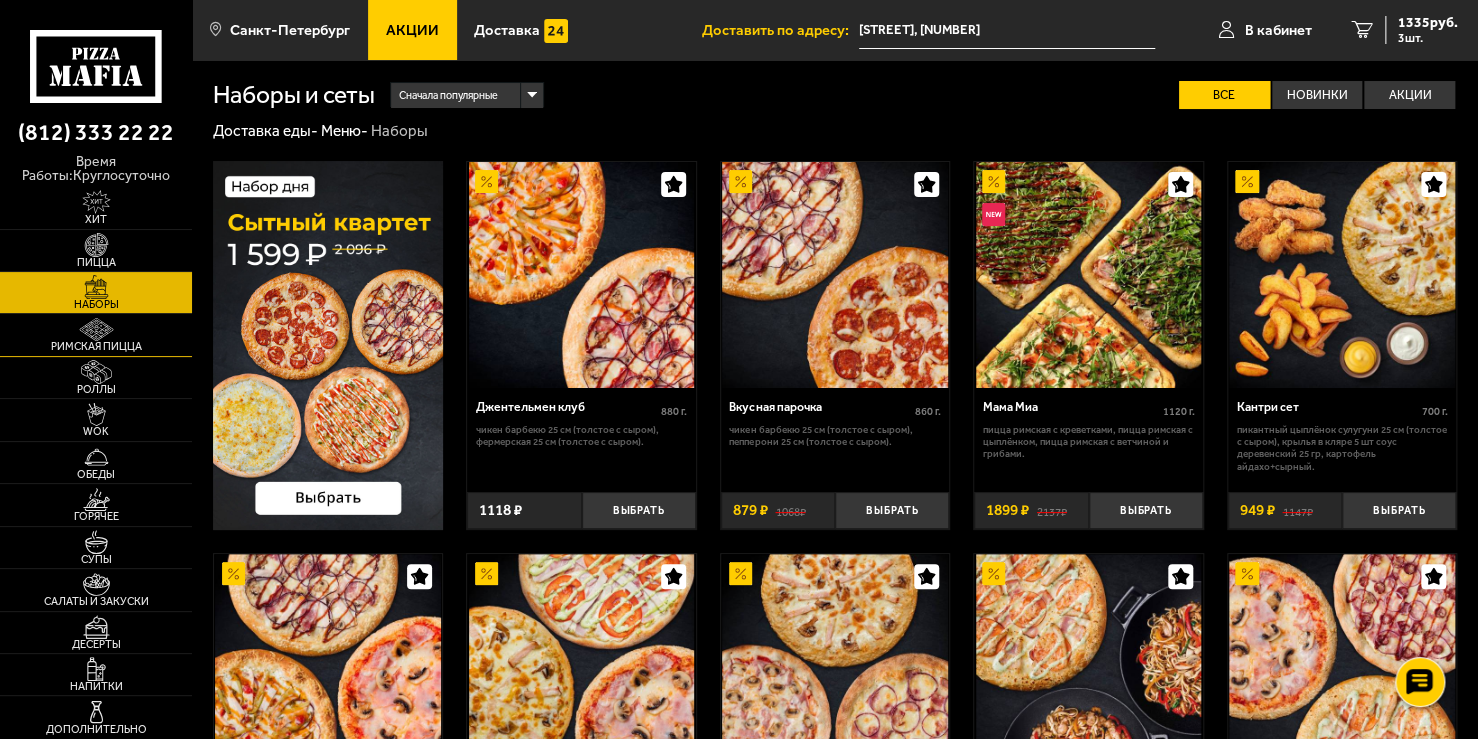 click at bounding box center (96, 330) 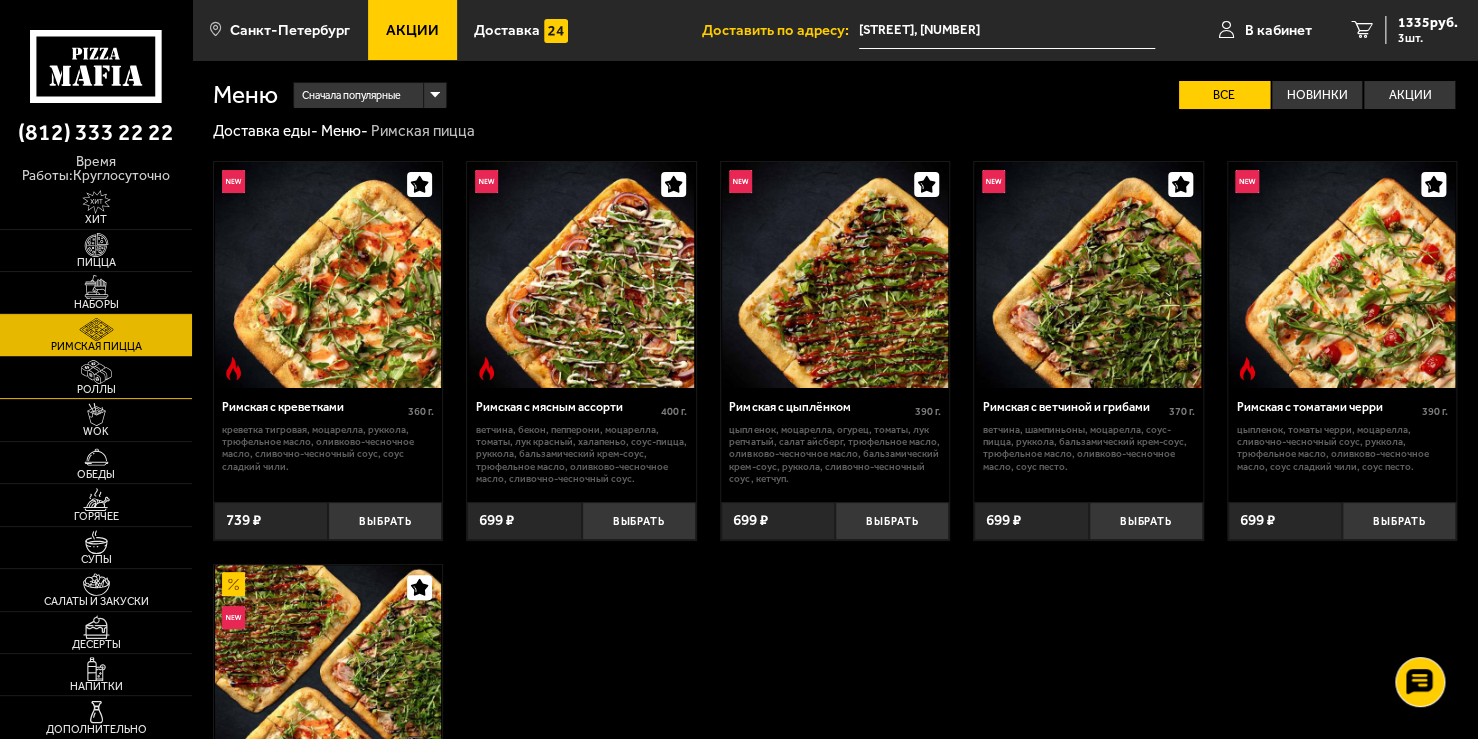 click on "Роллы" at bounding box center (96, 389) 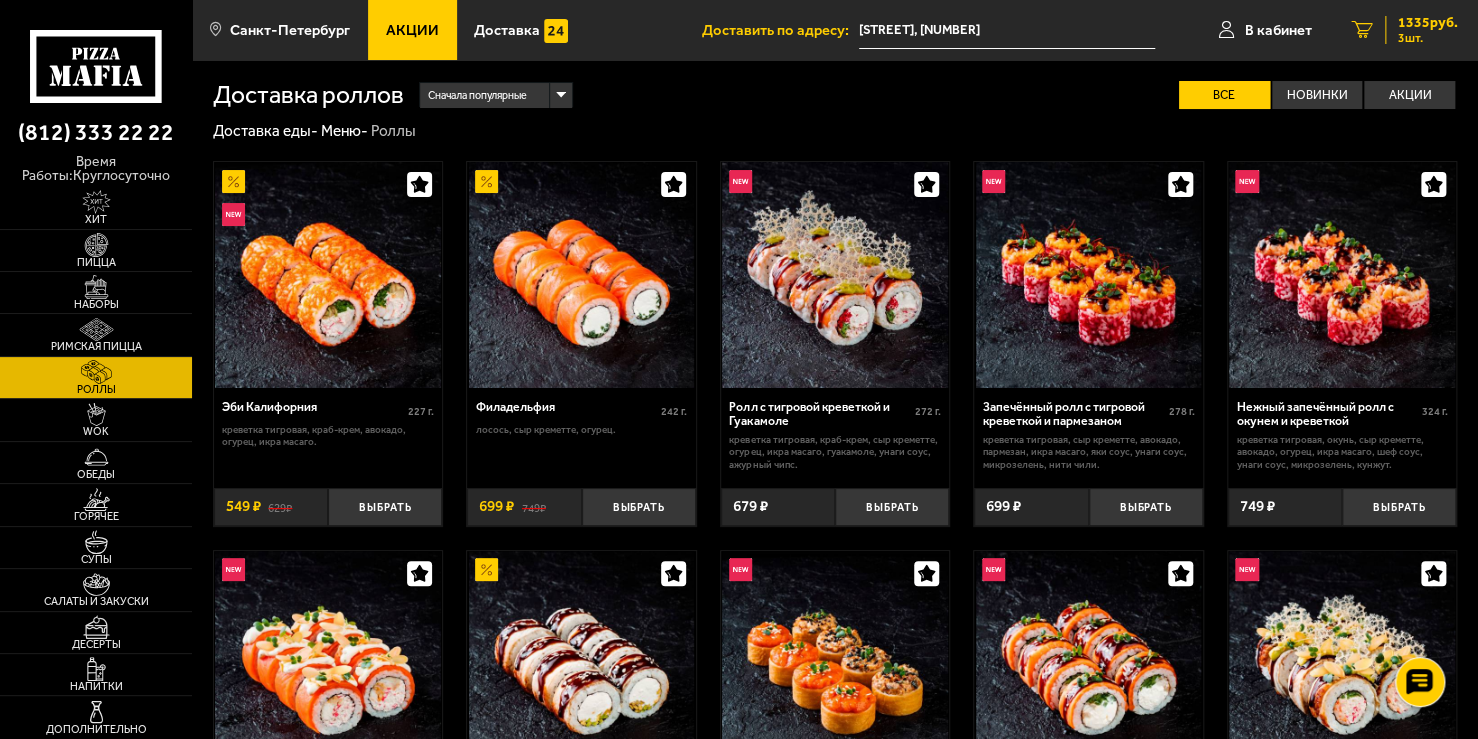click on "3  шт." at bounding box center [1428, 38] 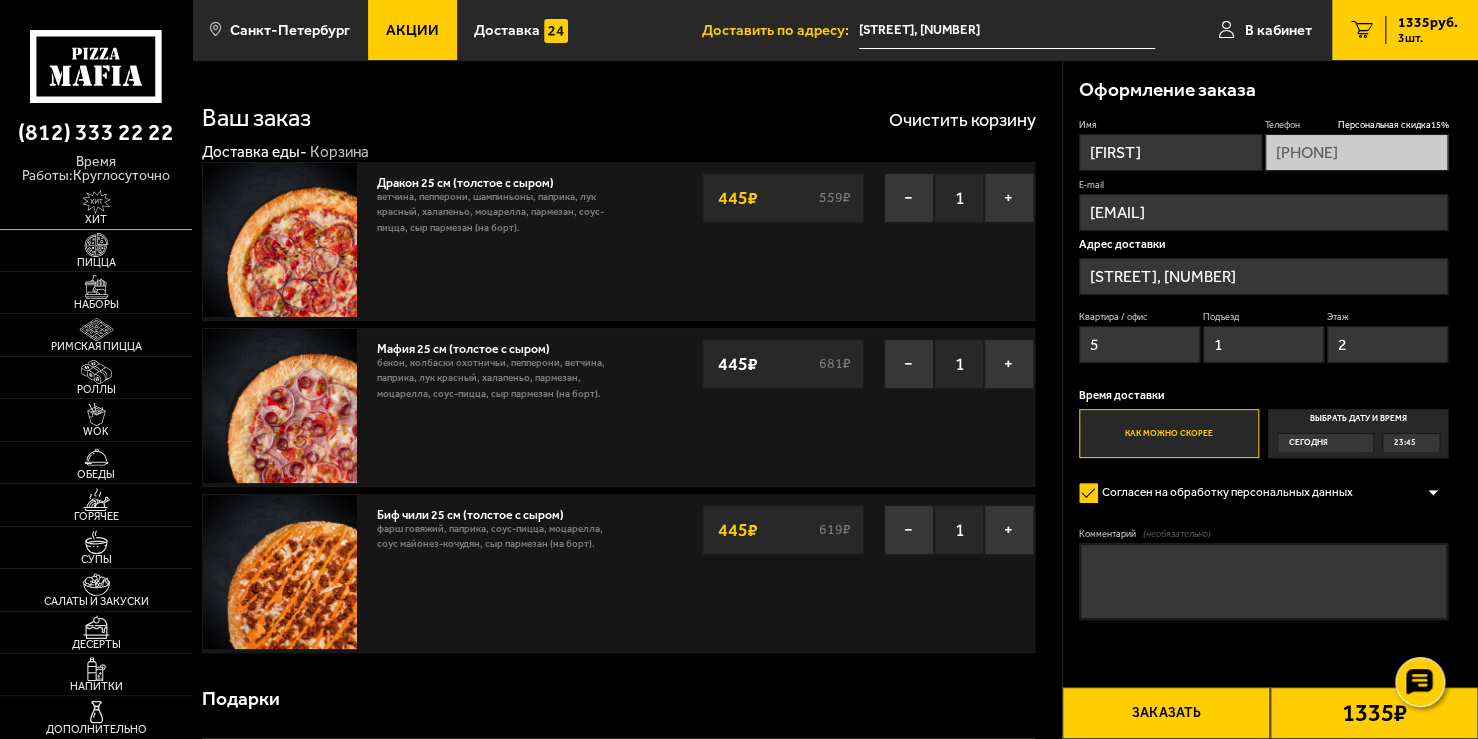 click at bounding box center (96, 202) 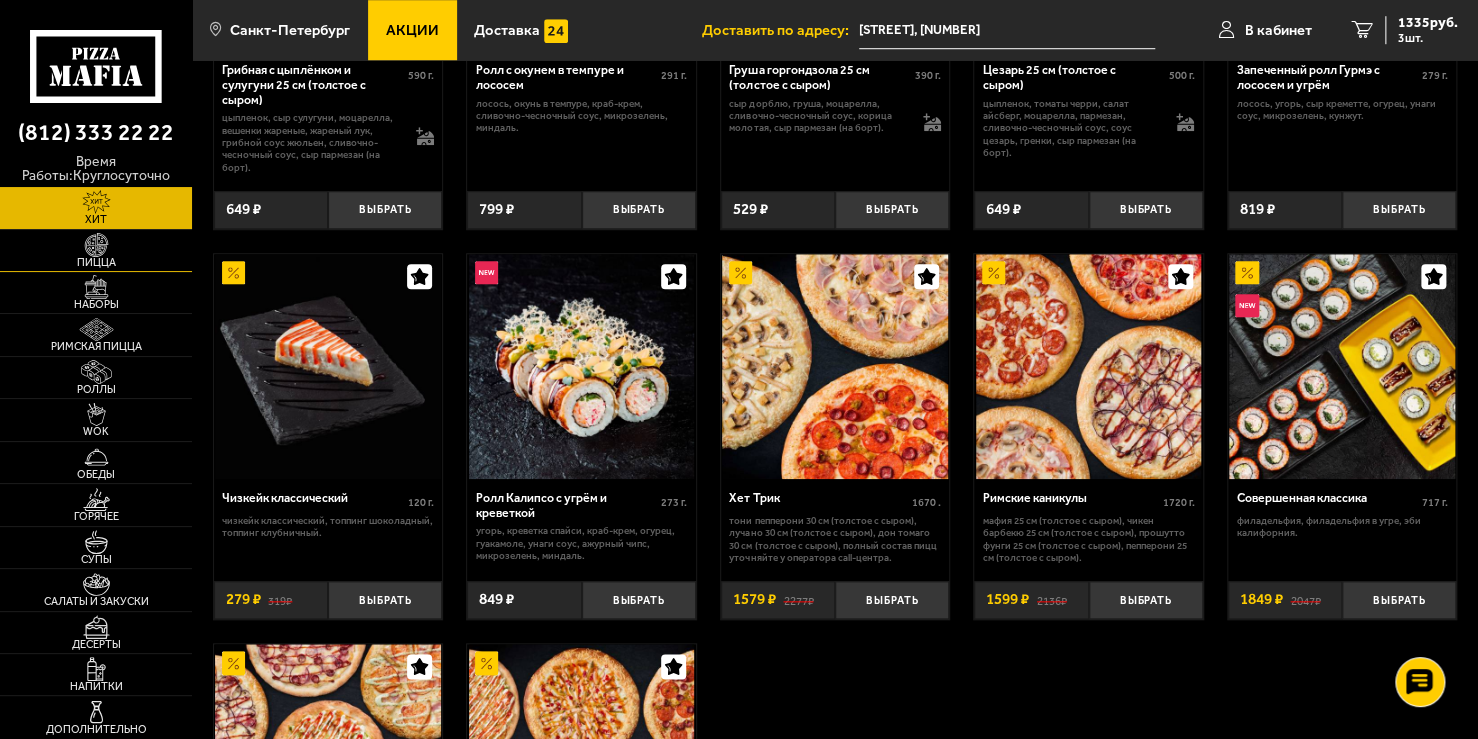scroll, scrollTop: 800, scrollLeft: 0, axis: vertical 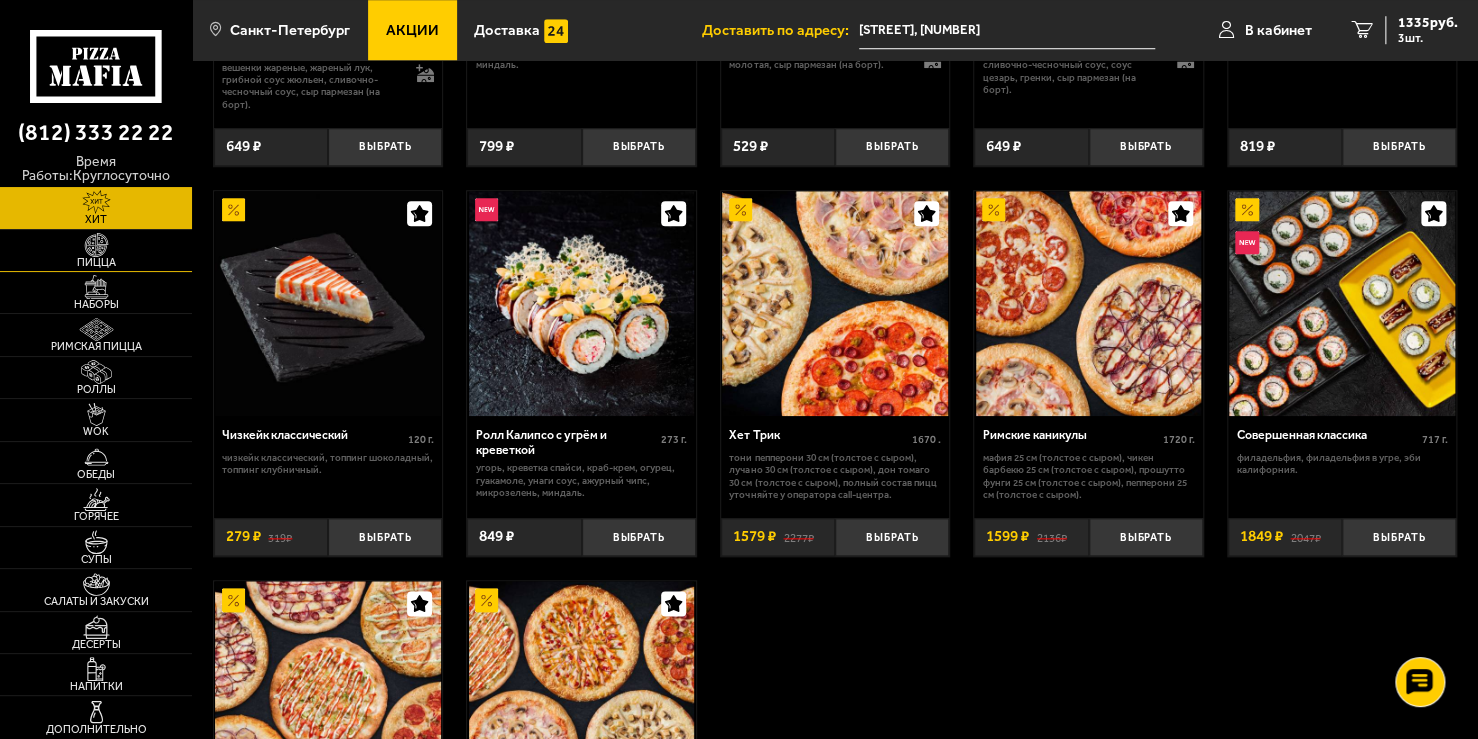 click at bounding box center [96, 245] 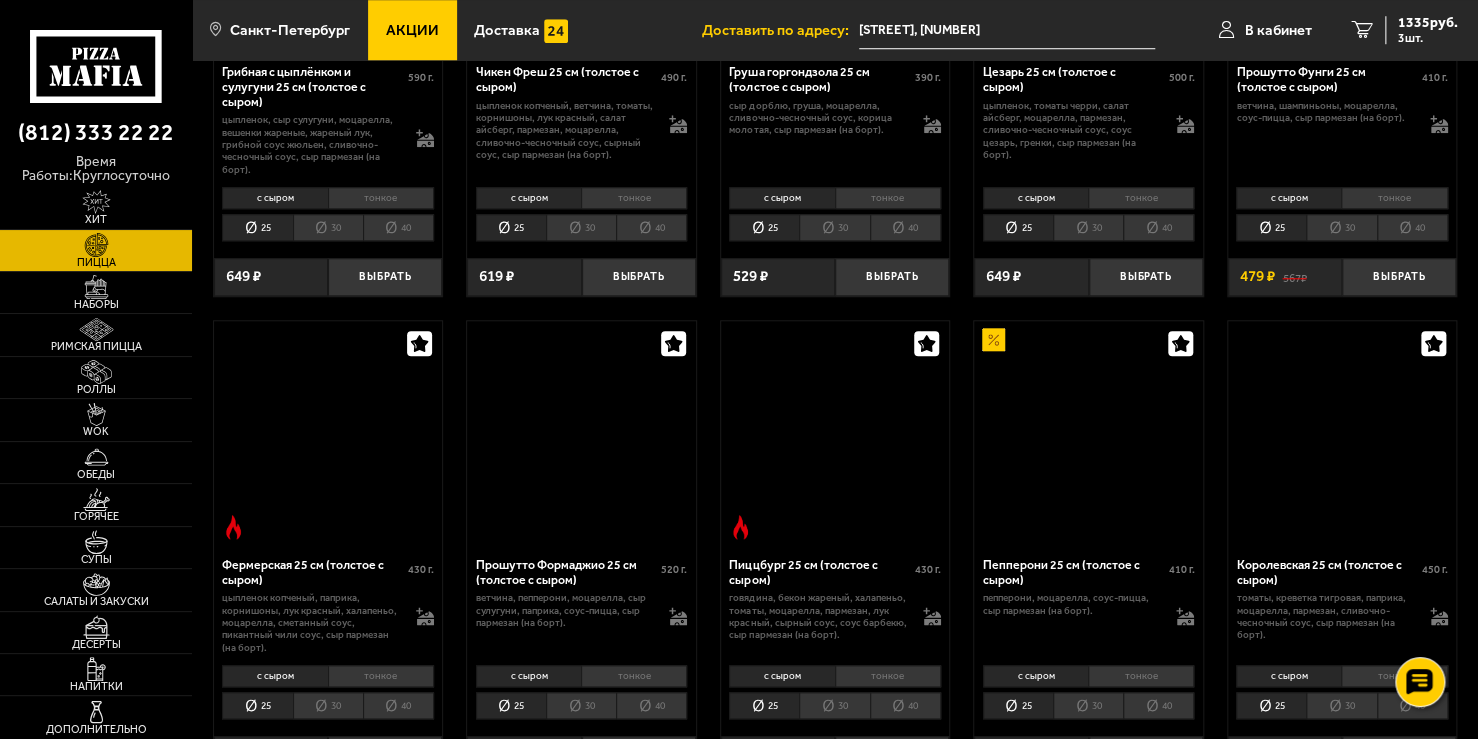 scroll, scrollTop: 0, scrollLeft: 0, axis: both 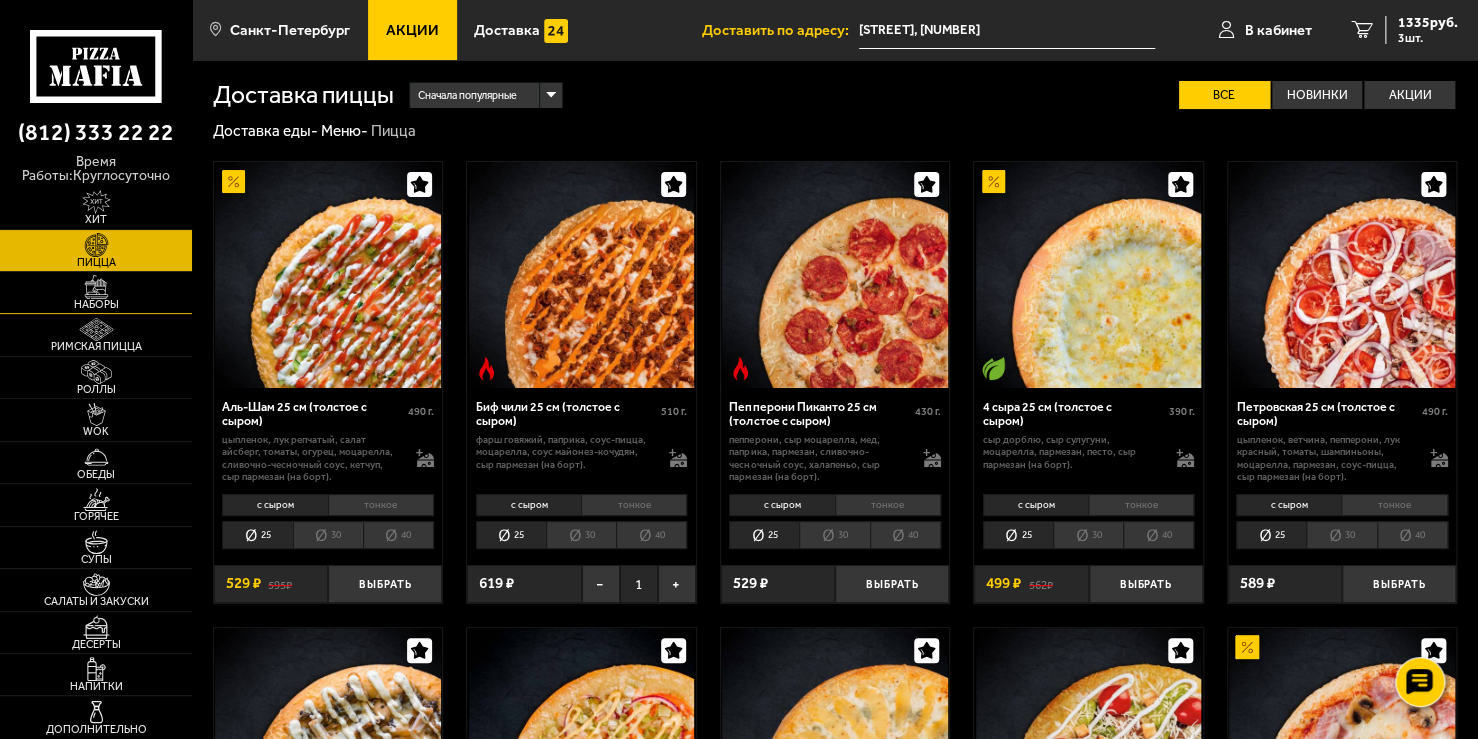 click on "Наборы" at bounding box center (96, 304) 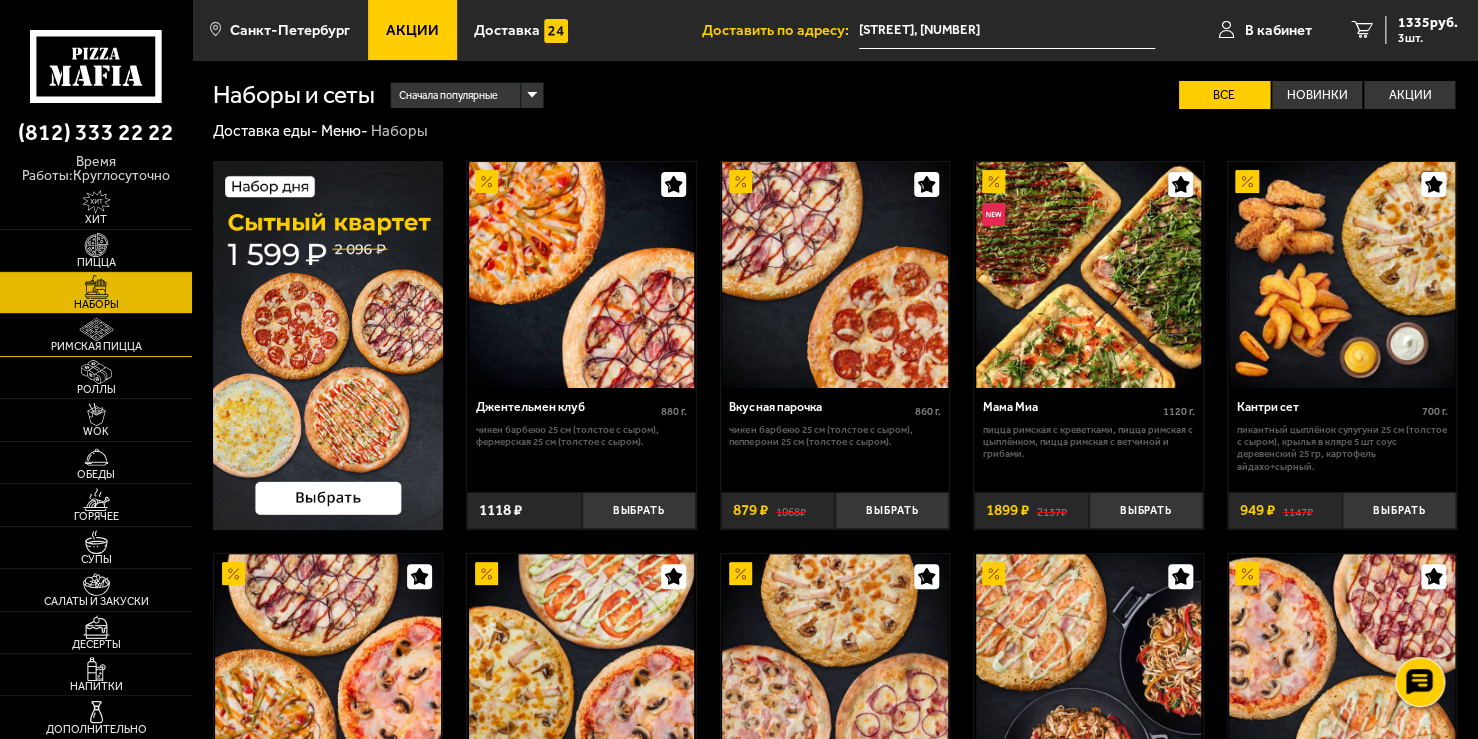 click on "Римская пицца" at bounding box center [96, 346] 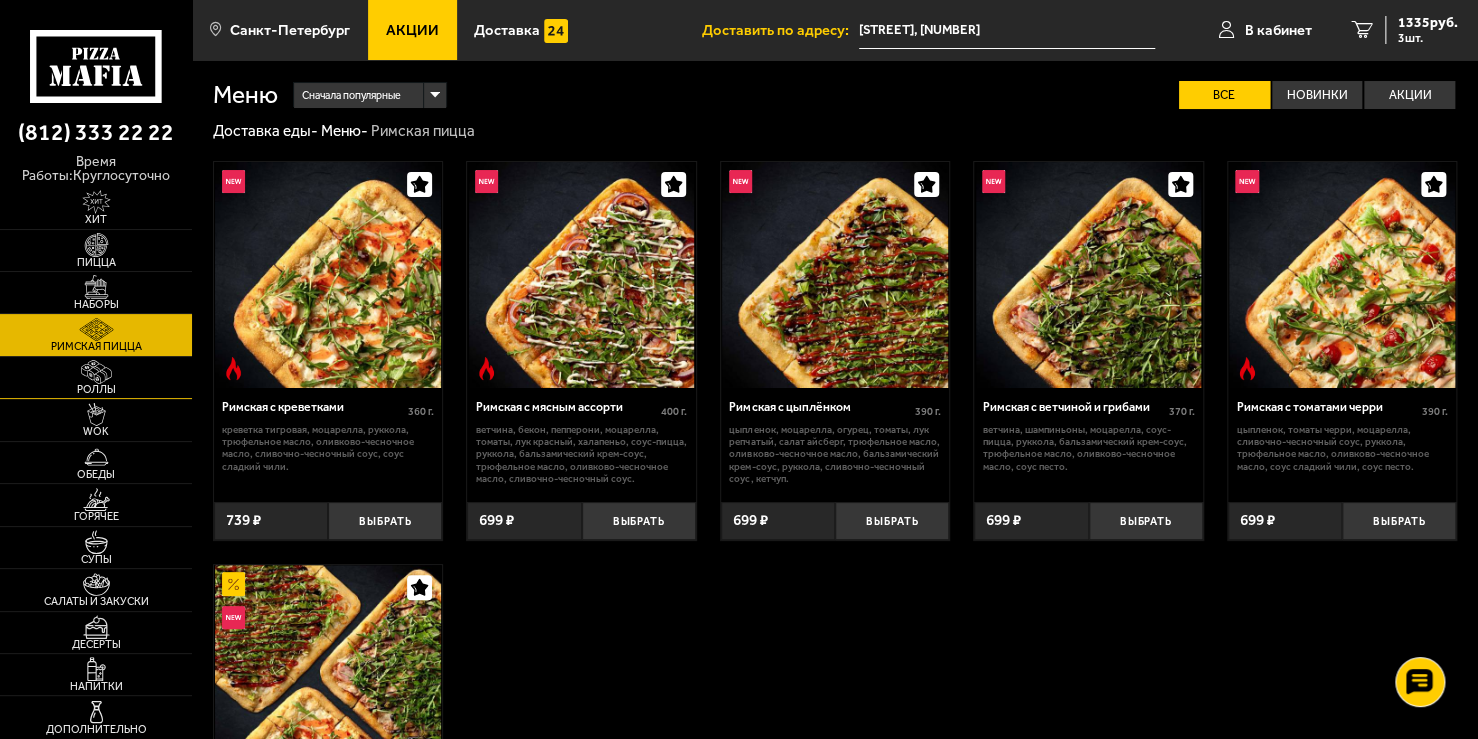 click at bounding box center (96, 372) 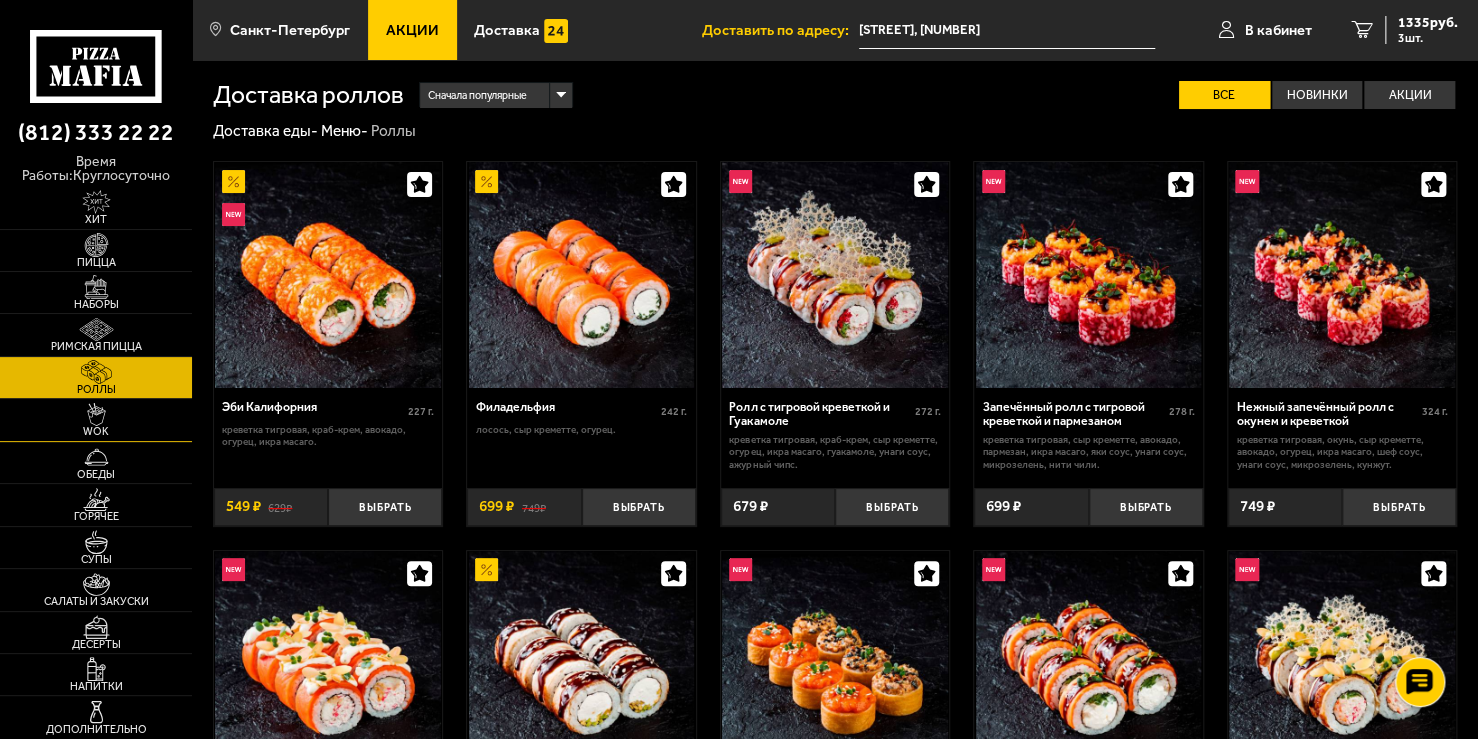 click at bounding box center [96, 415] 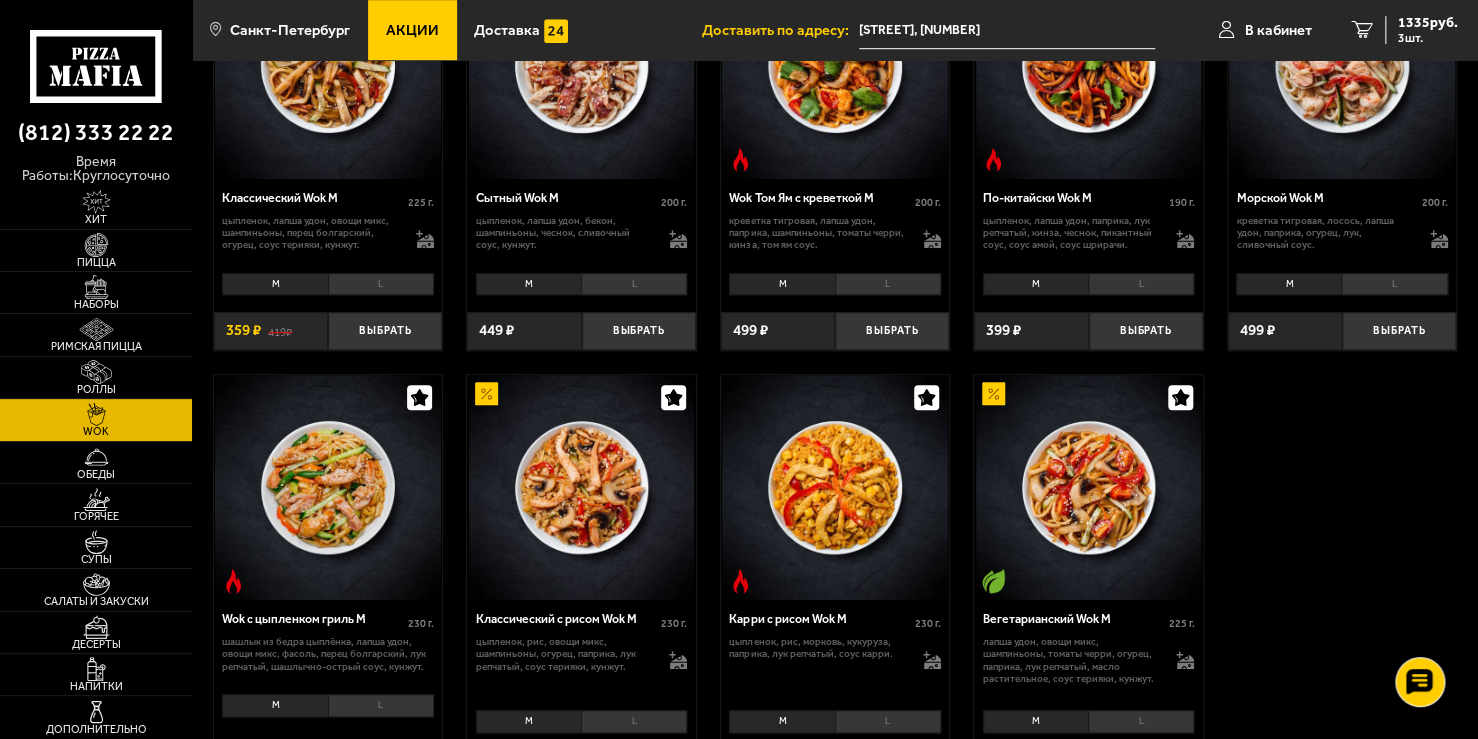 scroll, scrollTop: 600, scrollLeft: 0, axis: vertical 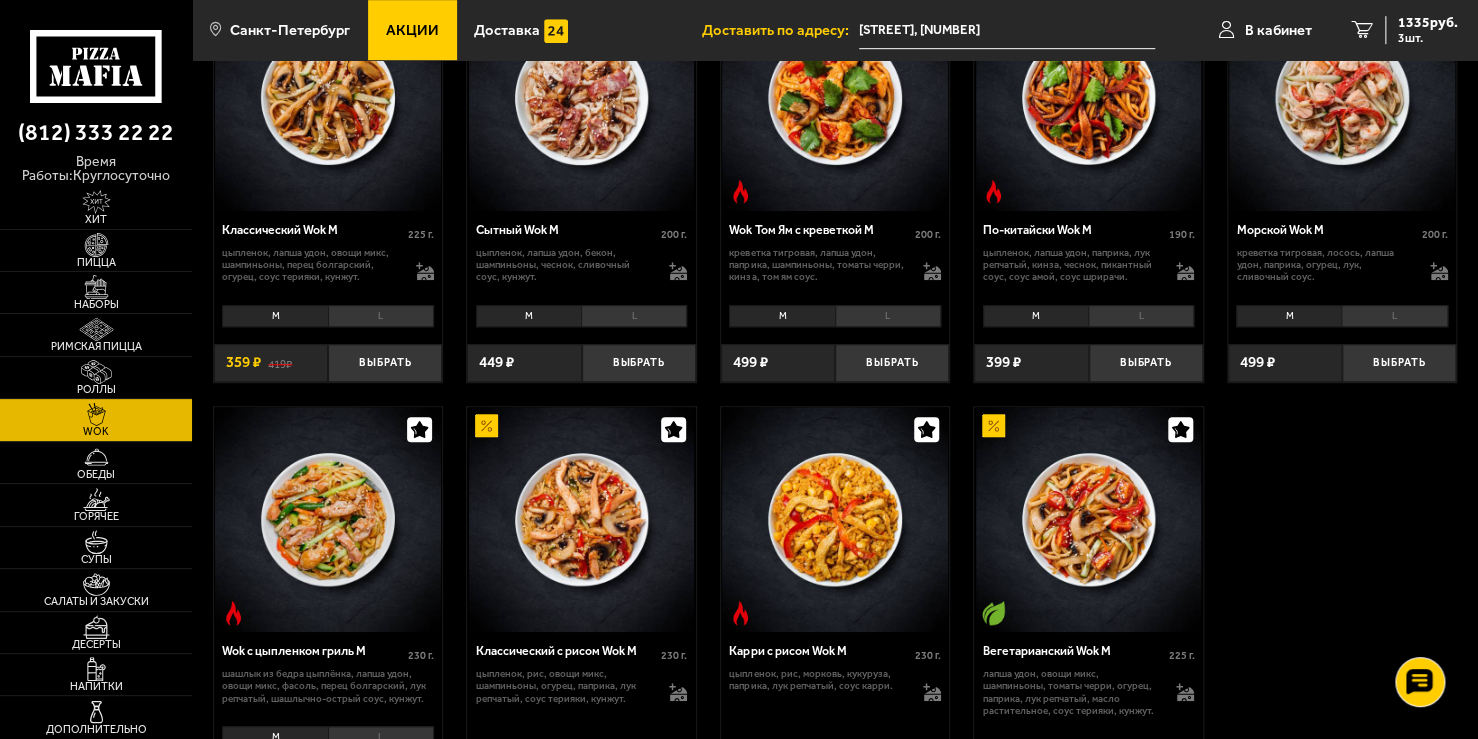 click on "L" at bounding box center (634, 316) 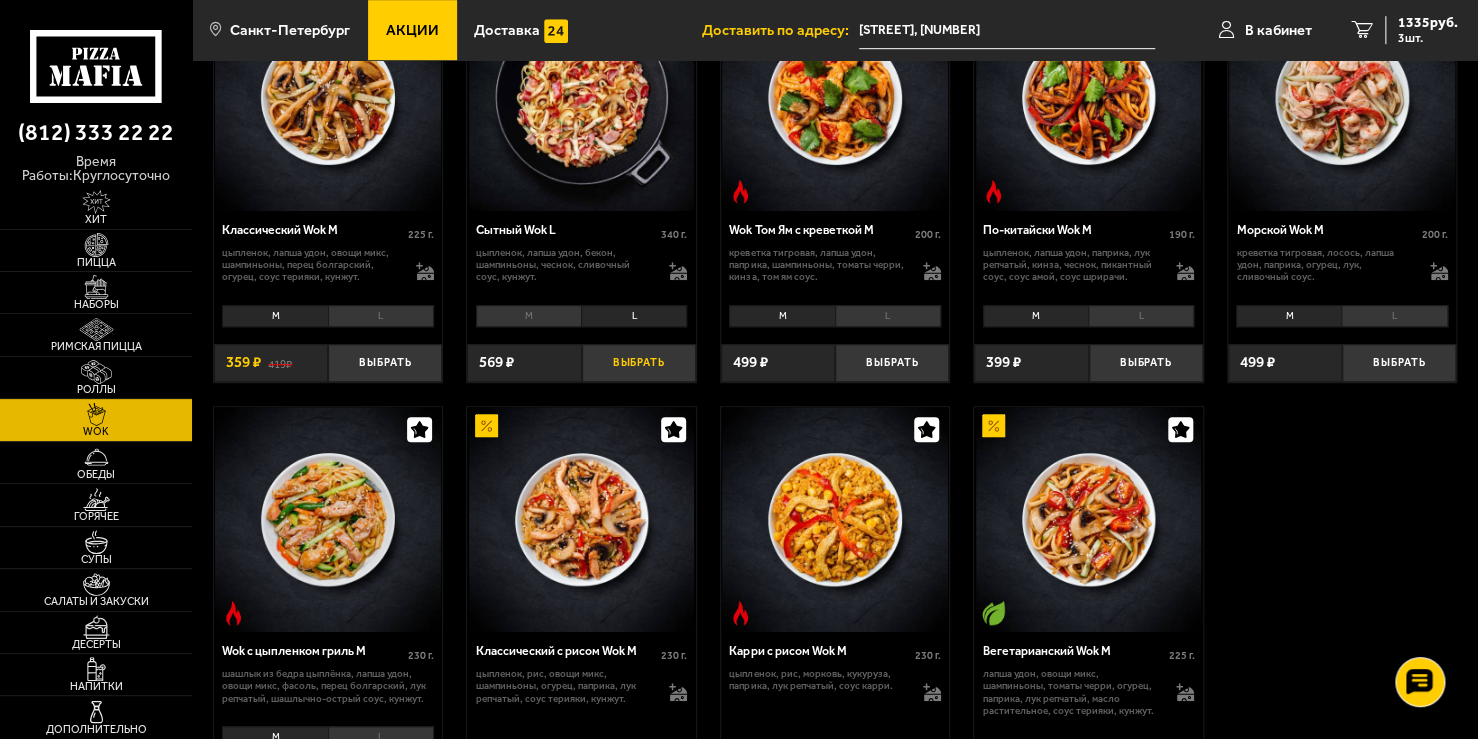 click on "Выбрать" at bounding box center [639, 363] 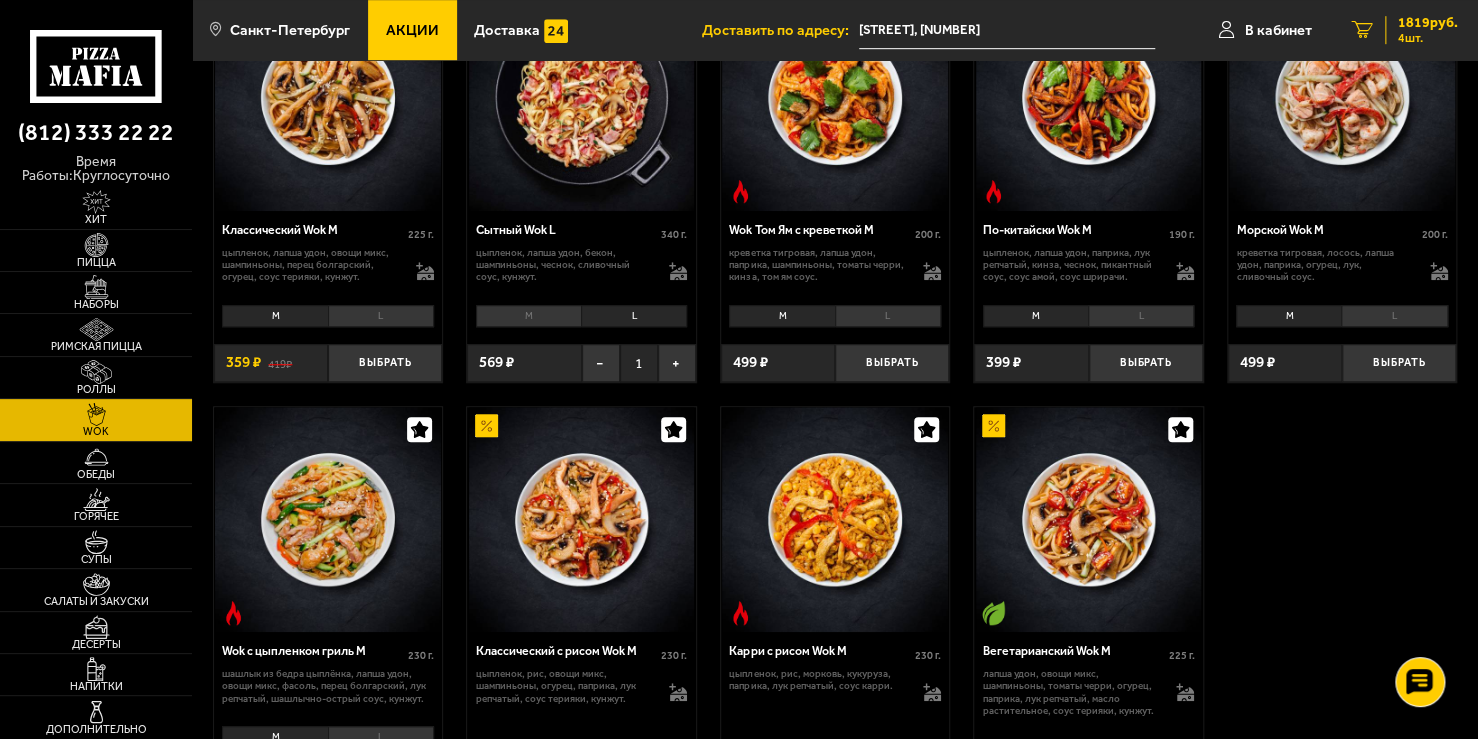 click on "1819  руб. 4  шт." at bounding box center [1421, 30] 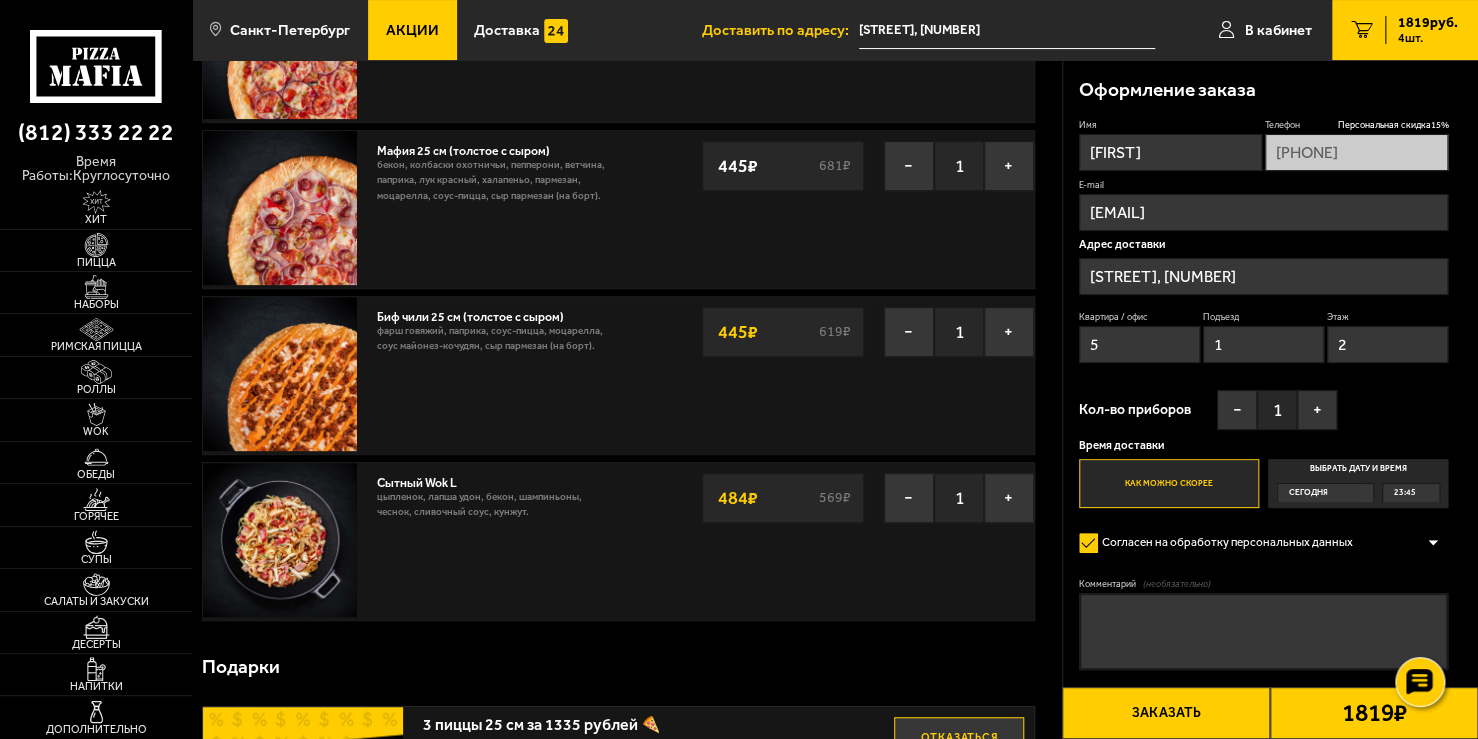 scroll, scrollTop: 200, scrollLeft: 0, axis: vertical 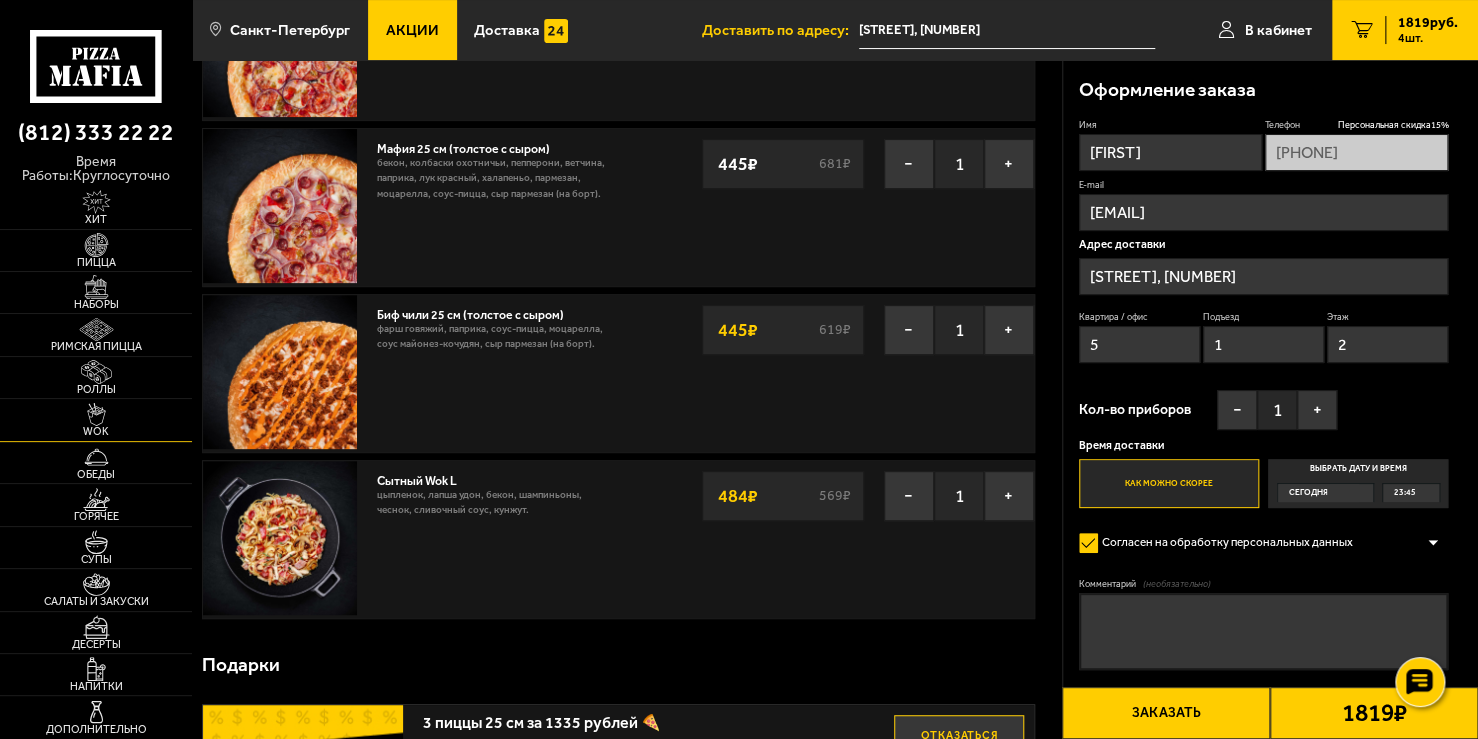 click at bounding box center [96, 415] 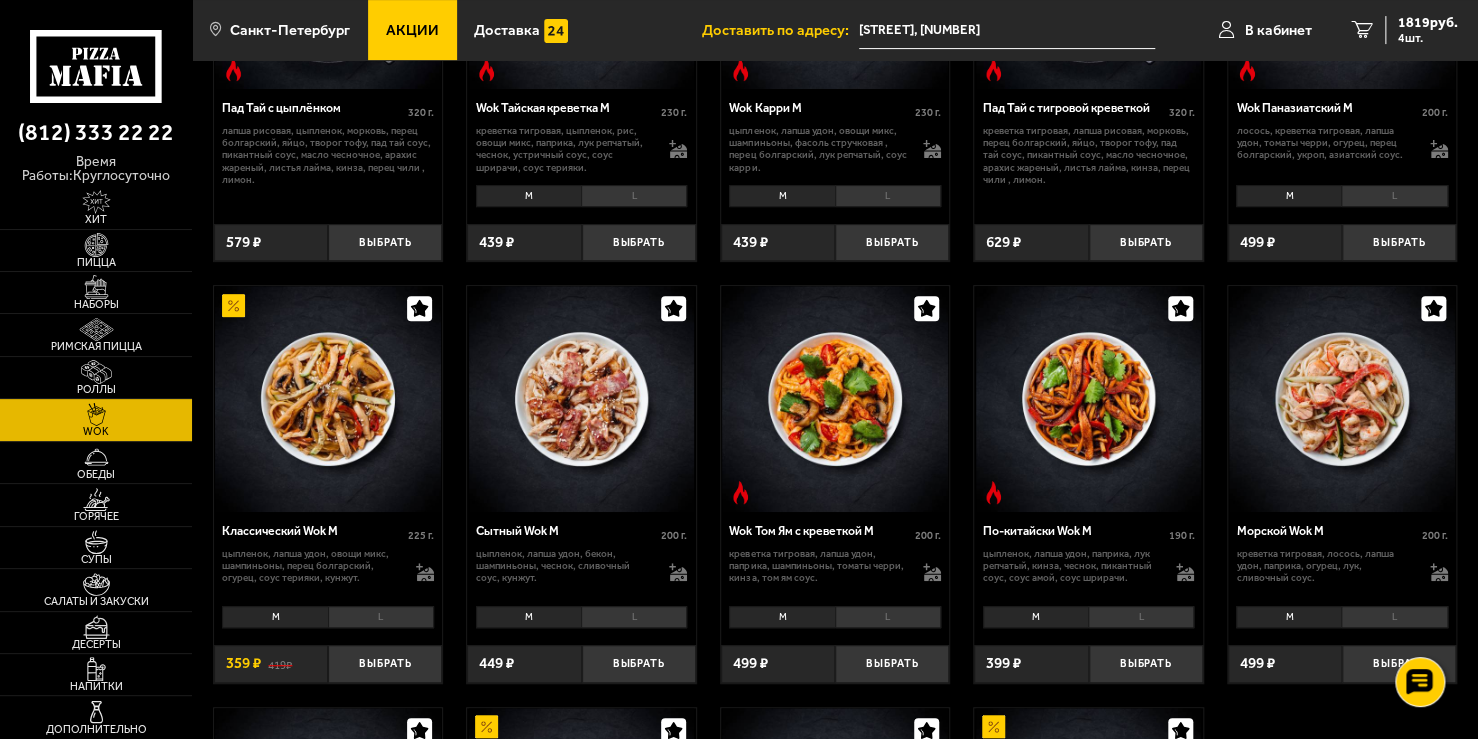 scroll, scrollTop: 300, scrollLeft: 0, axis: vertical 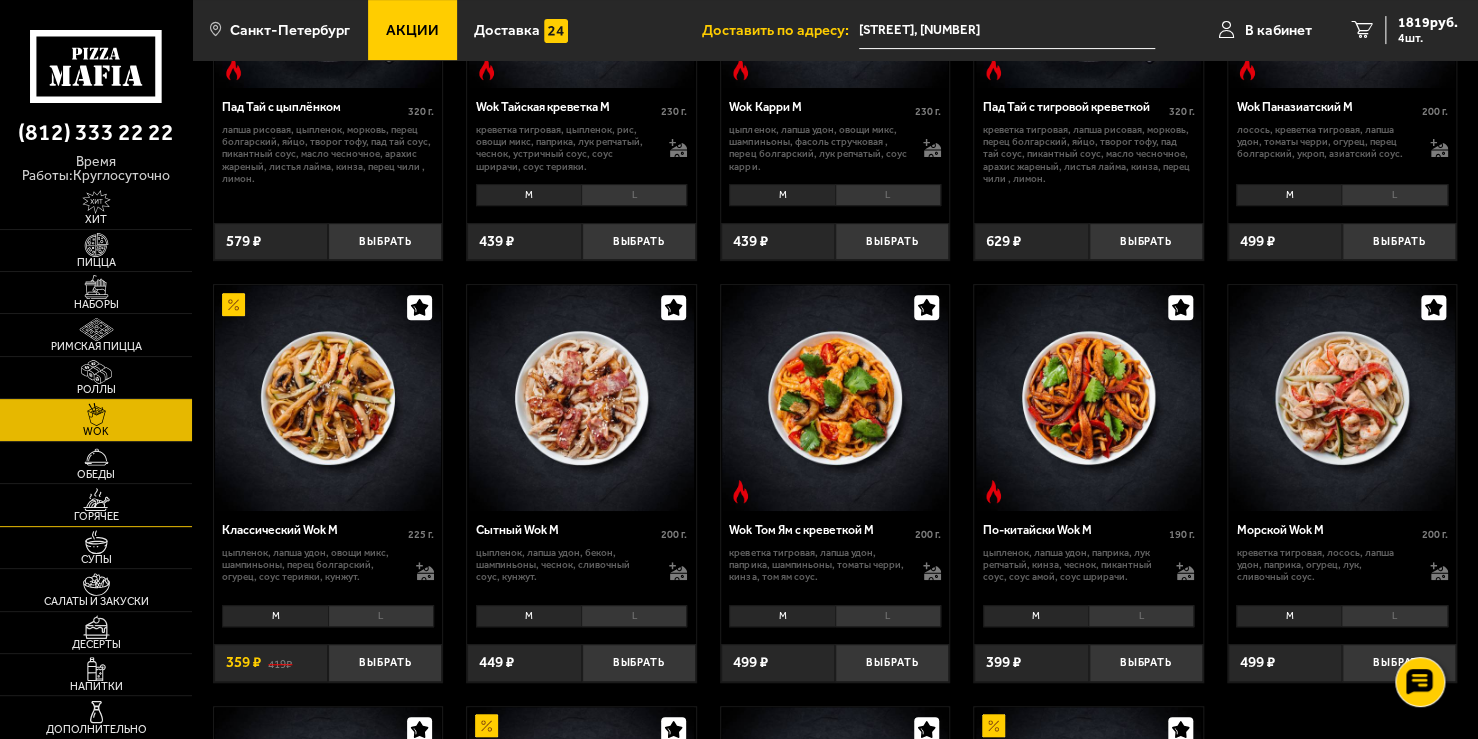 click on "Горячее" at bounding box center (96, 504) 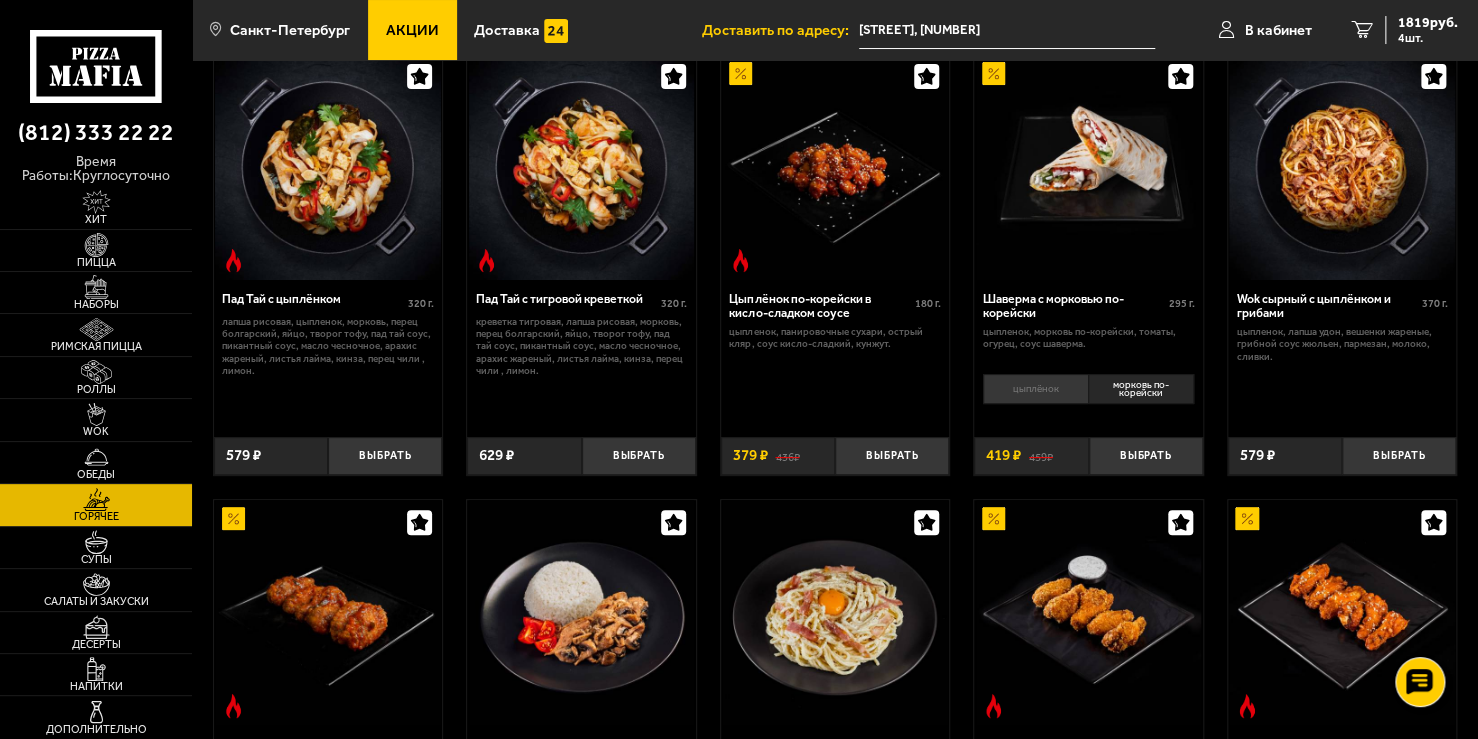 scroll, scrollTop: 0, scrollLeft: 0, axis: both 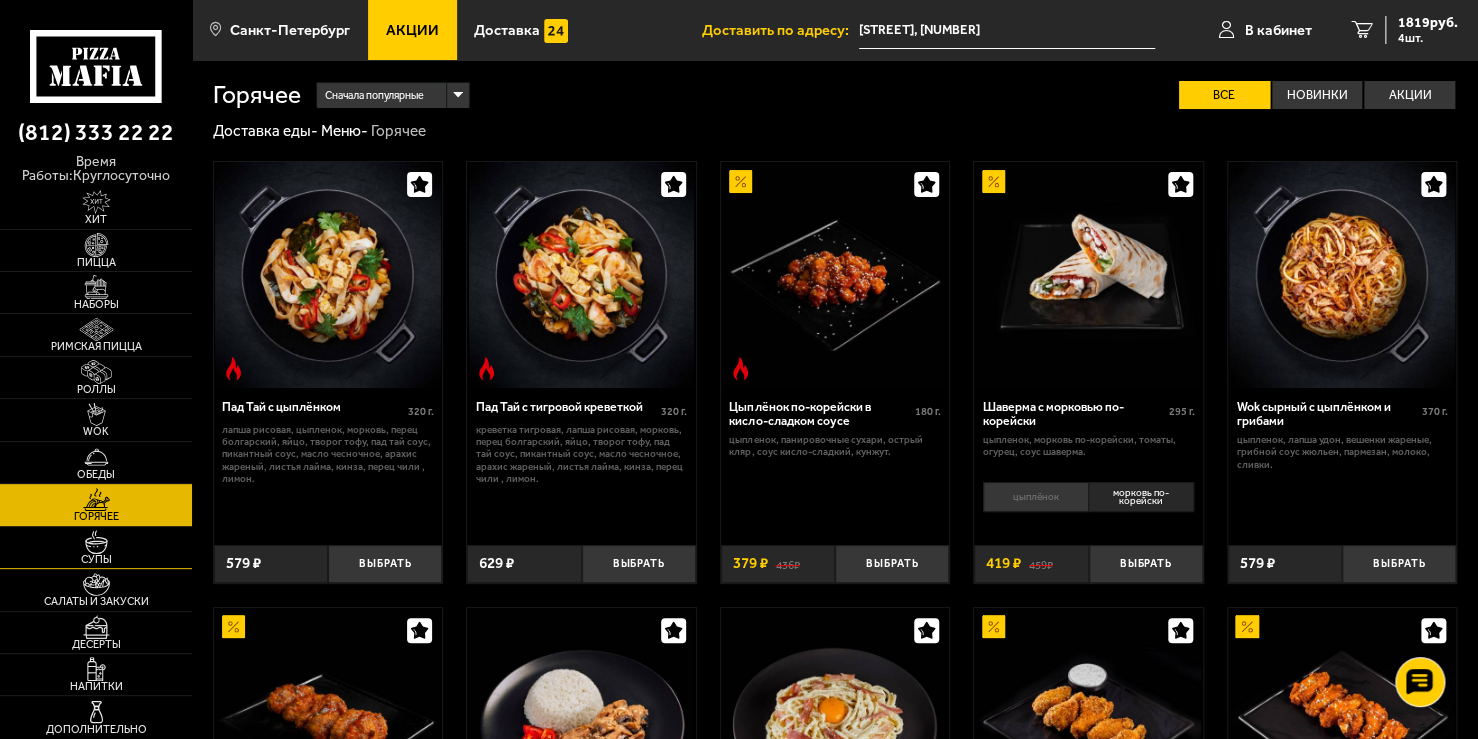 click at bounding box center (96, 542) 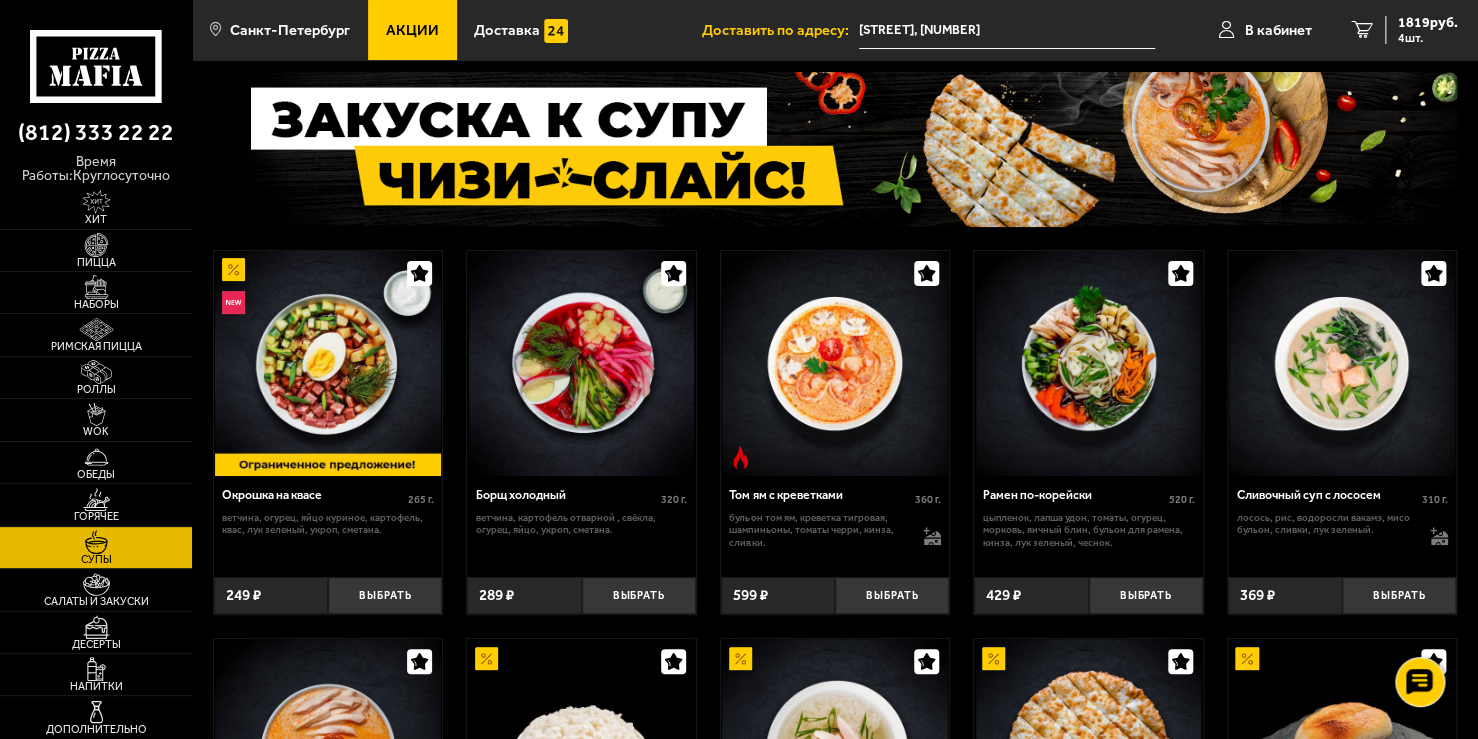 scroll, scrollTop: 300, scrollLeft: 0, axis: vertical 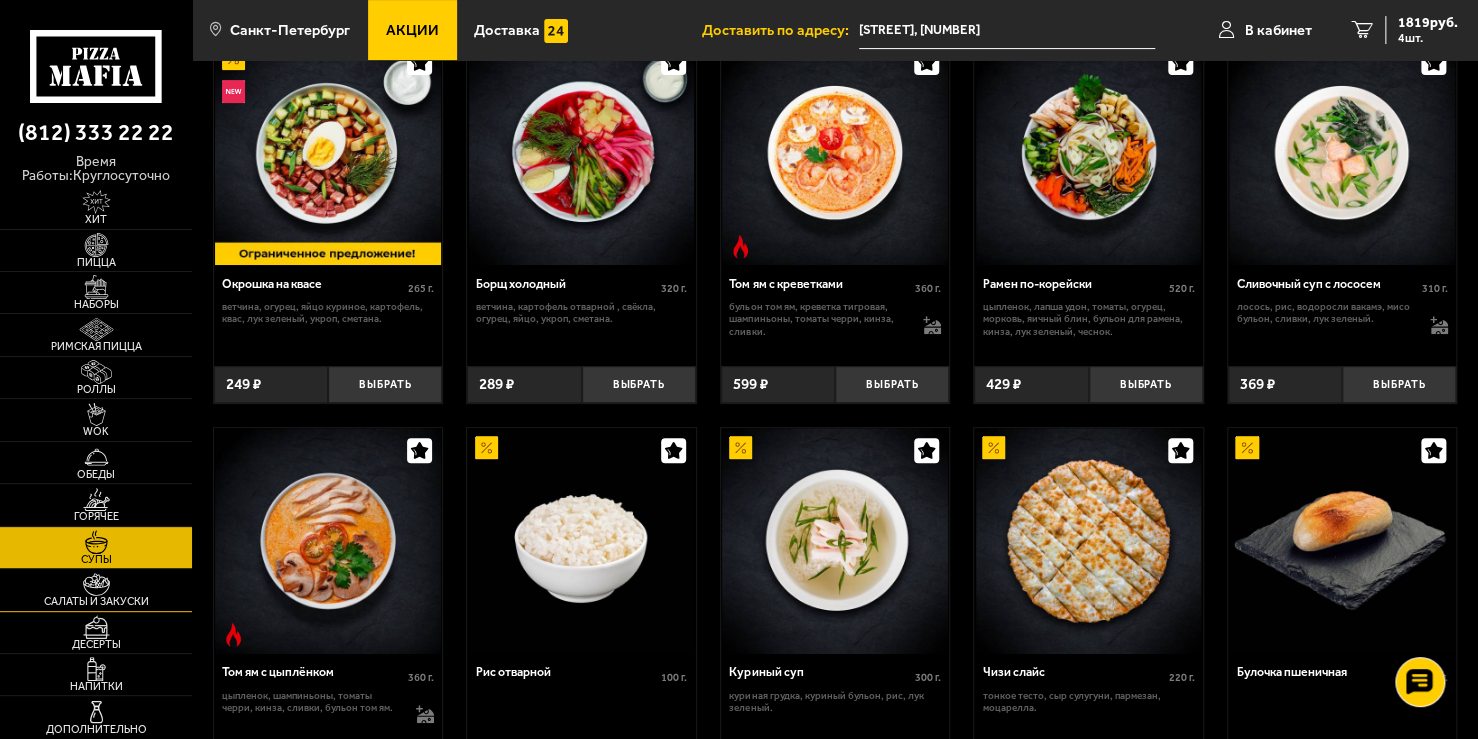 click on "Салаты и закуски" at bounding box center (96, 601) 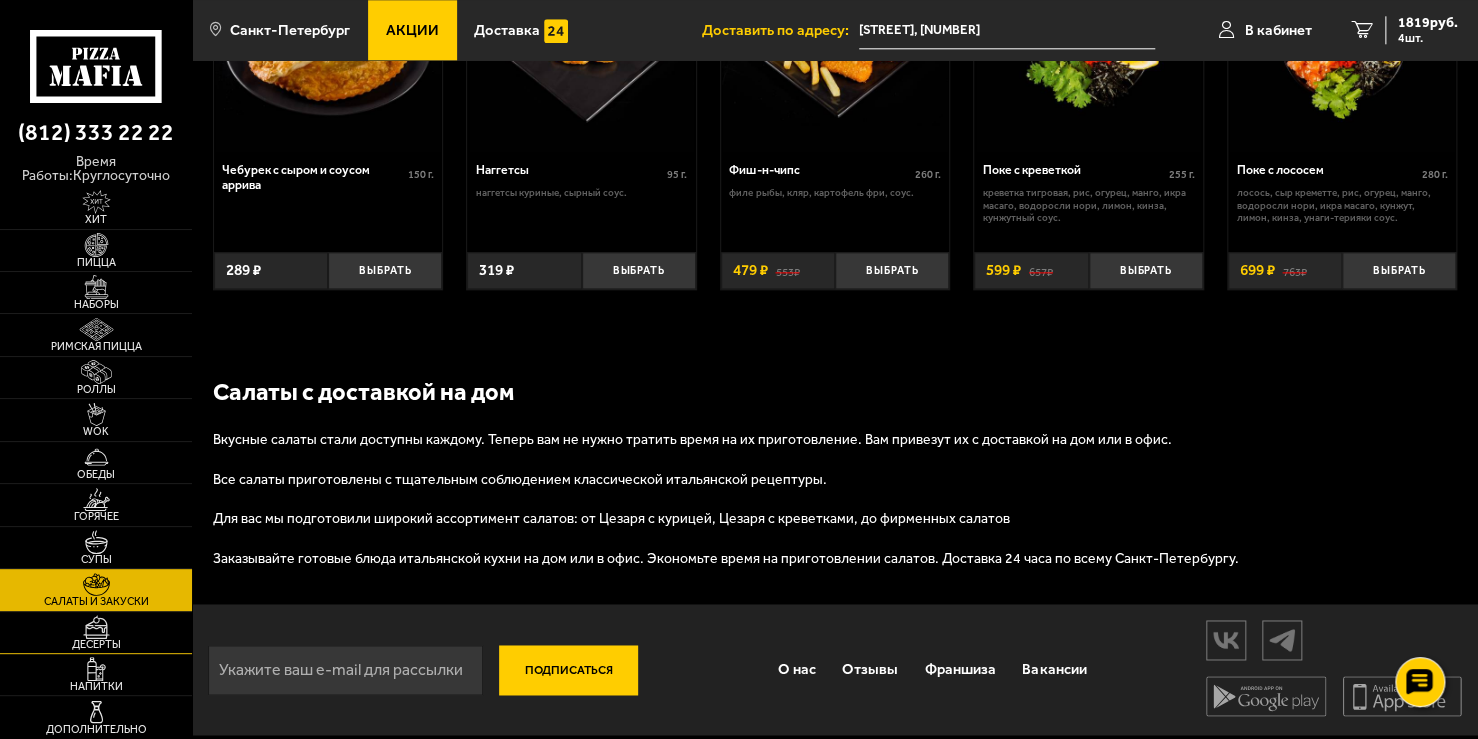 scroll, scrollTop: 1124, scrollLeft: 0, axis: vertical 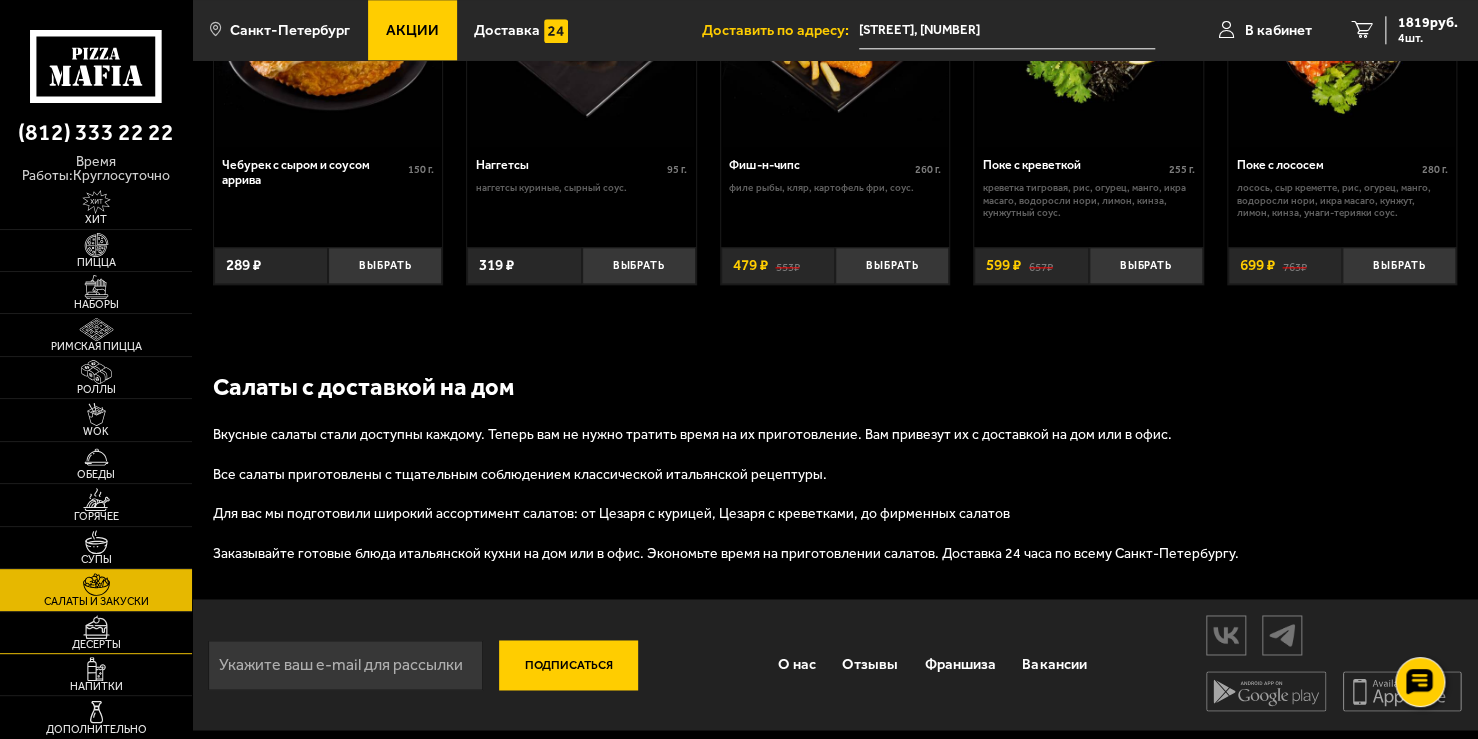 click on "Десерты" at bounding box center [96, 644] 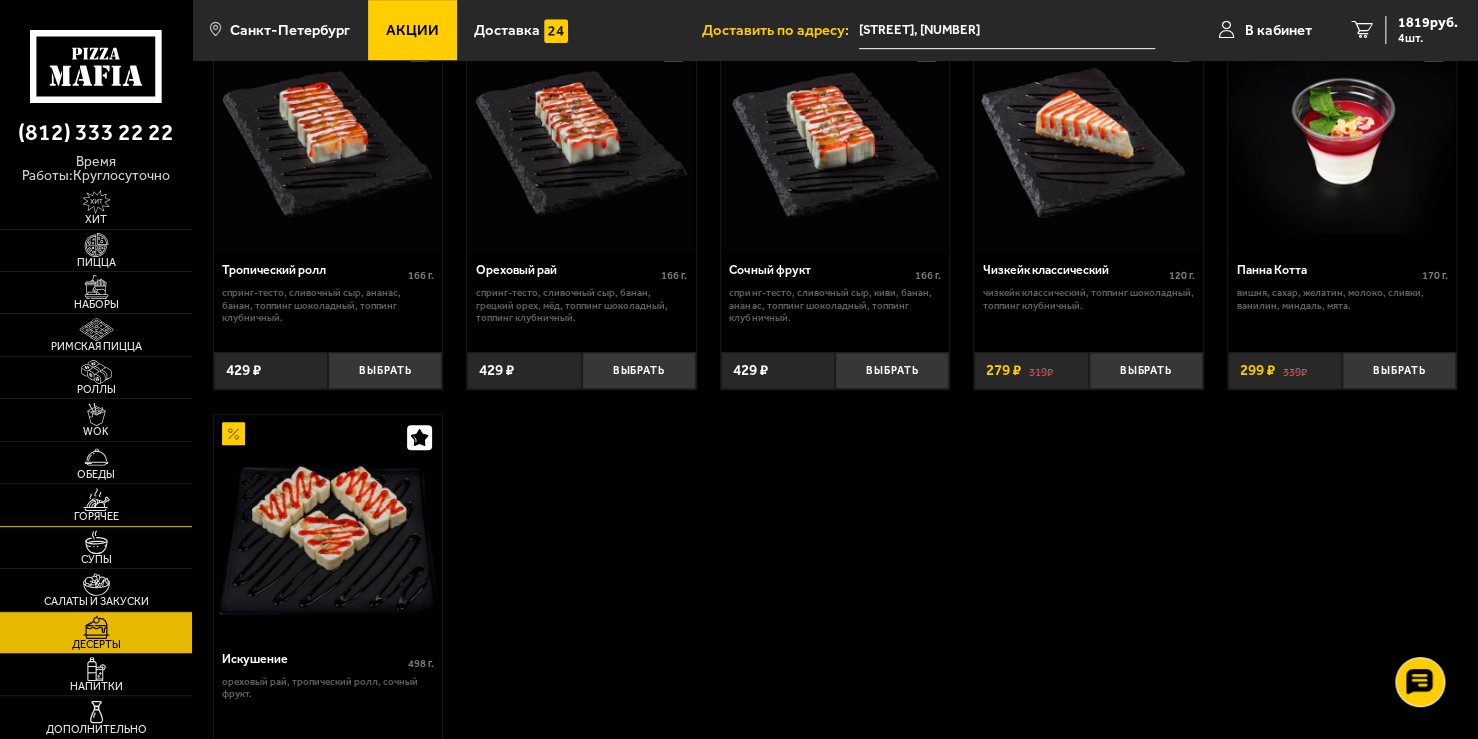 scroll, scrollTop: 700, scrollLeft: 0, axis: vertical 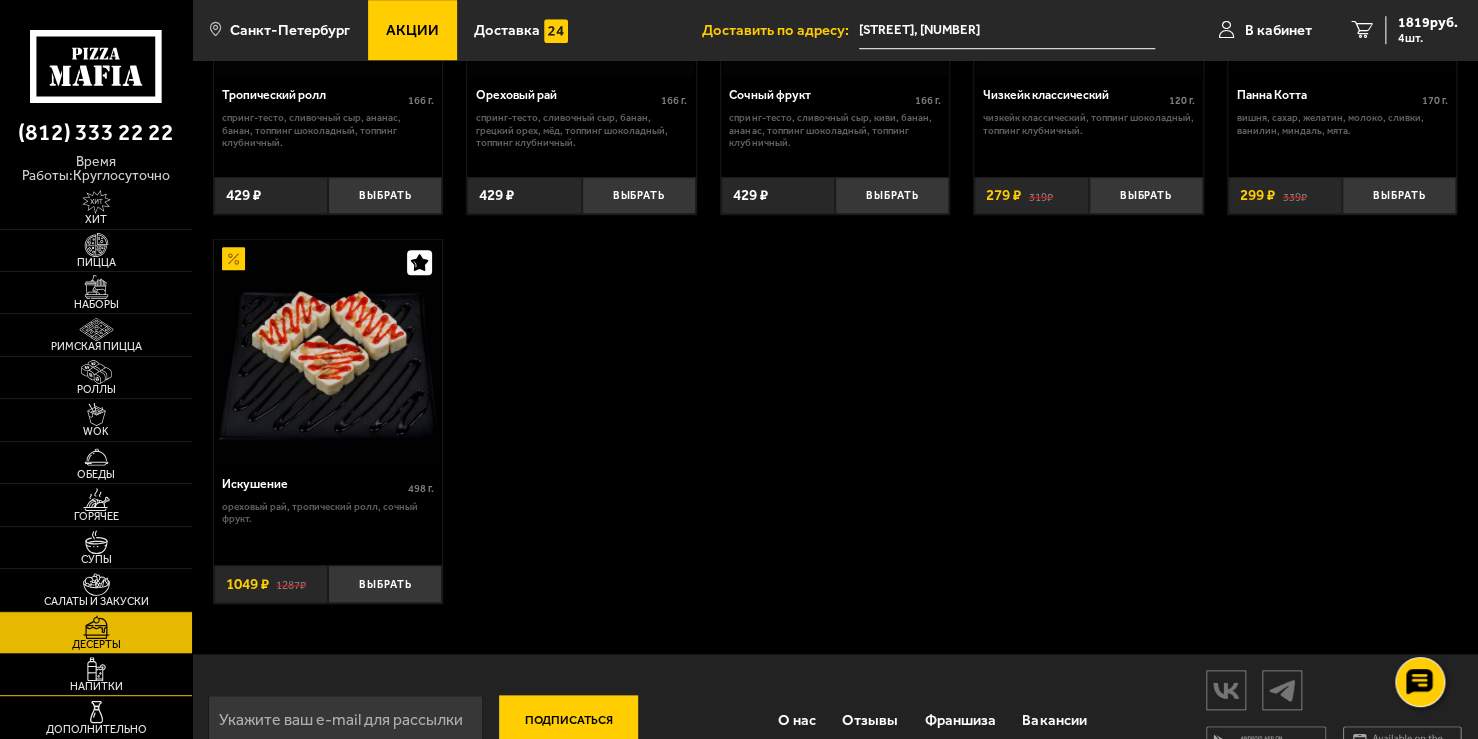 click at bounding box center [96, 669] 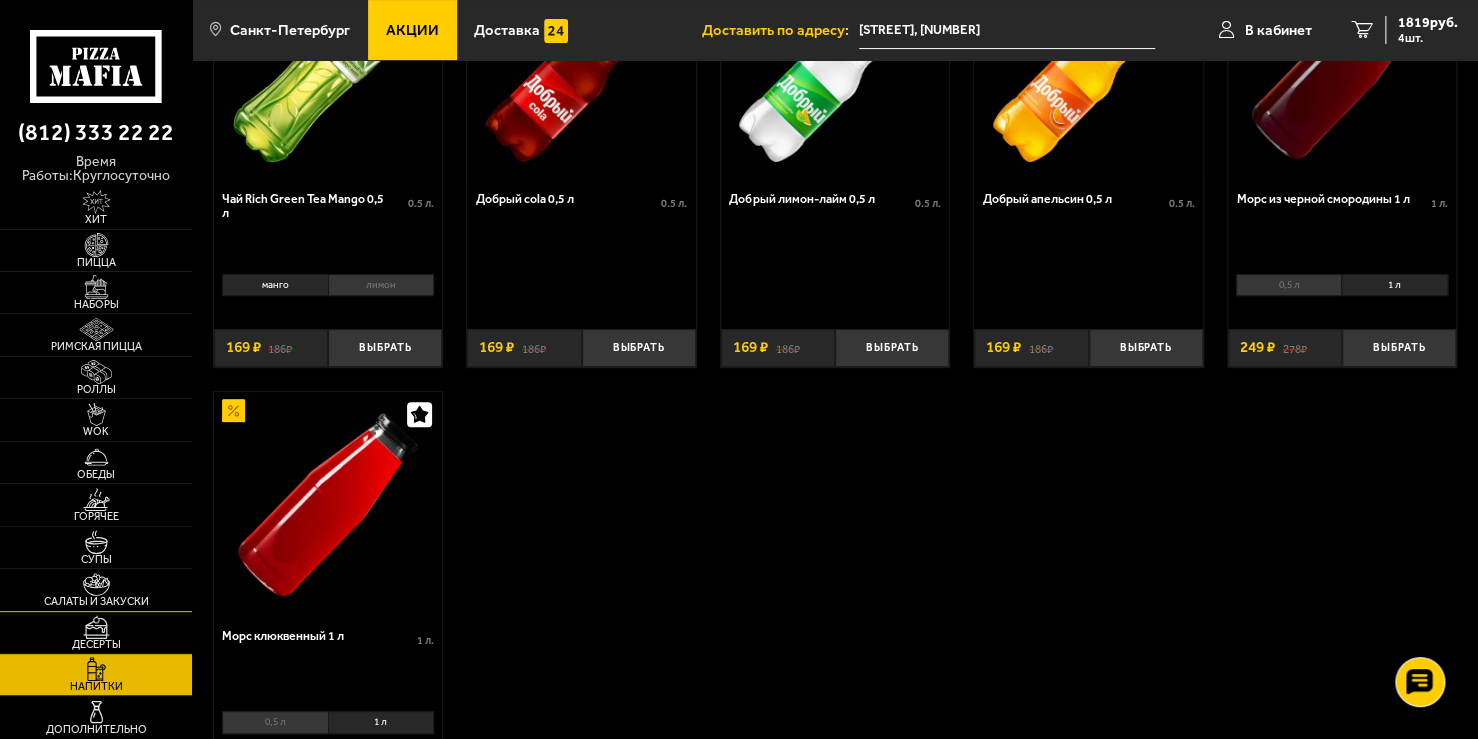 scroll, scrollTop: 100, scrollLeft: 0, axis: vertical 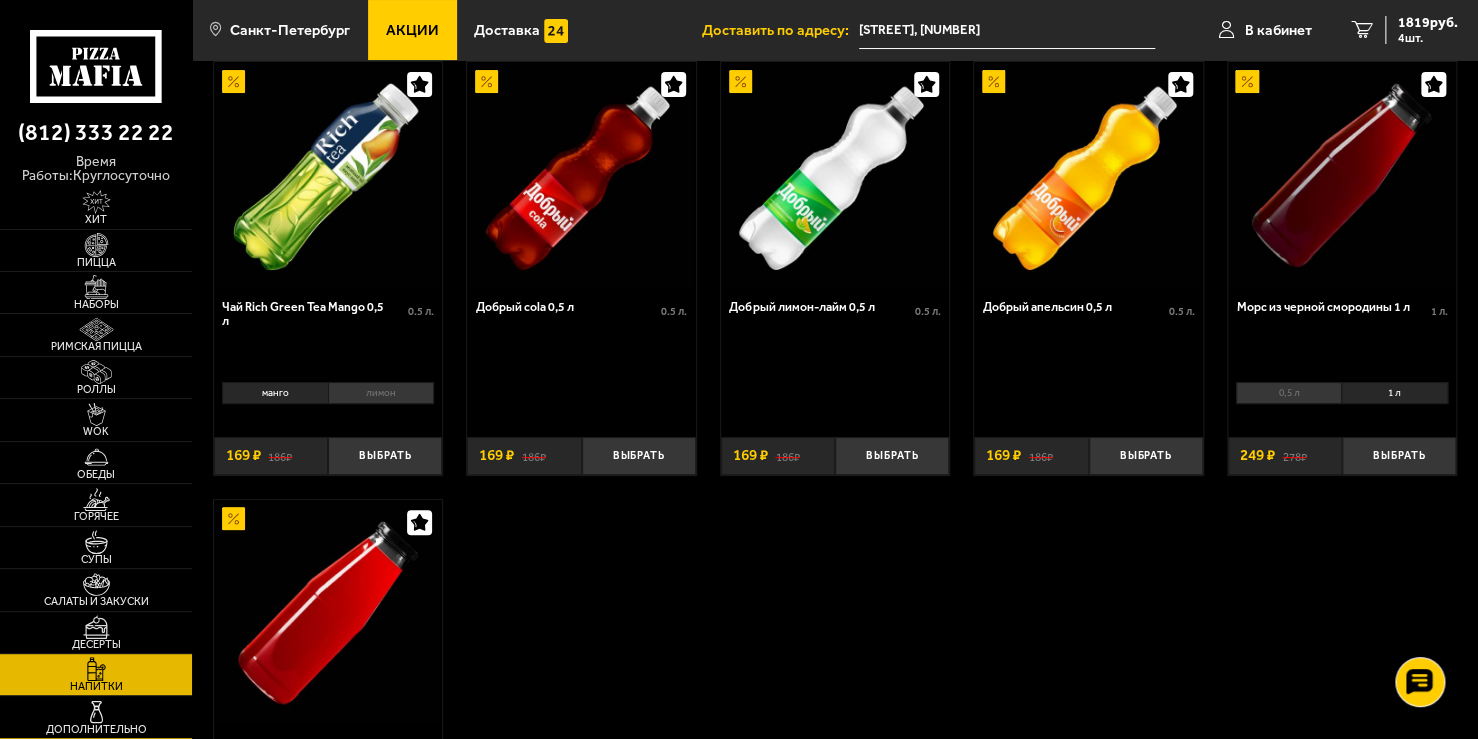 click at bounding box center (96, 712) 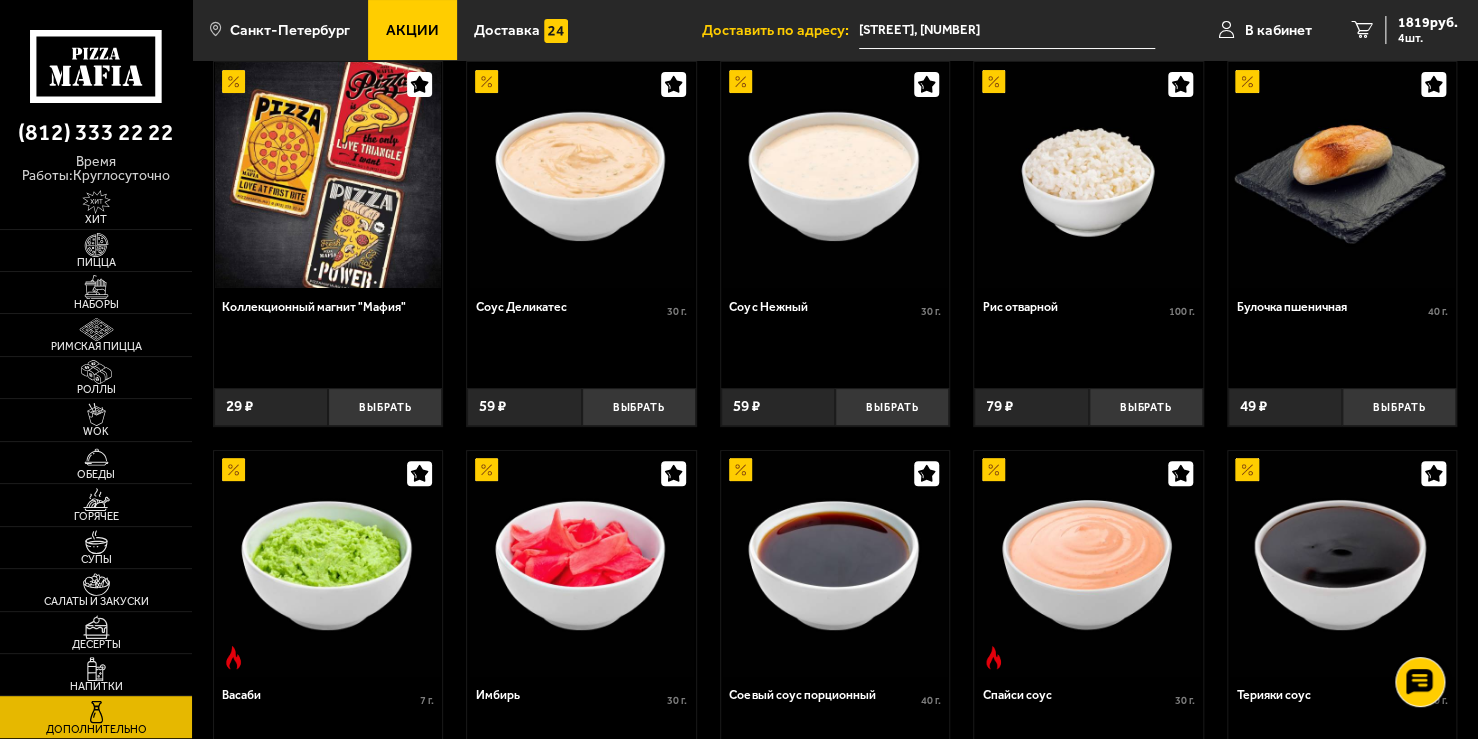 scroll, scrollTop: 0, scrollLeft: 0, axis: both 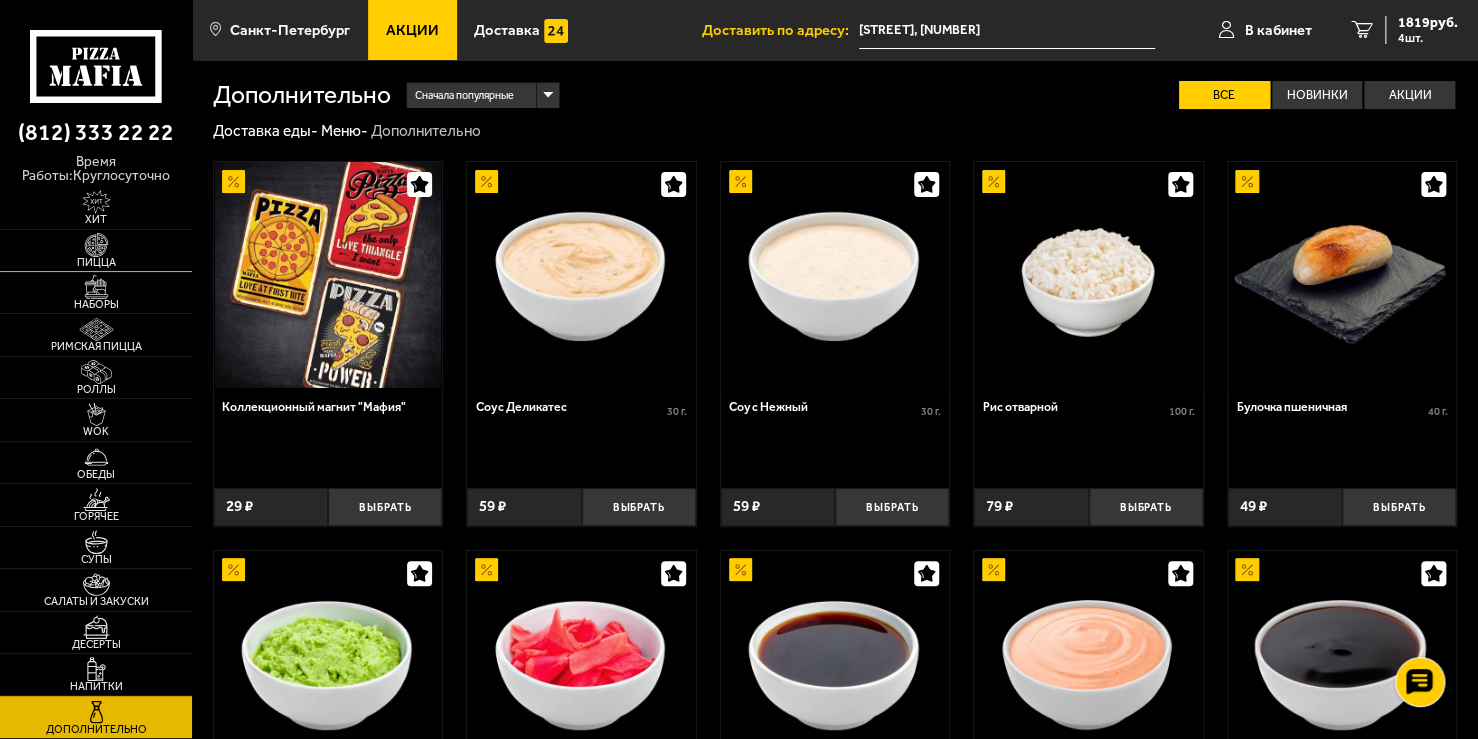click at bounding box center (96, 245) 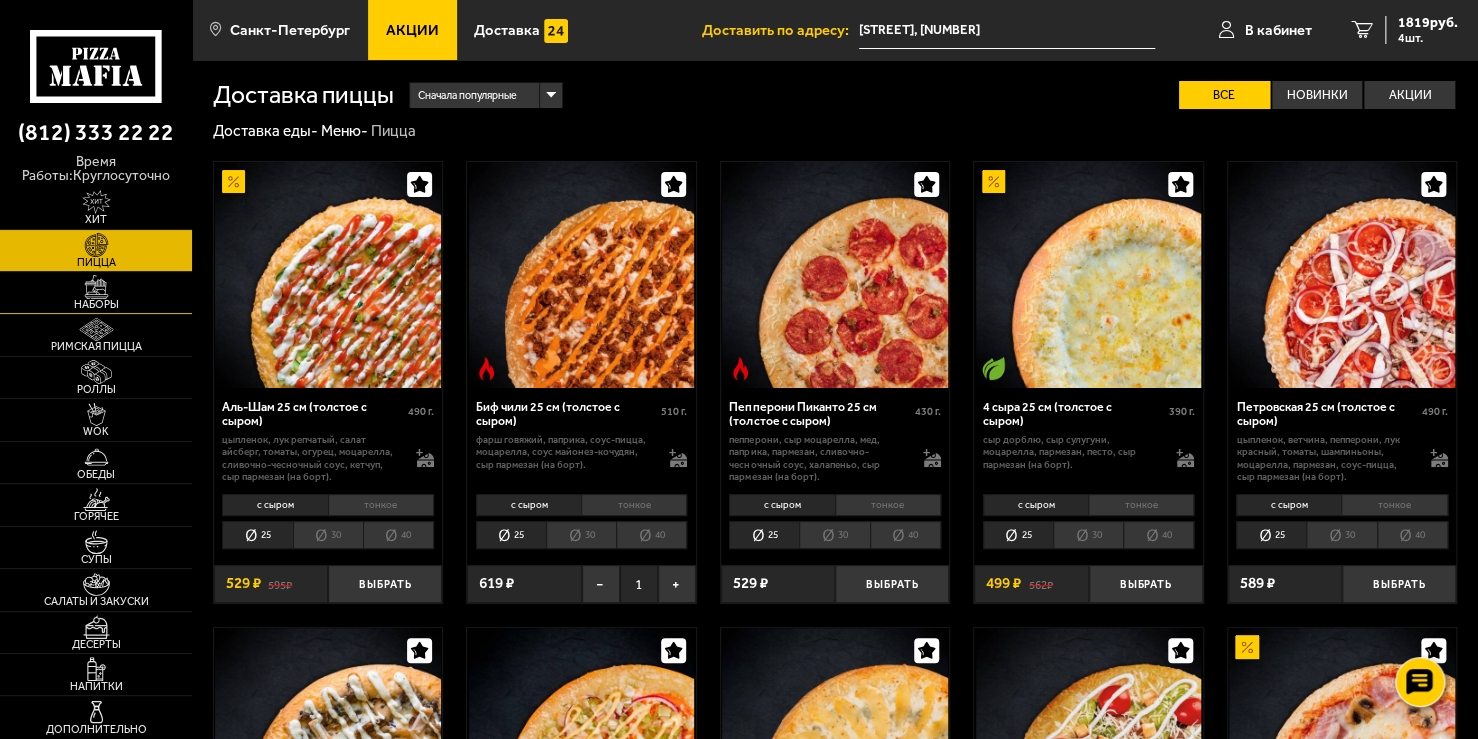 click at bounding box center [96, 287] 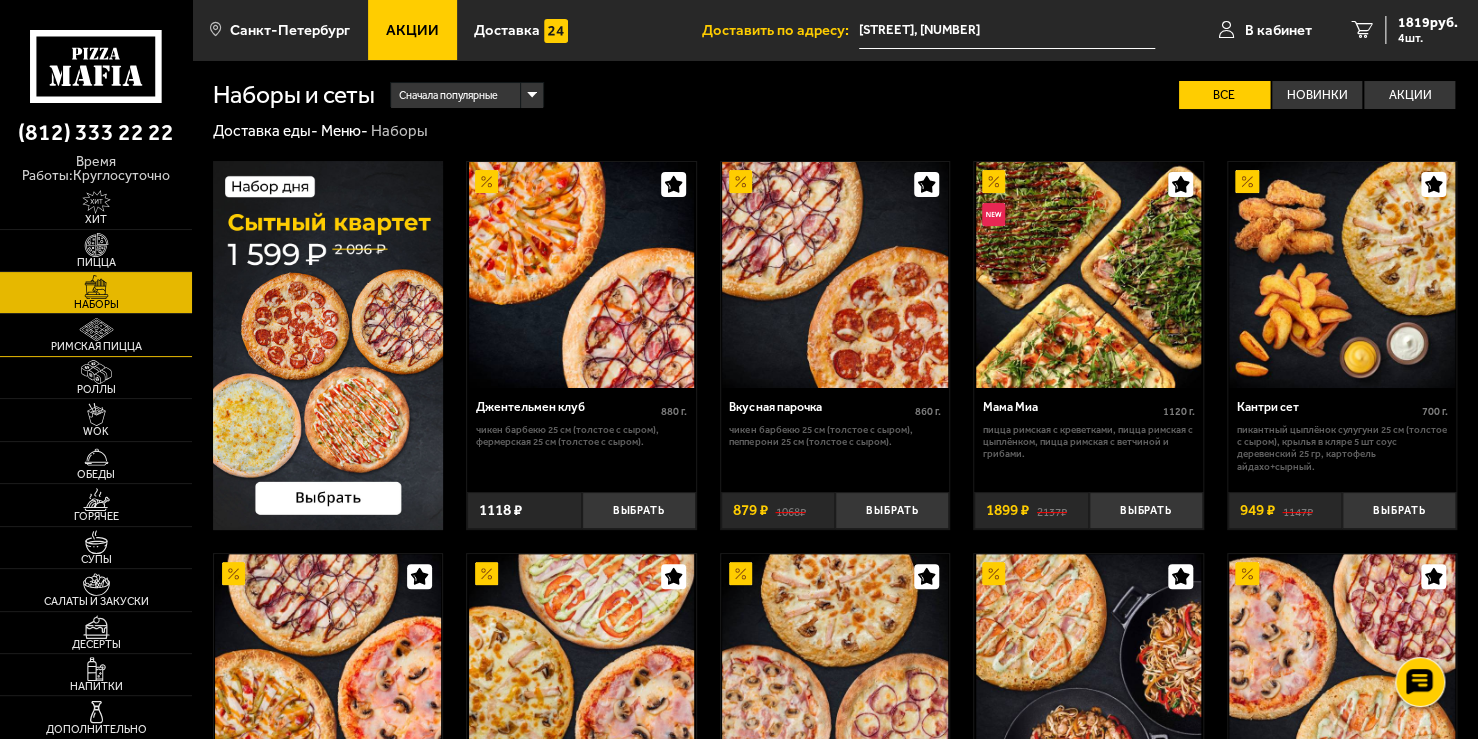 click at bounding box center (96, 330) 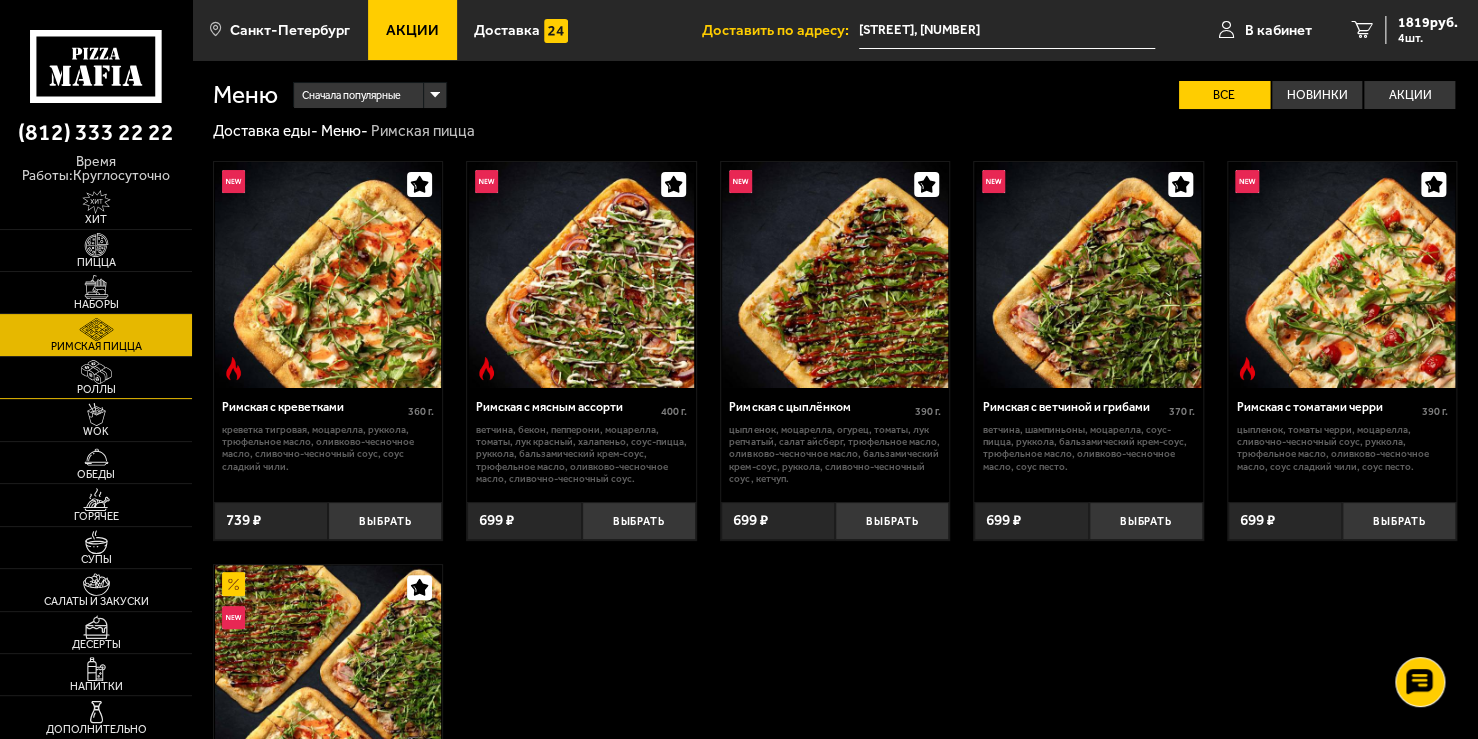 click at bounding box center [96, 372] 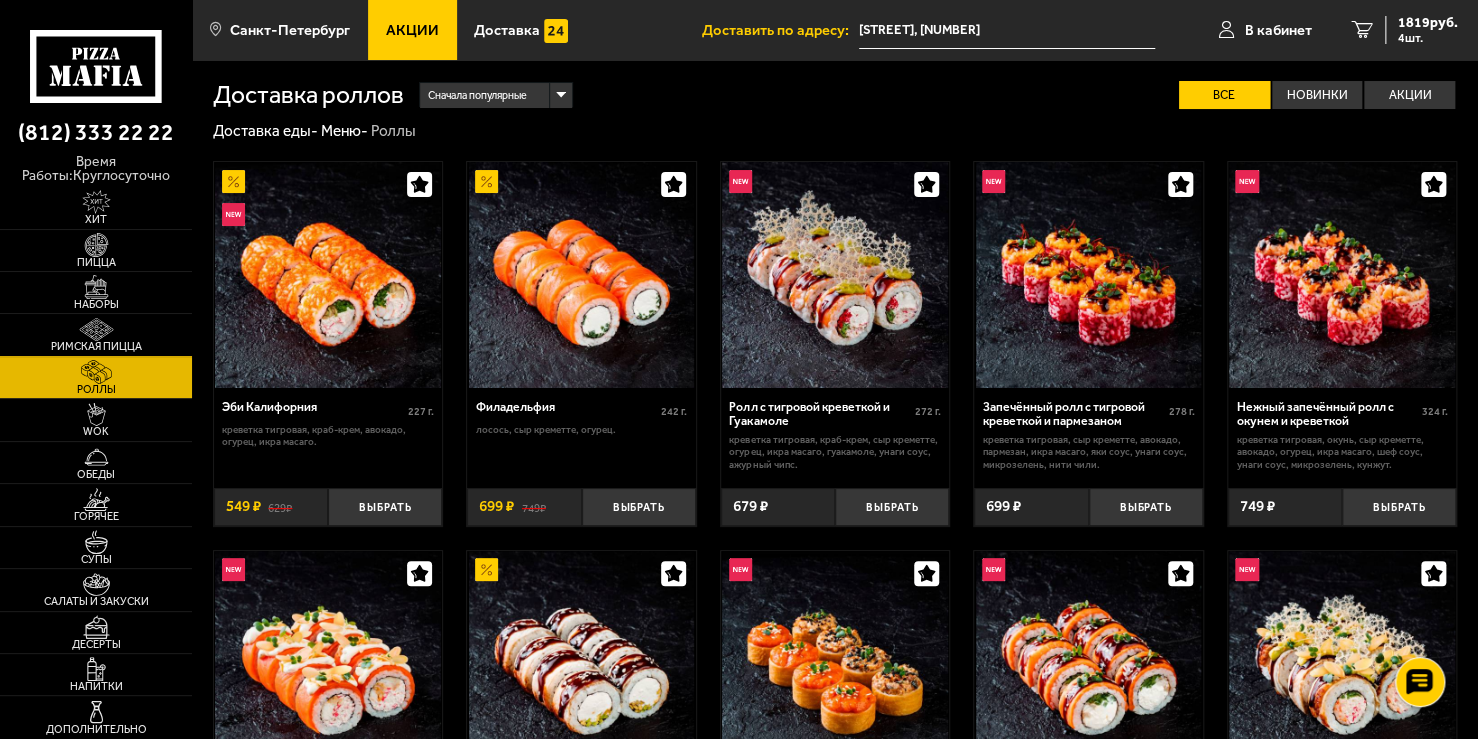 click at bounding box center (96, 330) 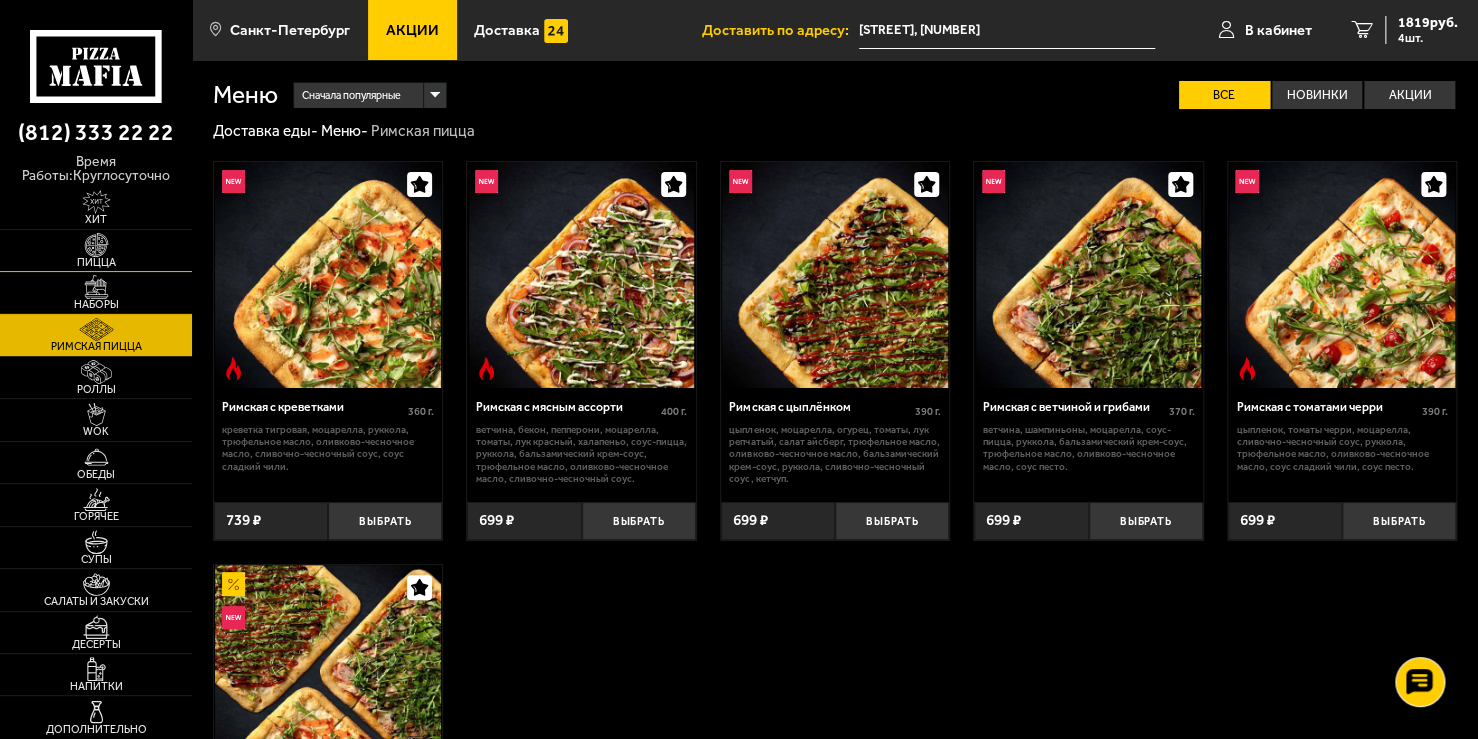 click on "Пицца" at bounding box center [96, 262] 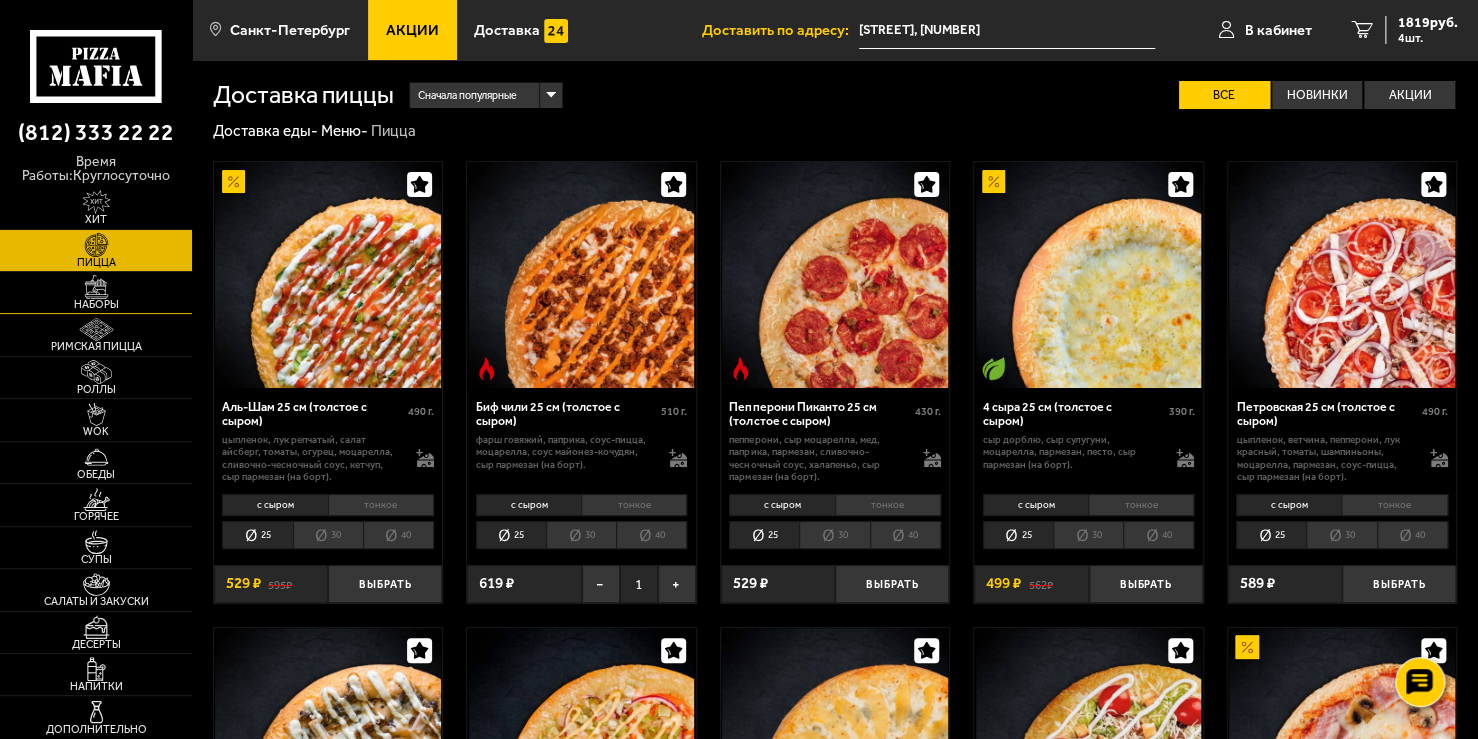 click at bounding box center (96, 287) 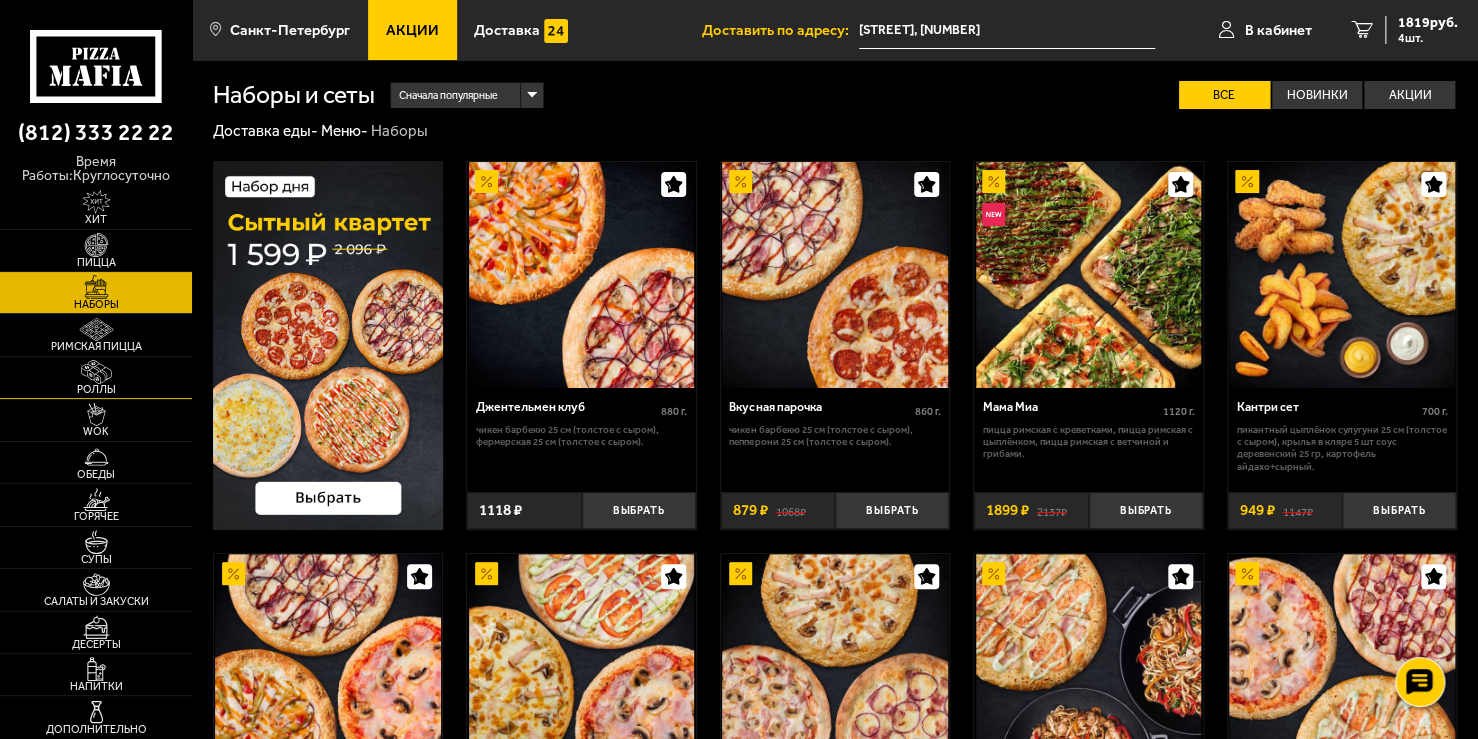 click at bounding box center (96, 372) 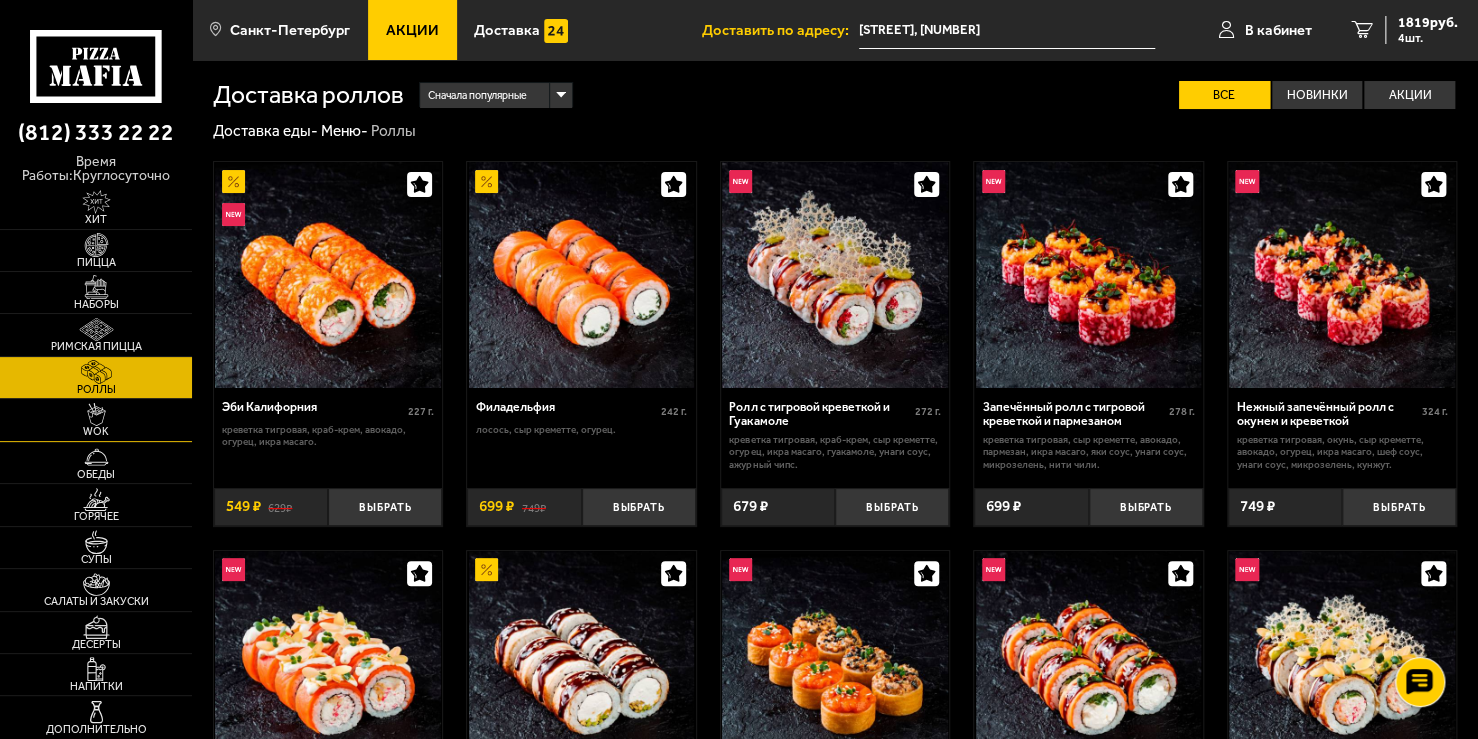 click at bounding box center [96, 415] 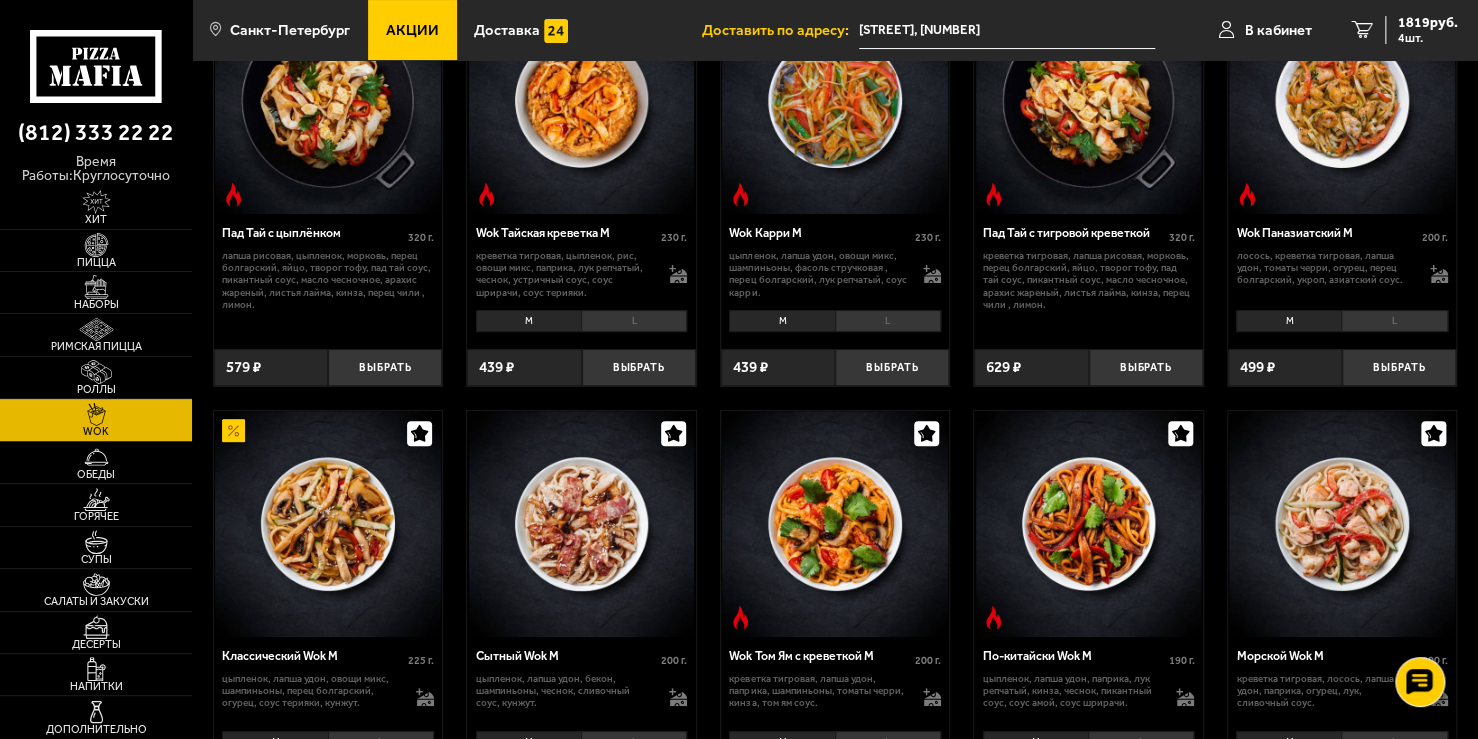 scroll, scrollTop: 200, scrollLeft: 0, axis: vertical 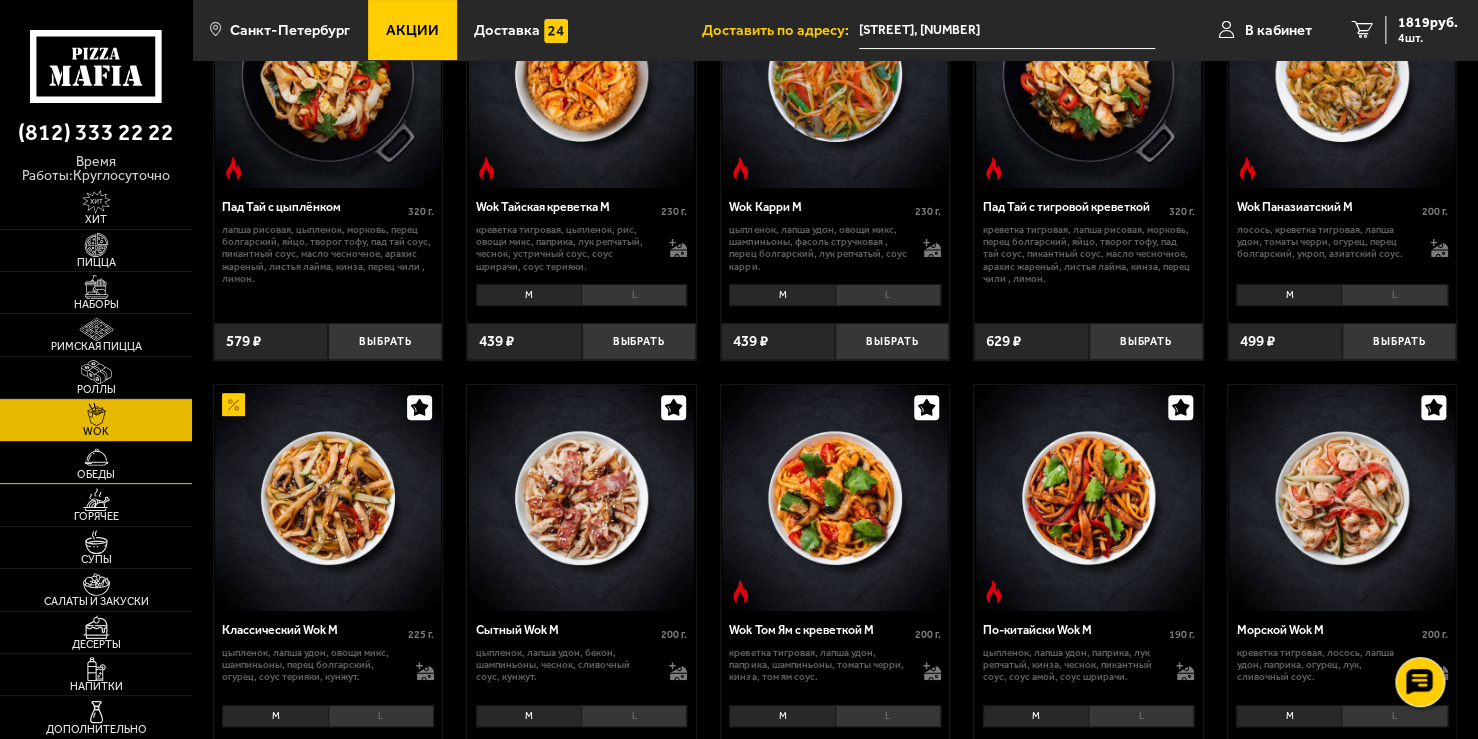 click at bounding box center (96, 457) 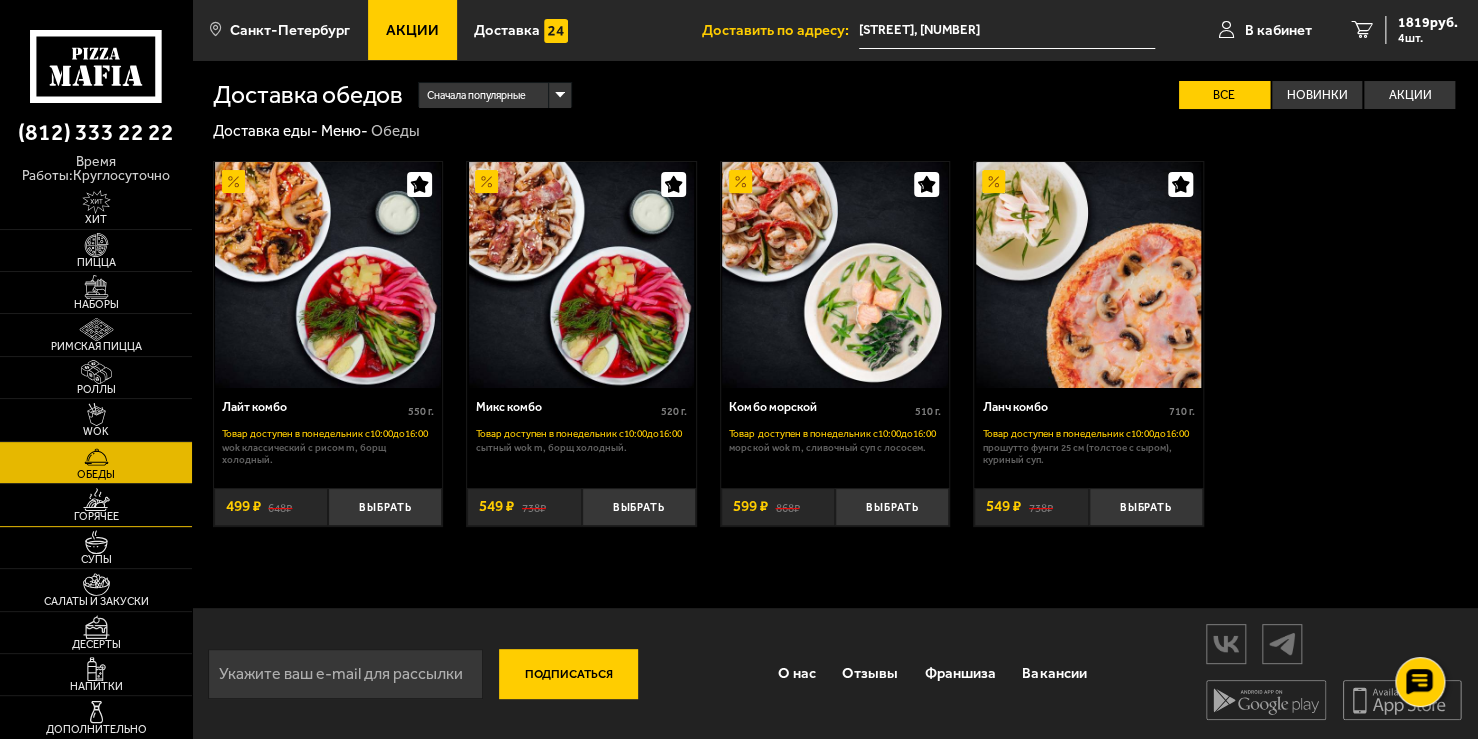 click at bounding box center [96, 500] 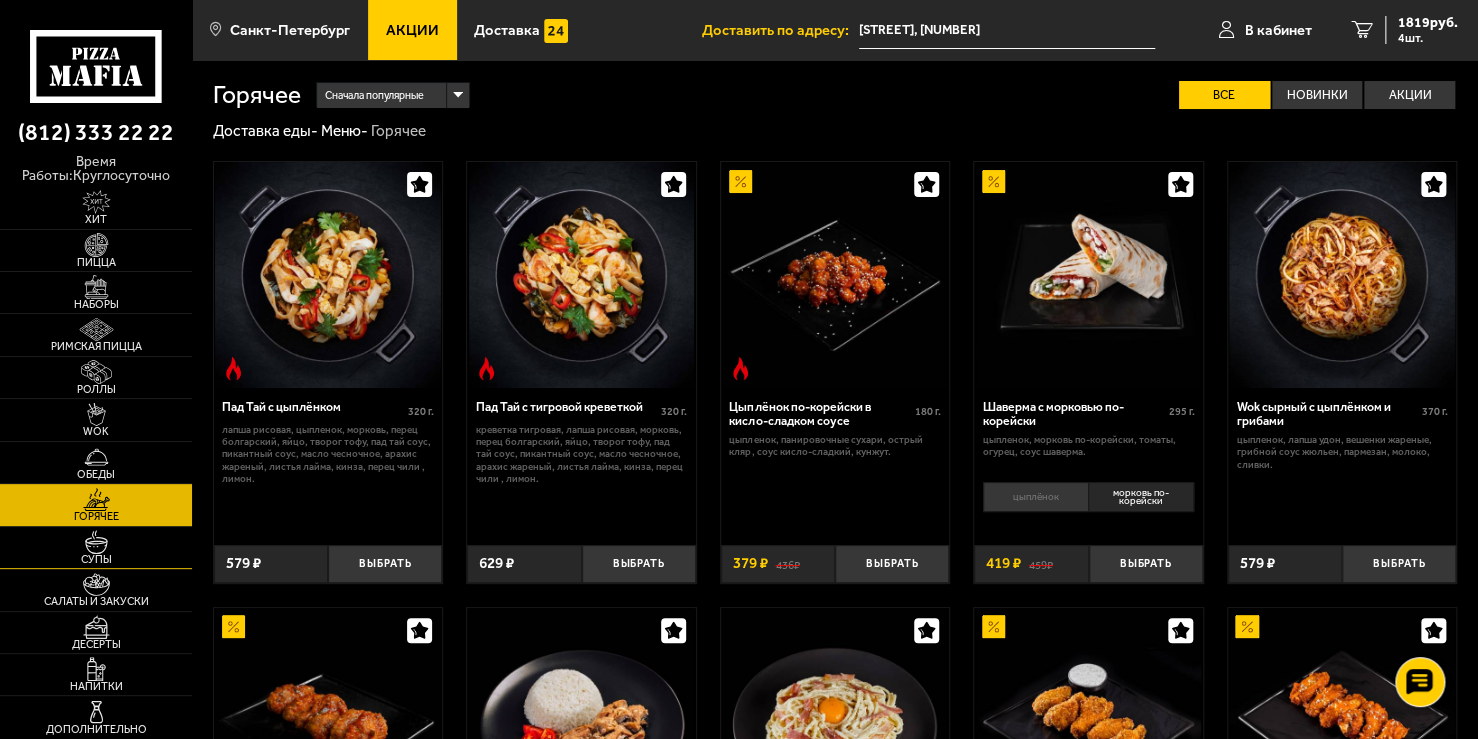 click at bounding box center (96, 542) 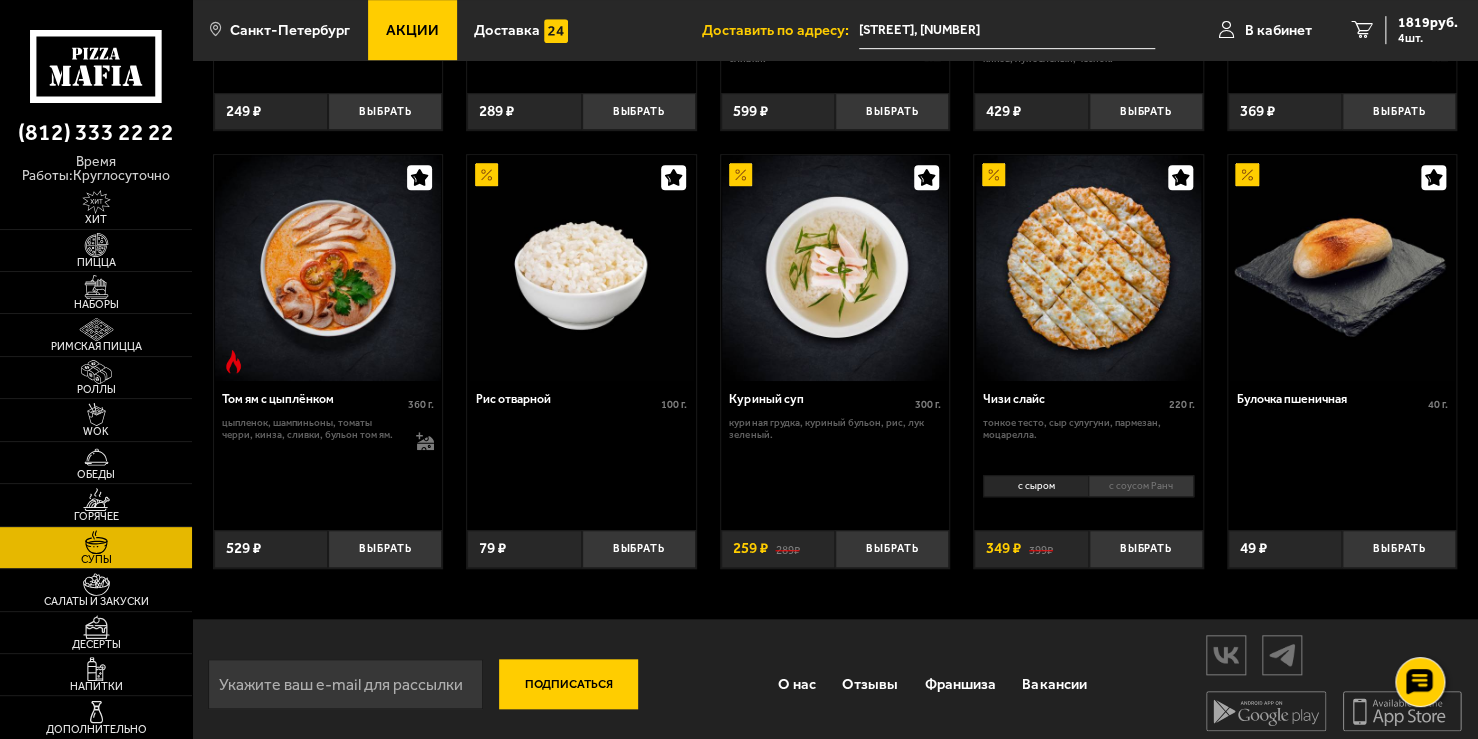 scroll, scrollTop: 600, scrollLeft: 0, axis: vertical 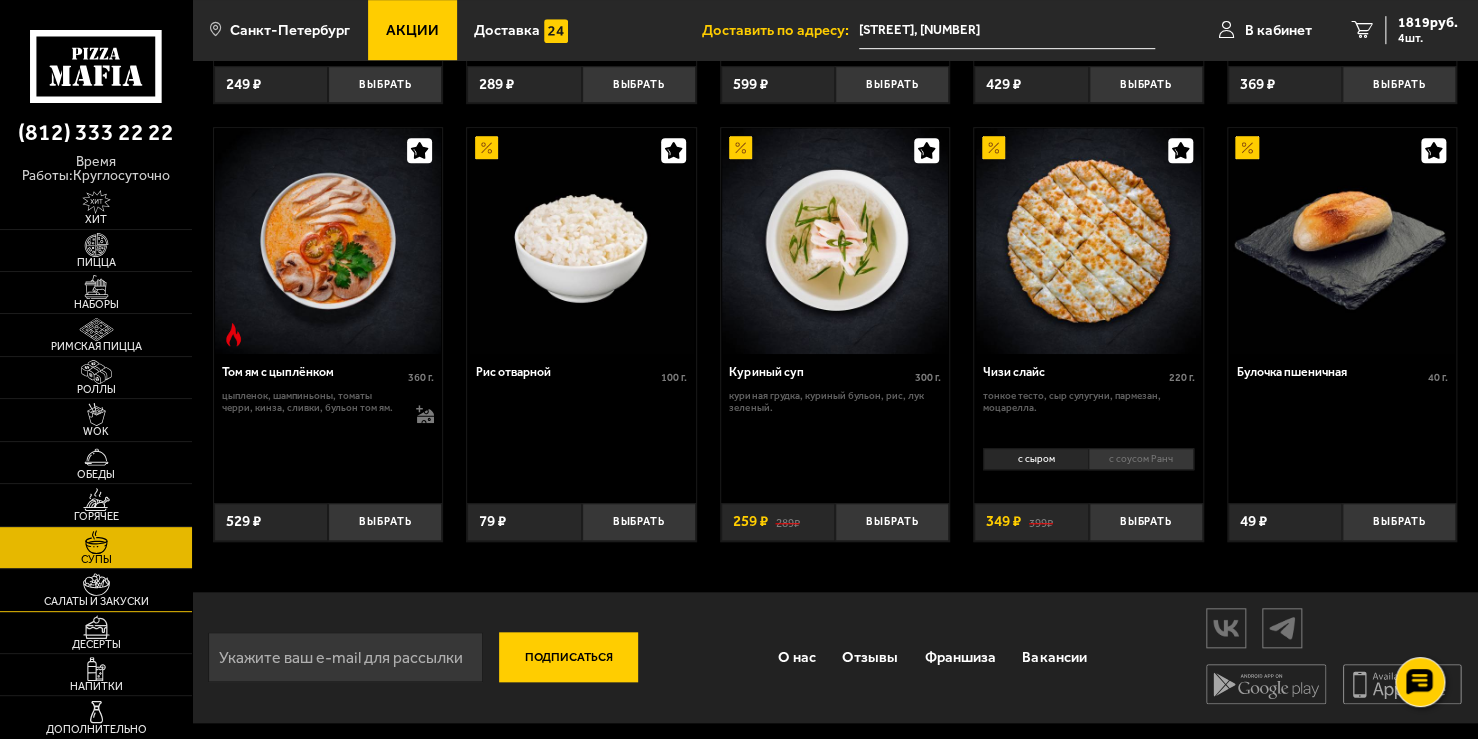 click at bounding box center [96, 585] 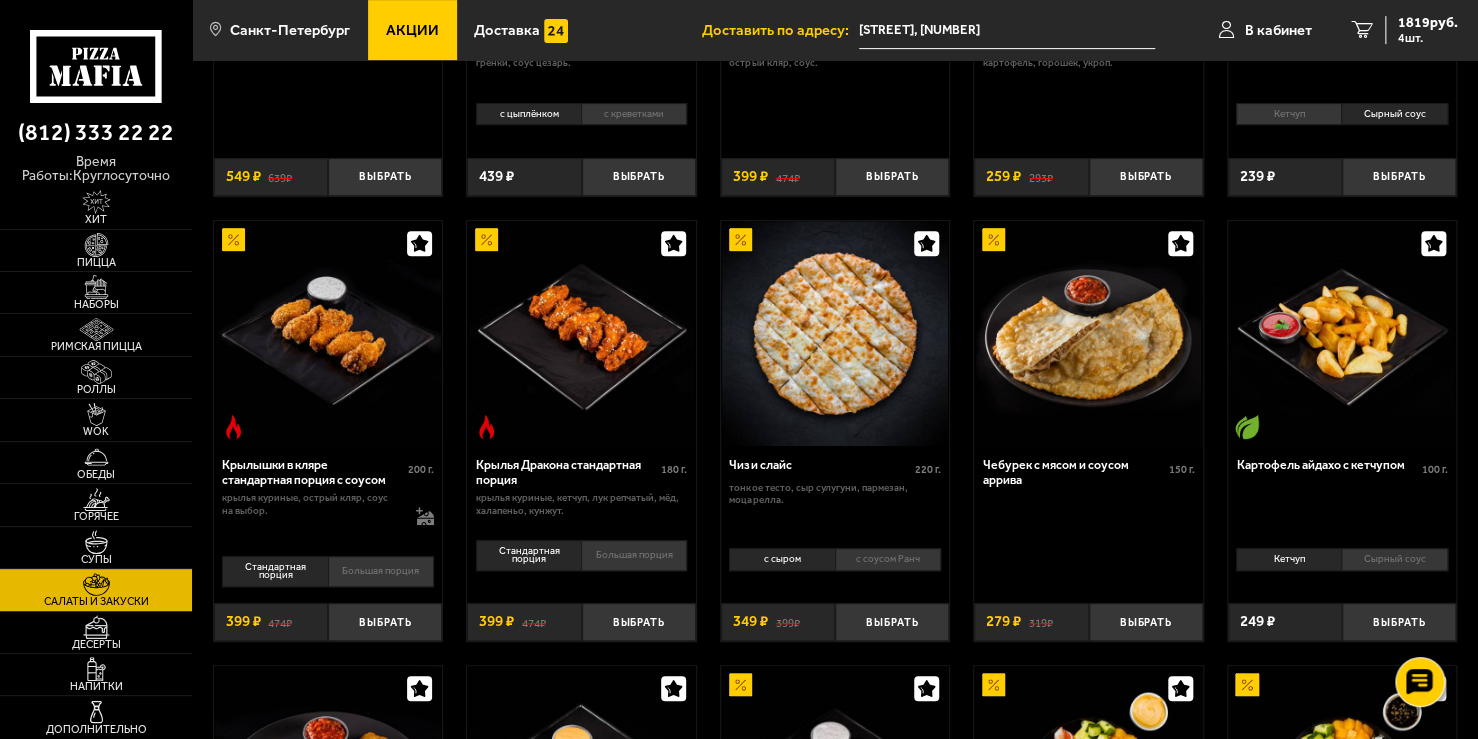 scroll, scrollTop: 400, scrollLeft: 0, axis: vertical 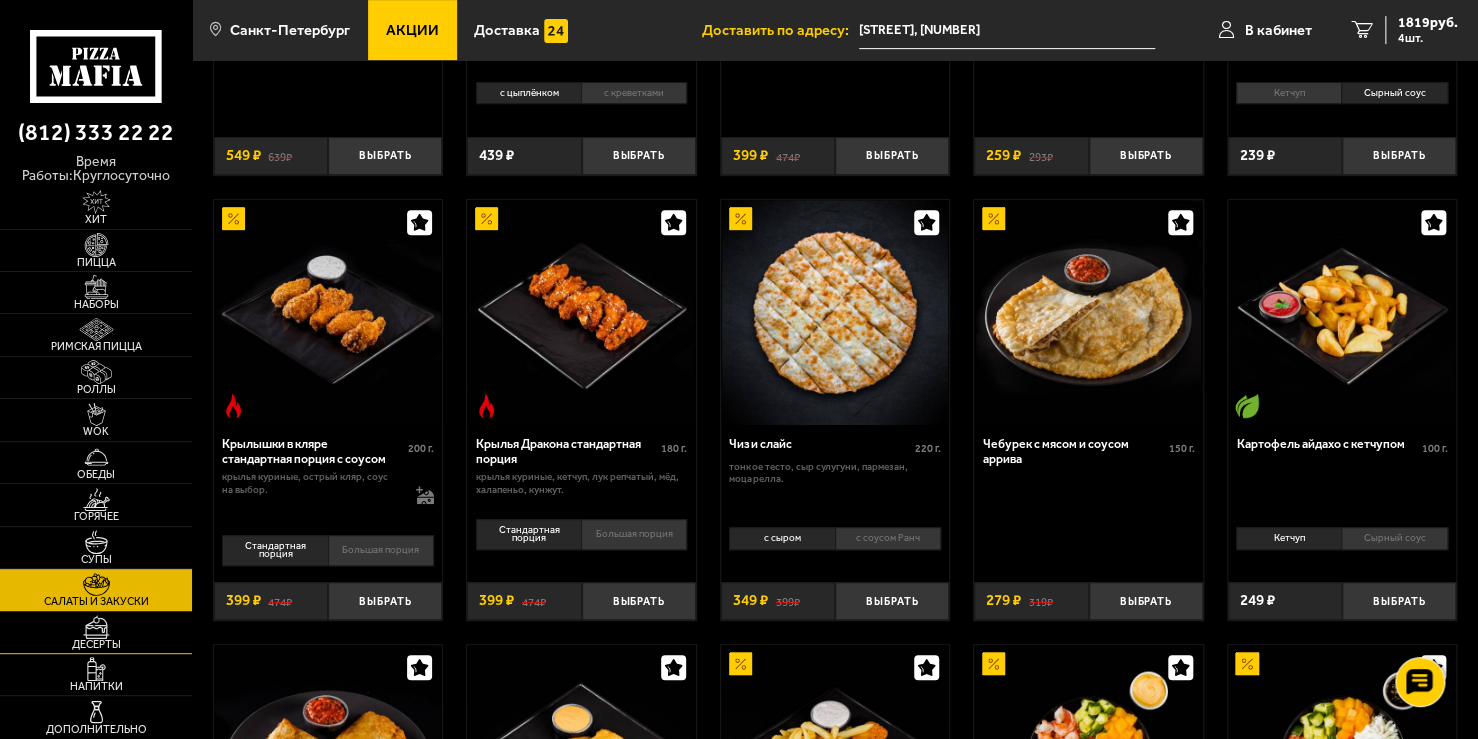 click on "Десерты" at bounding box center (96, 644) 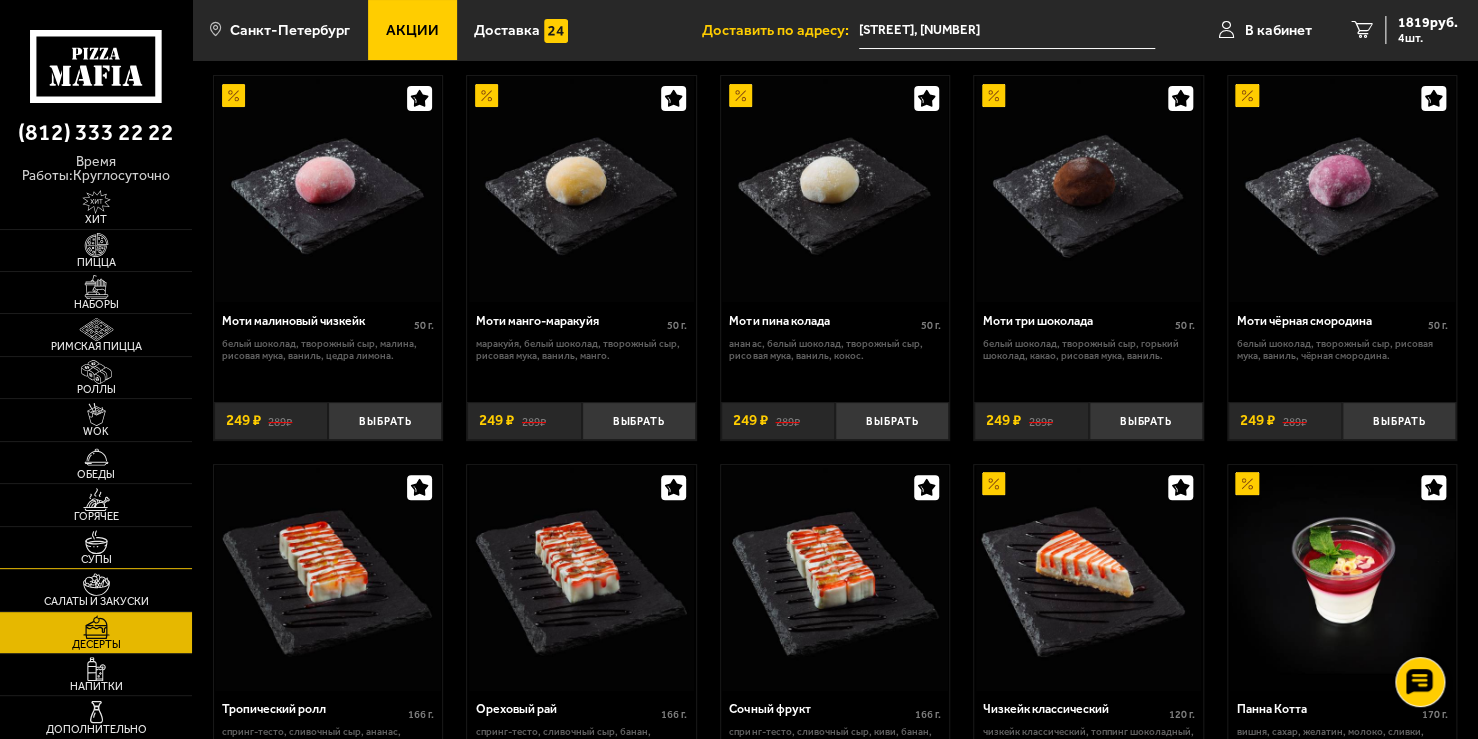 scroll, scrollTop: 0, scrollLeft: 0, axis: both 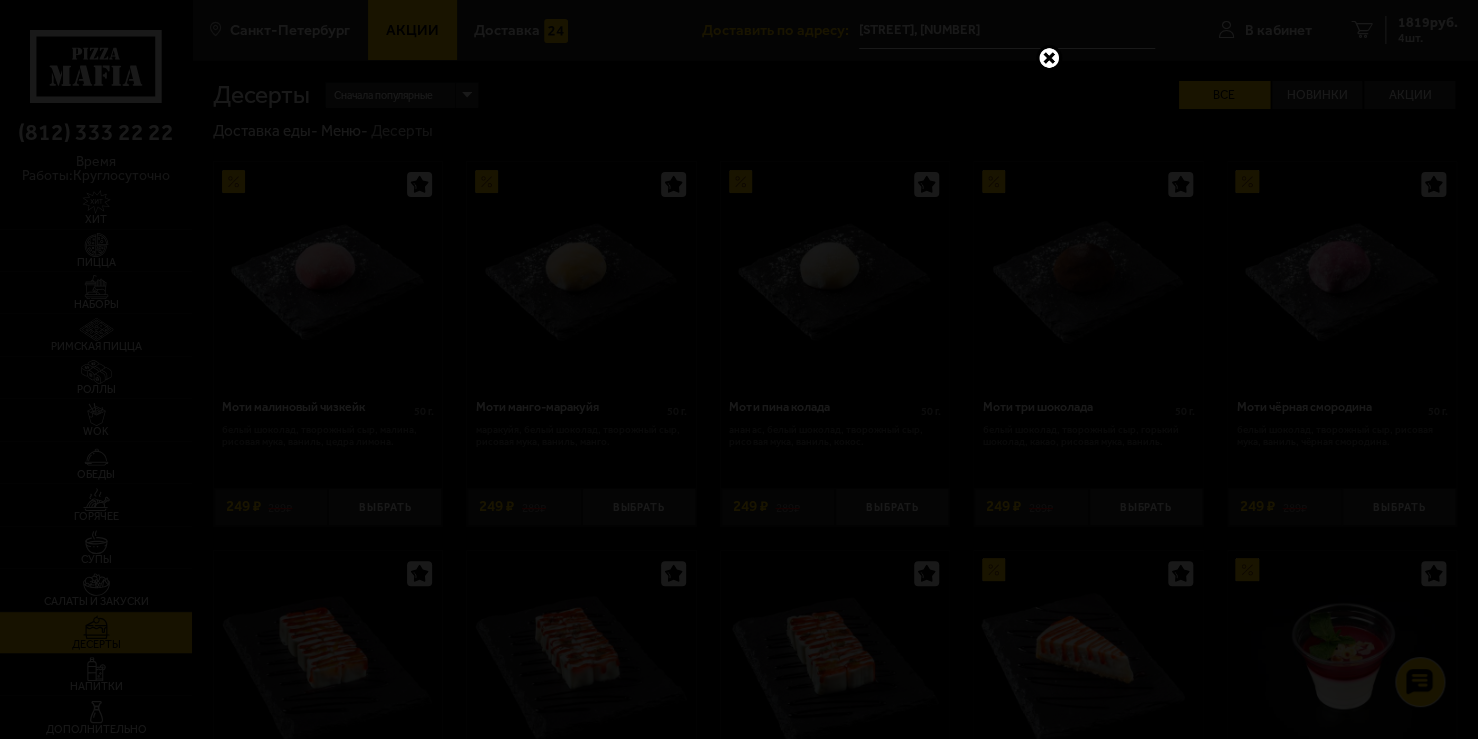 click at bounding box center [1049, 58] 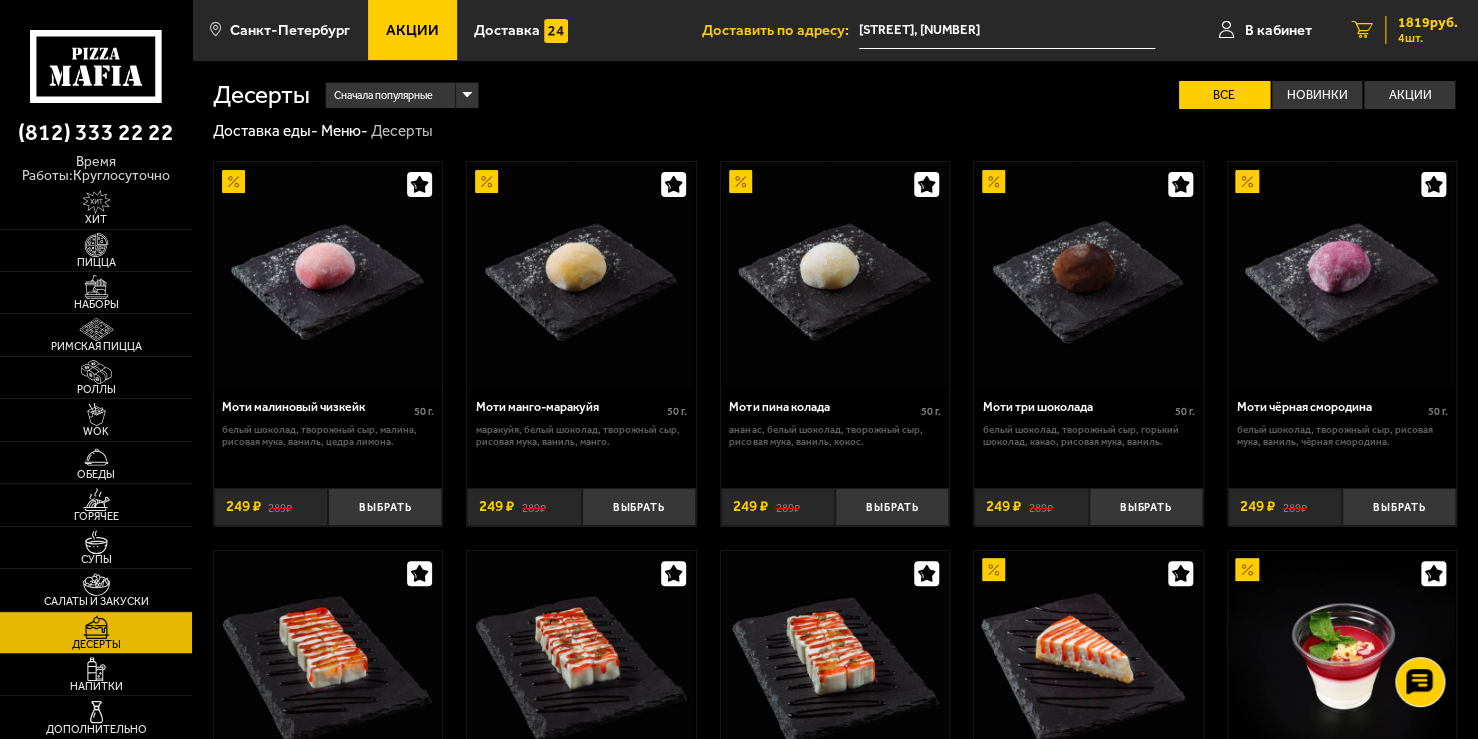 click on "1819  руб." at bounding box center [1428, 23] 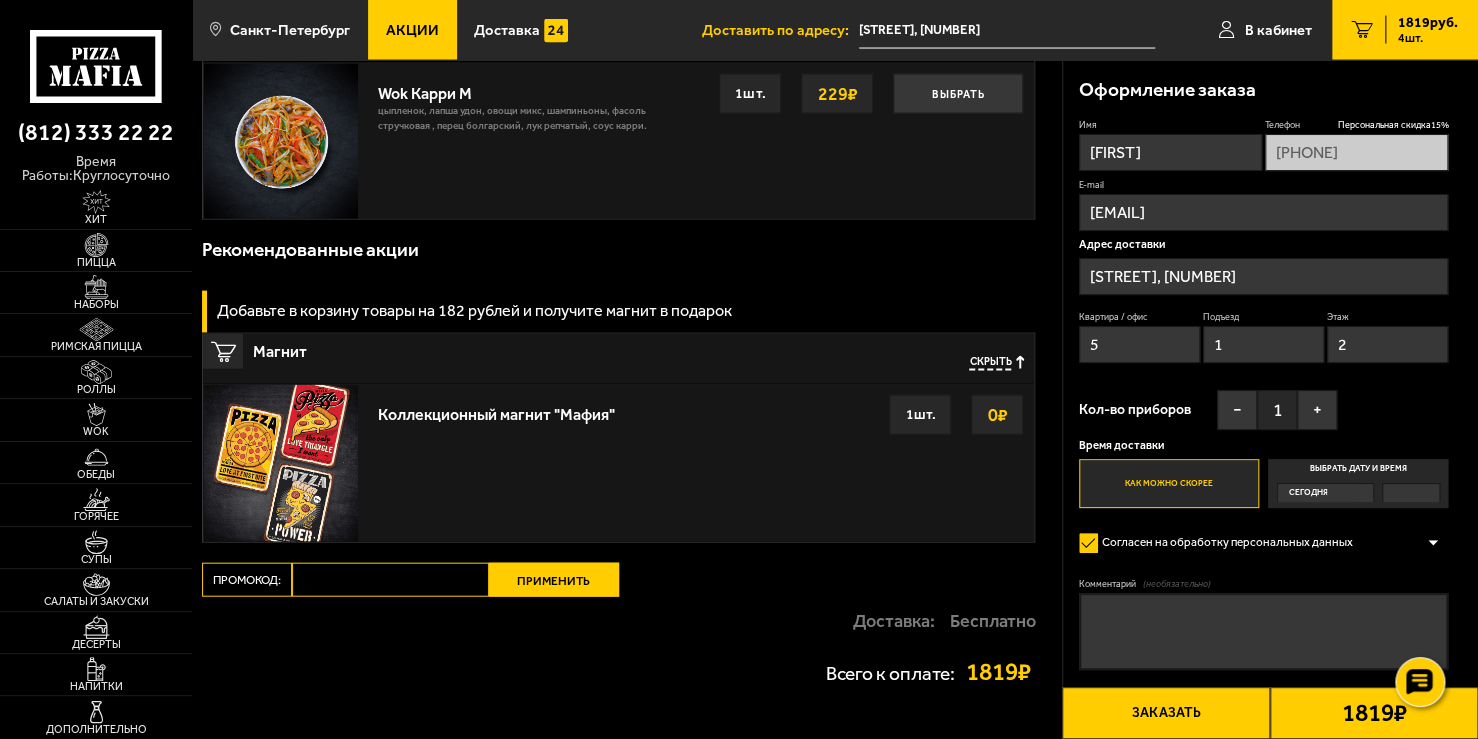 scroll, scrollTop: 2105, scrollLeft: 0, axis: vertical 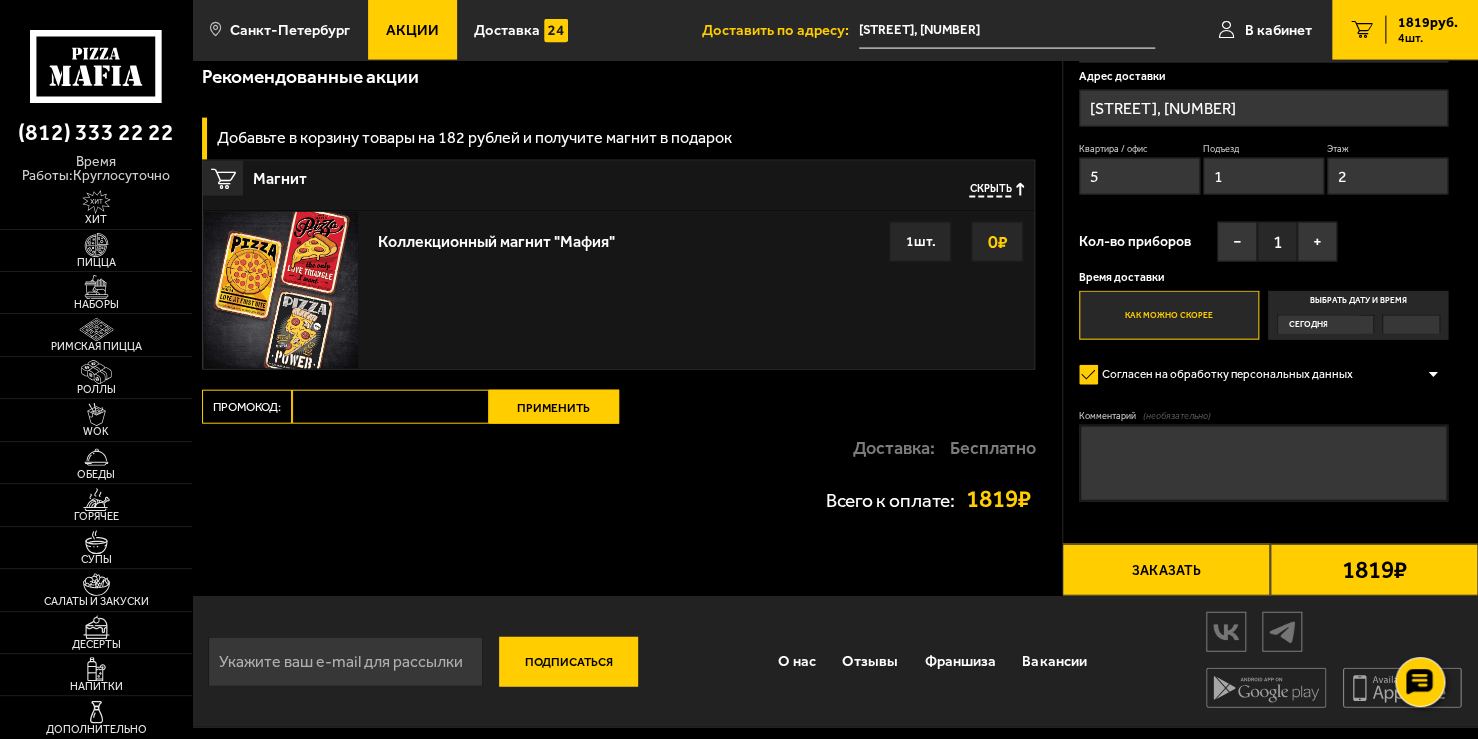 click on "Заказать" at bounding box center (1166, 570) 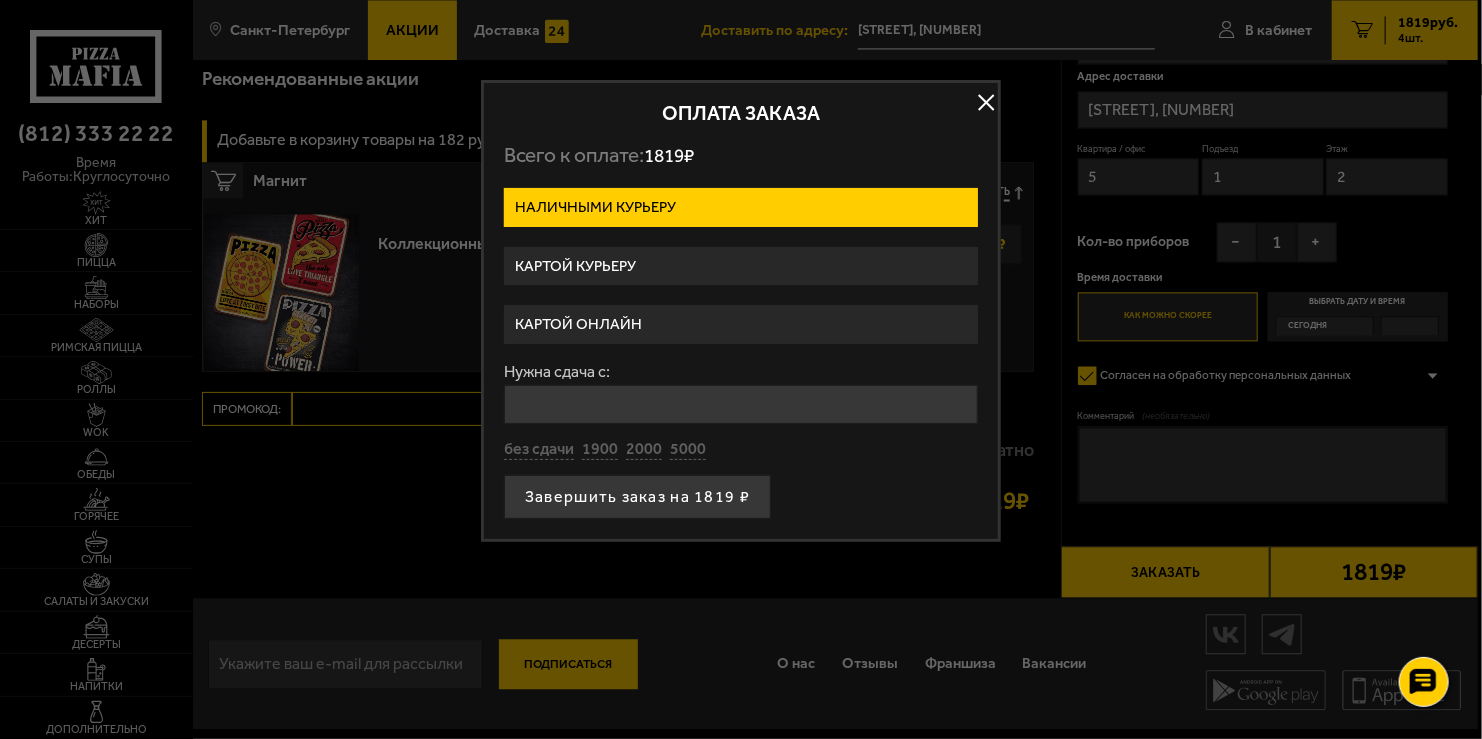 click at bounding box center [986, 102] 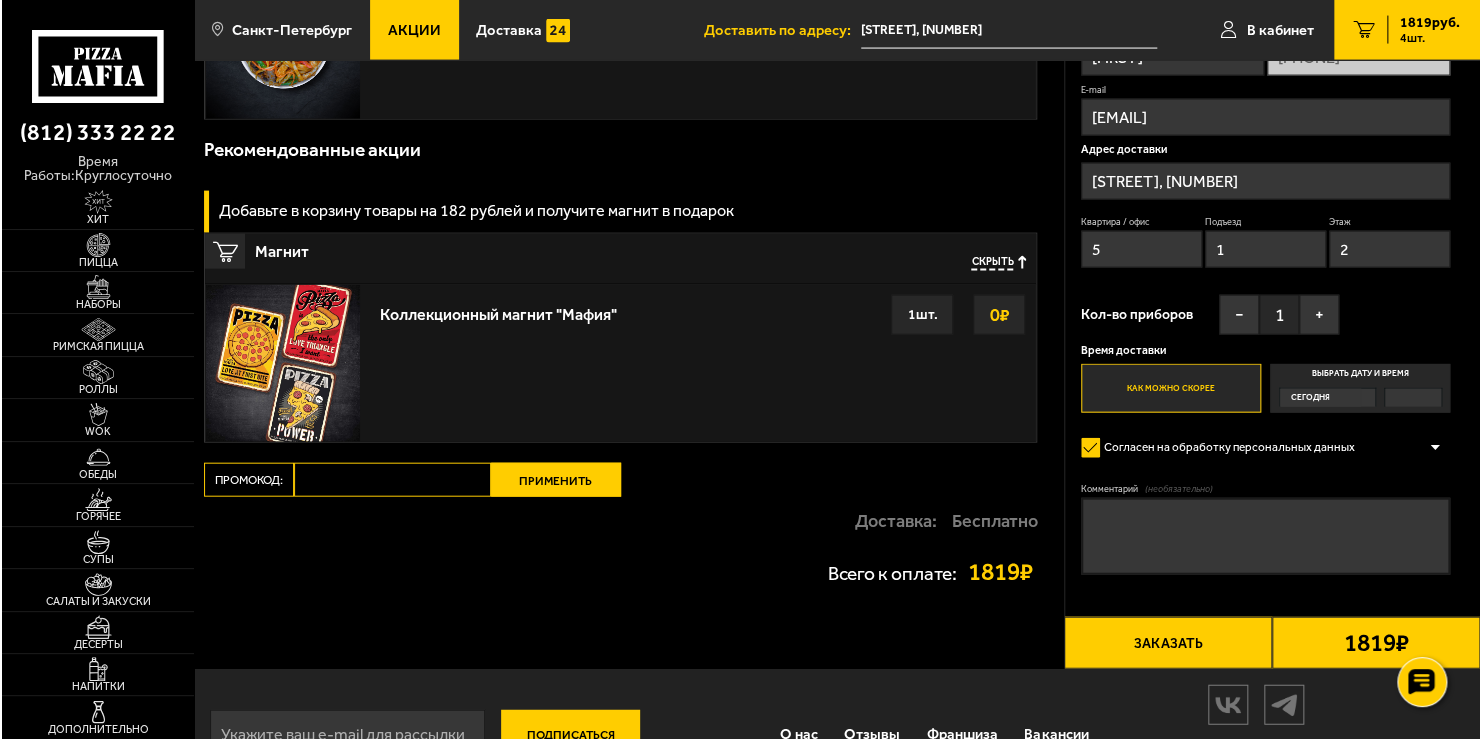 scroll, scrollTop: 2105, scrollLeft: 0, axis: vertical 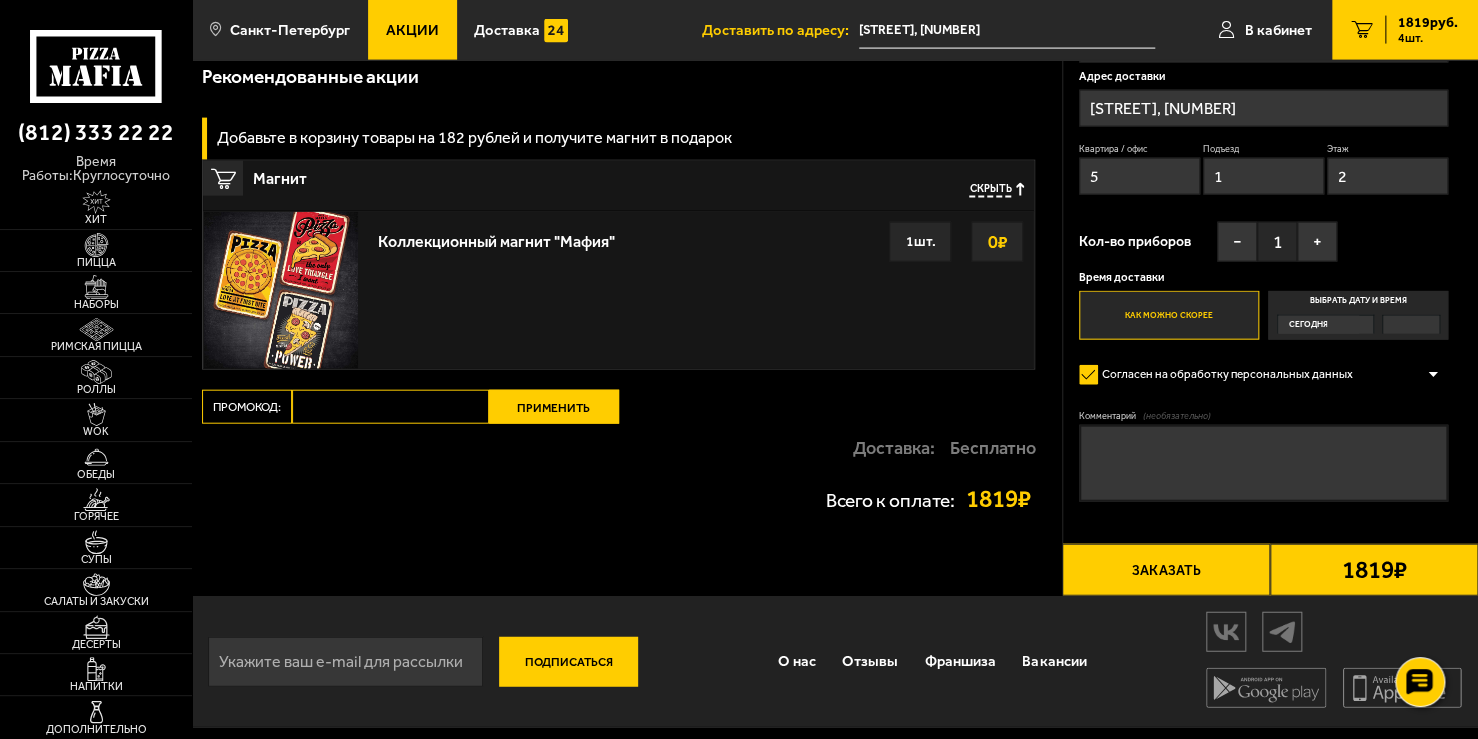 click on "Заказать" at bounding box center [1166, 570] 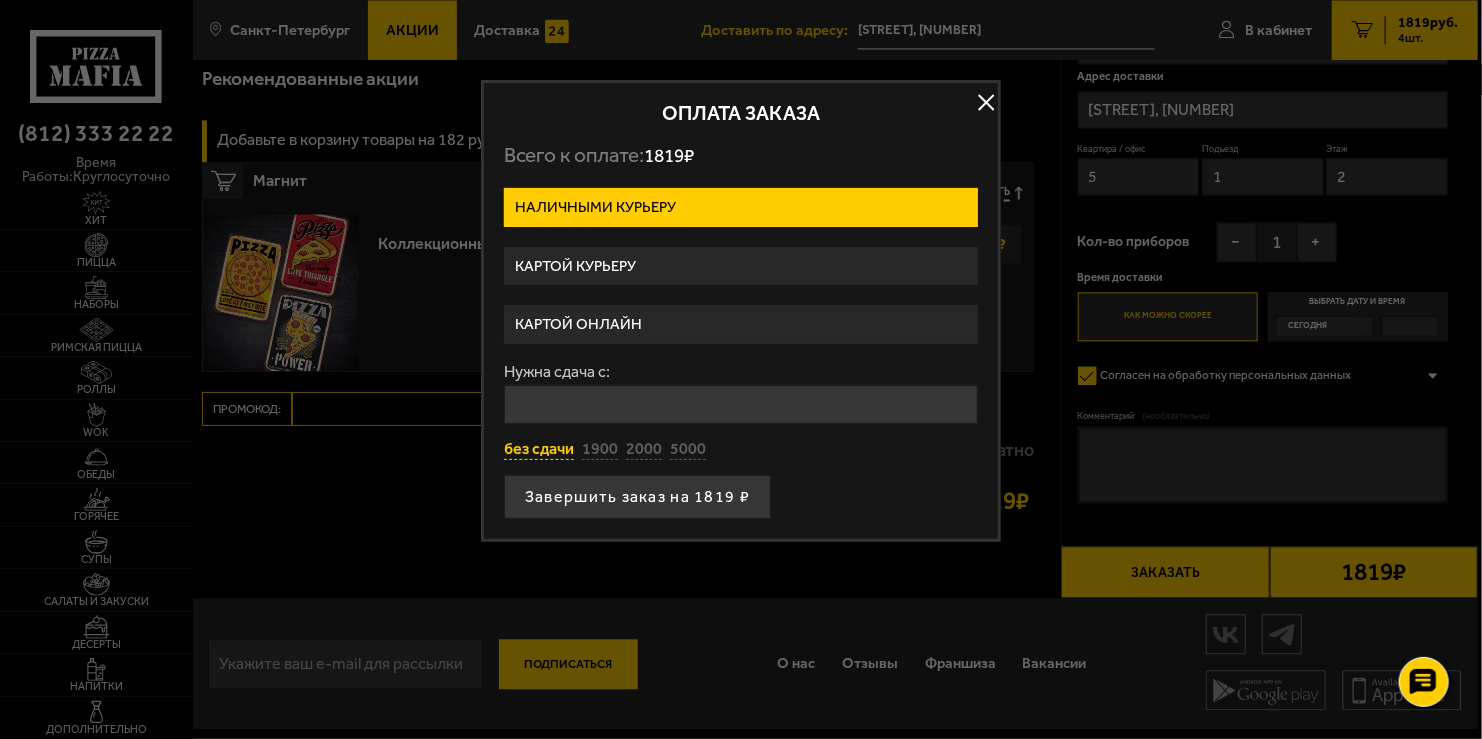 click on "без сдачи" at bounding box center [539, 450] 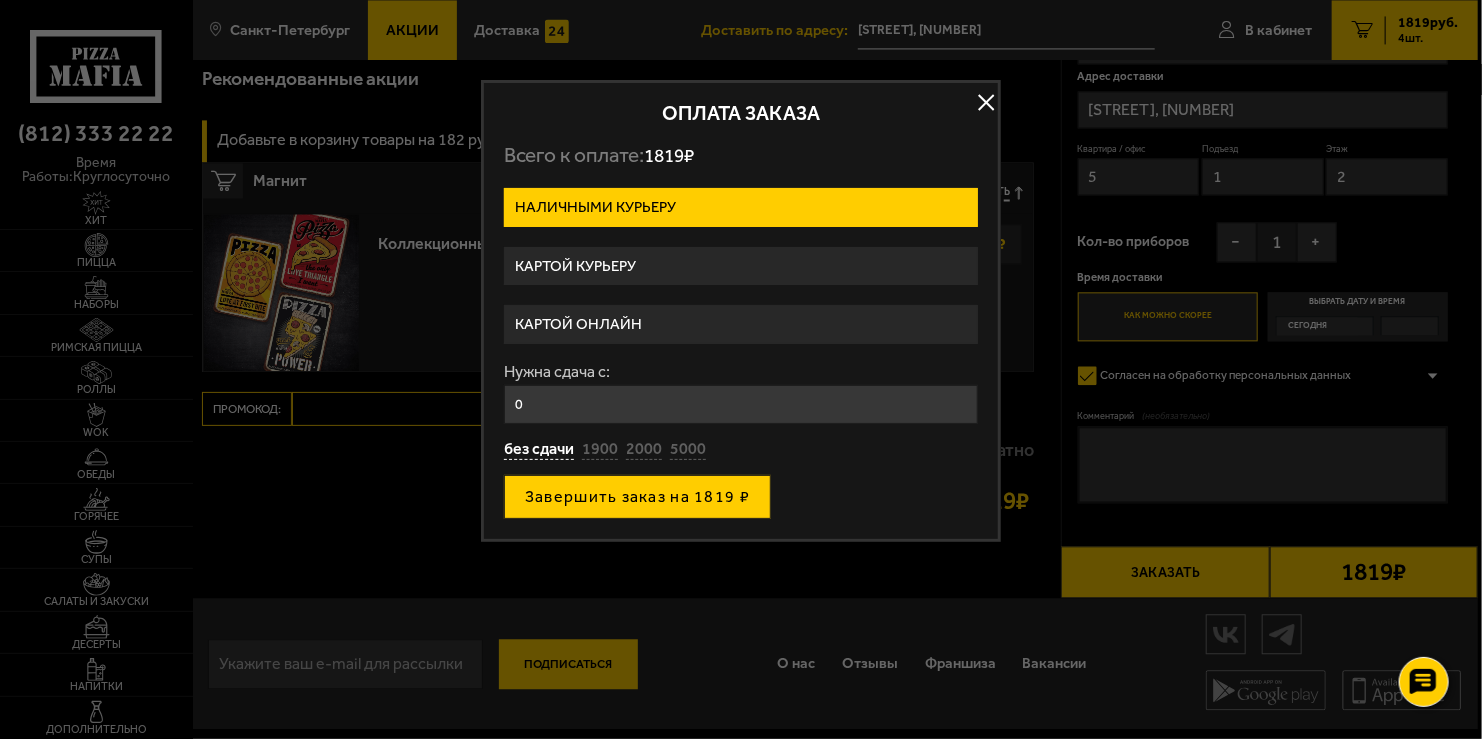 click on "Завершить заказ на 1819 ₽" at bounding box center (637, 497) 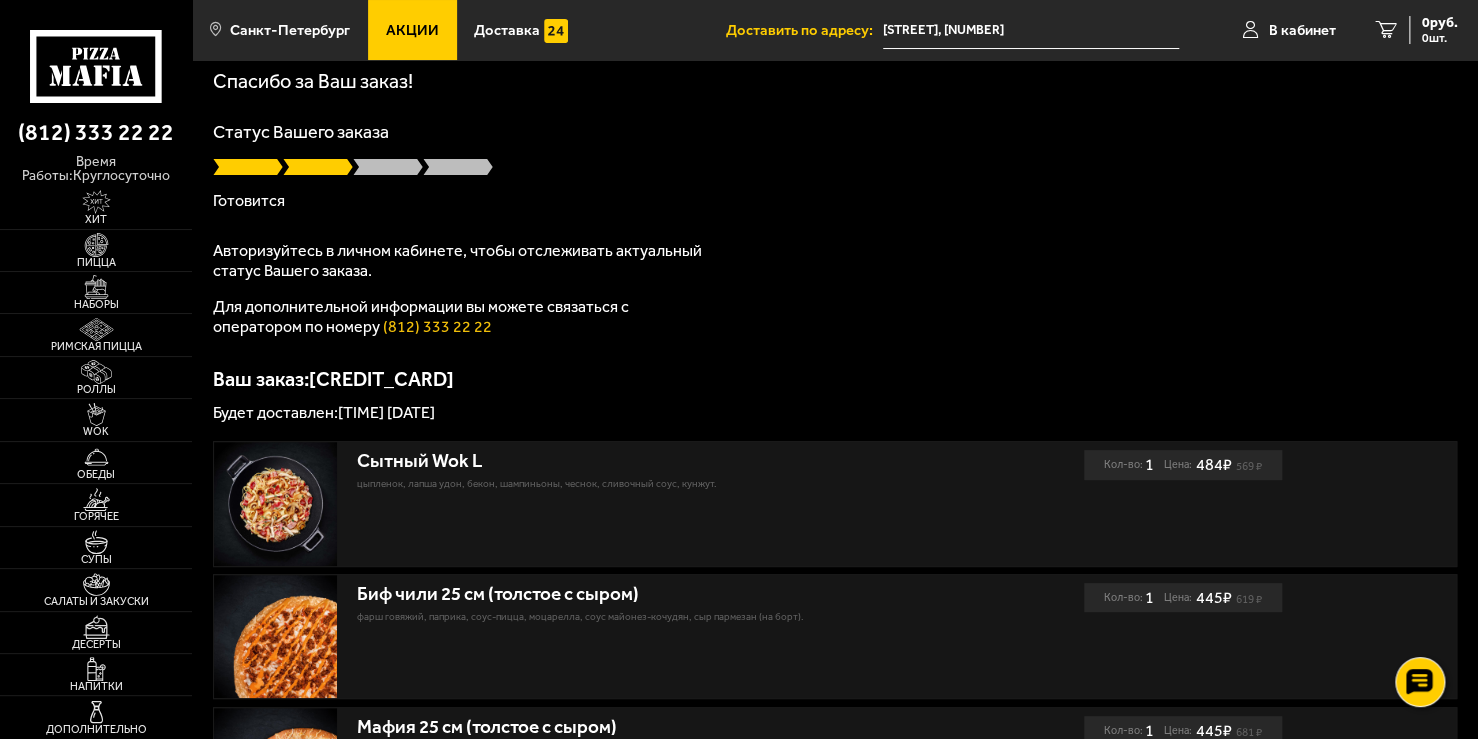 scroll, scrollTop: 0, scrollLeft: 0, axis: both 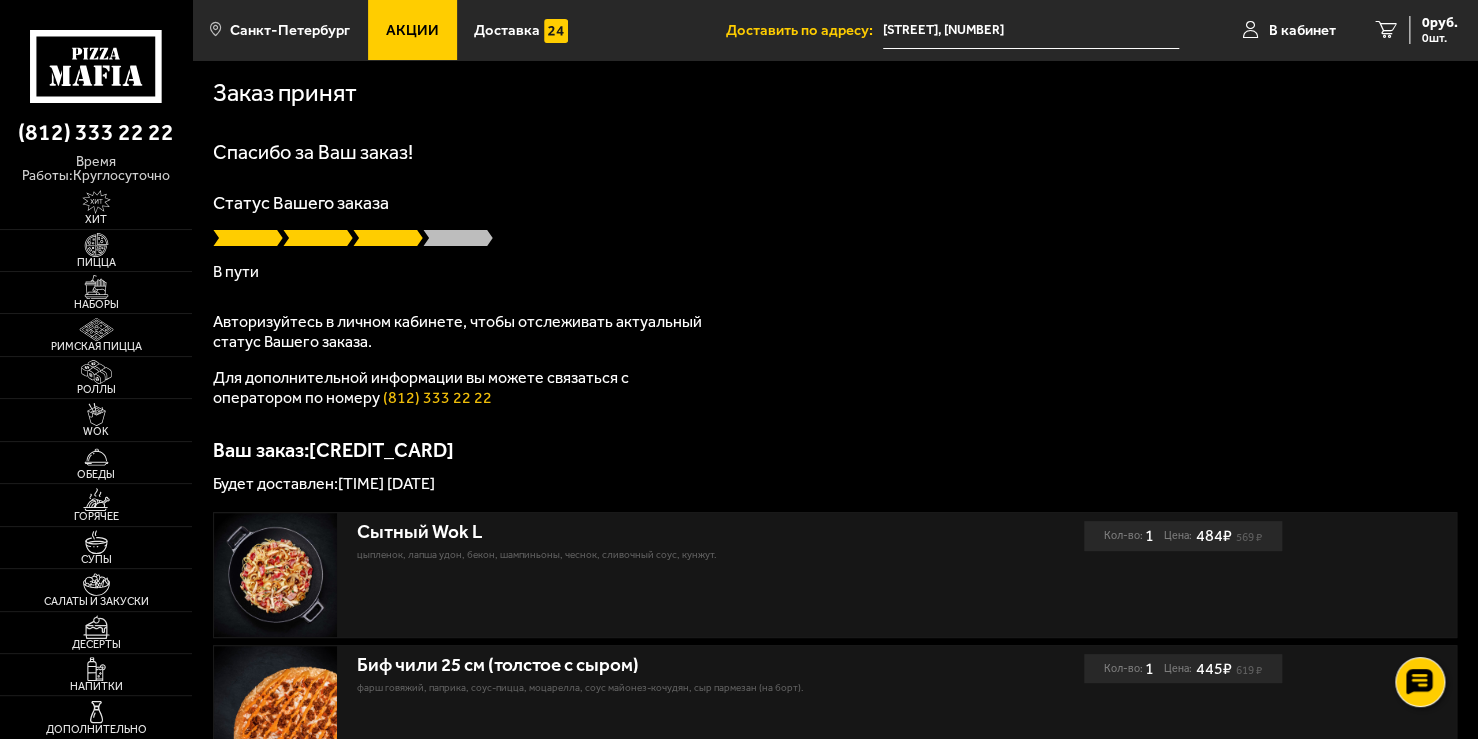 click at bounding box center [835, 238] 